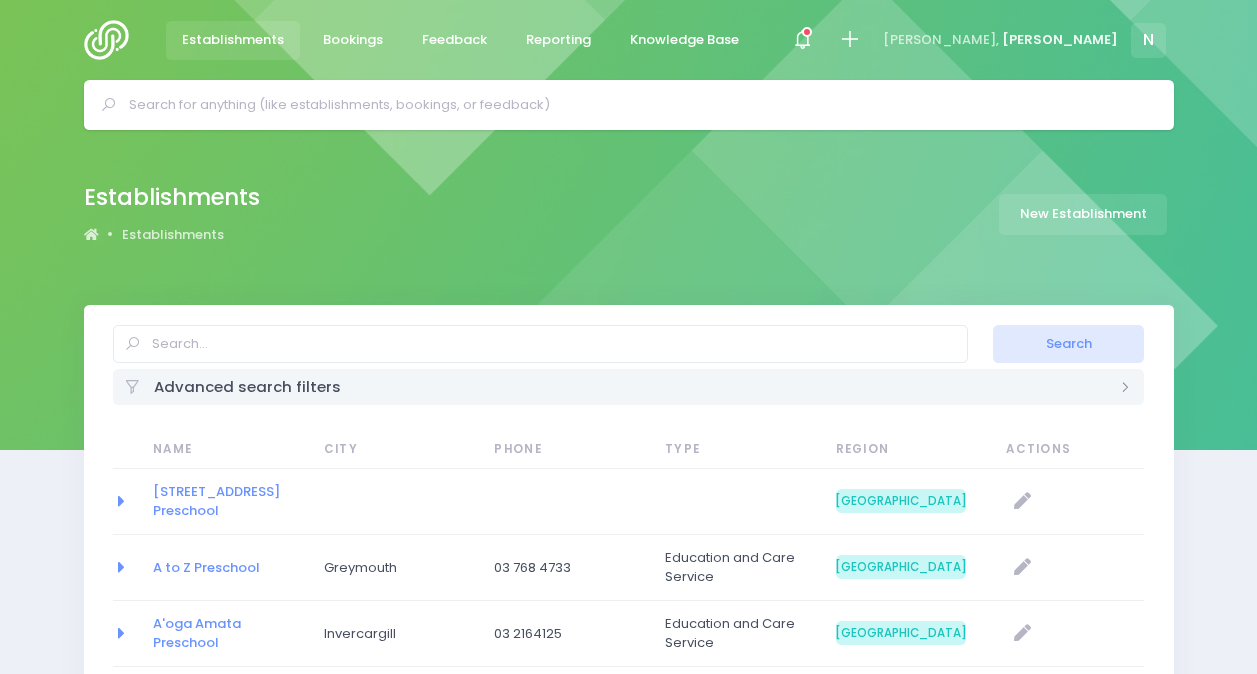 select on "20" 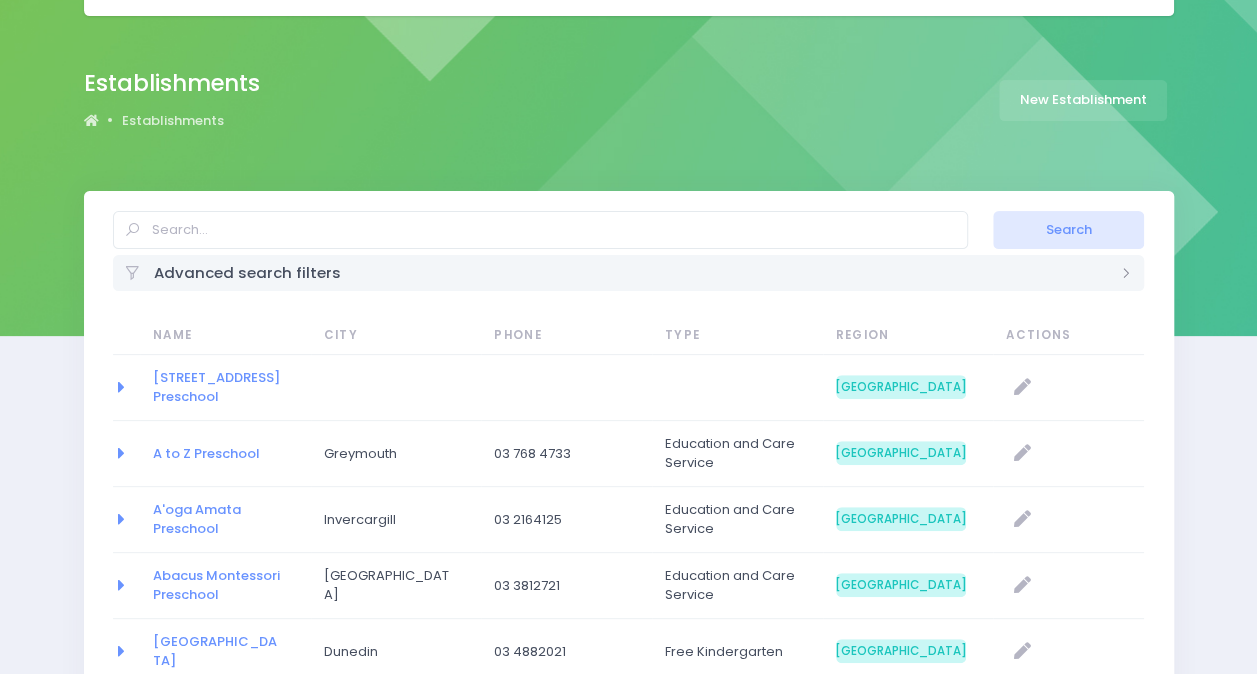 scroll, scrollTop: 0, scrollLeft: 0, axis: both 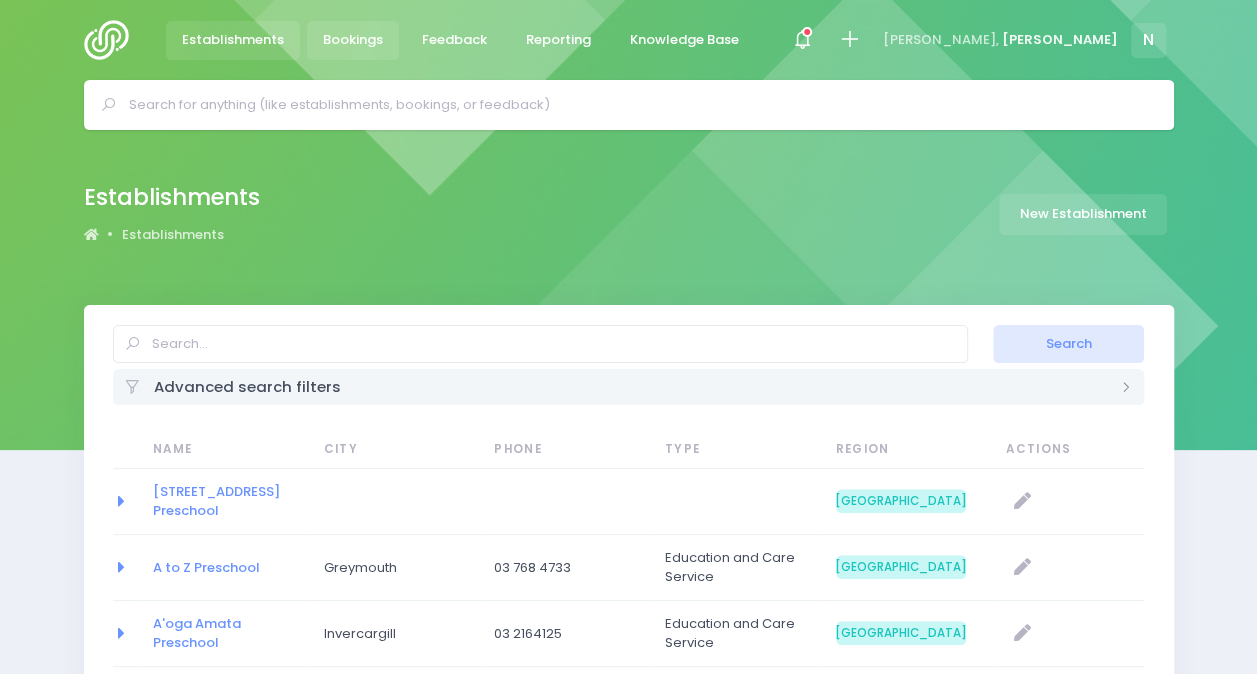 click on "Bookings" at bounding box center (353, 40) 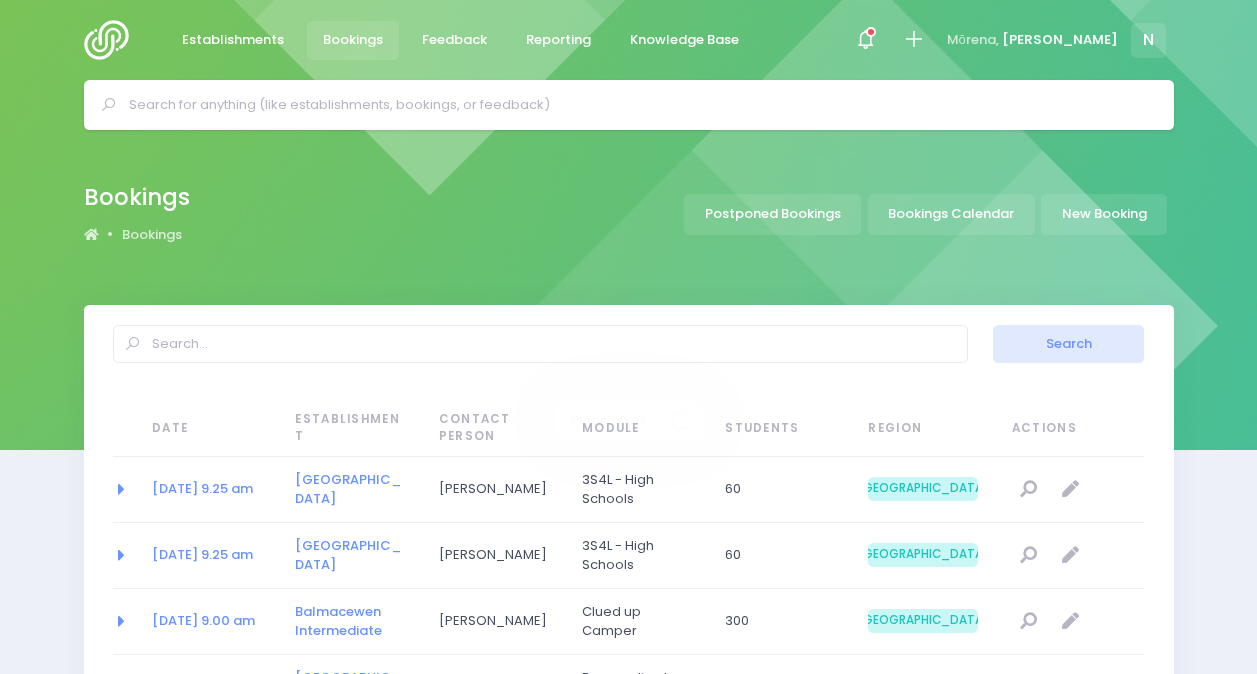 select on "20" 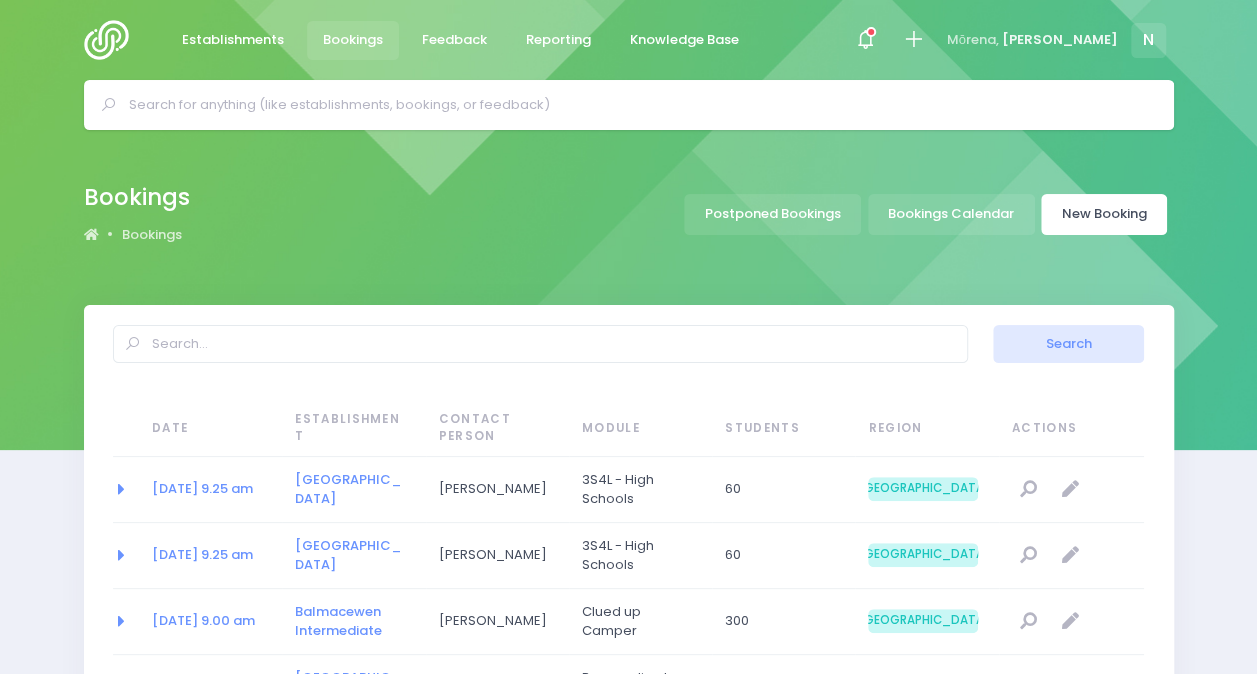 click on "New Booking" at bounding box center [1104, 214] 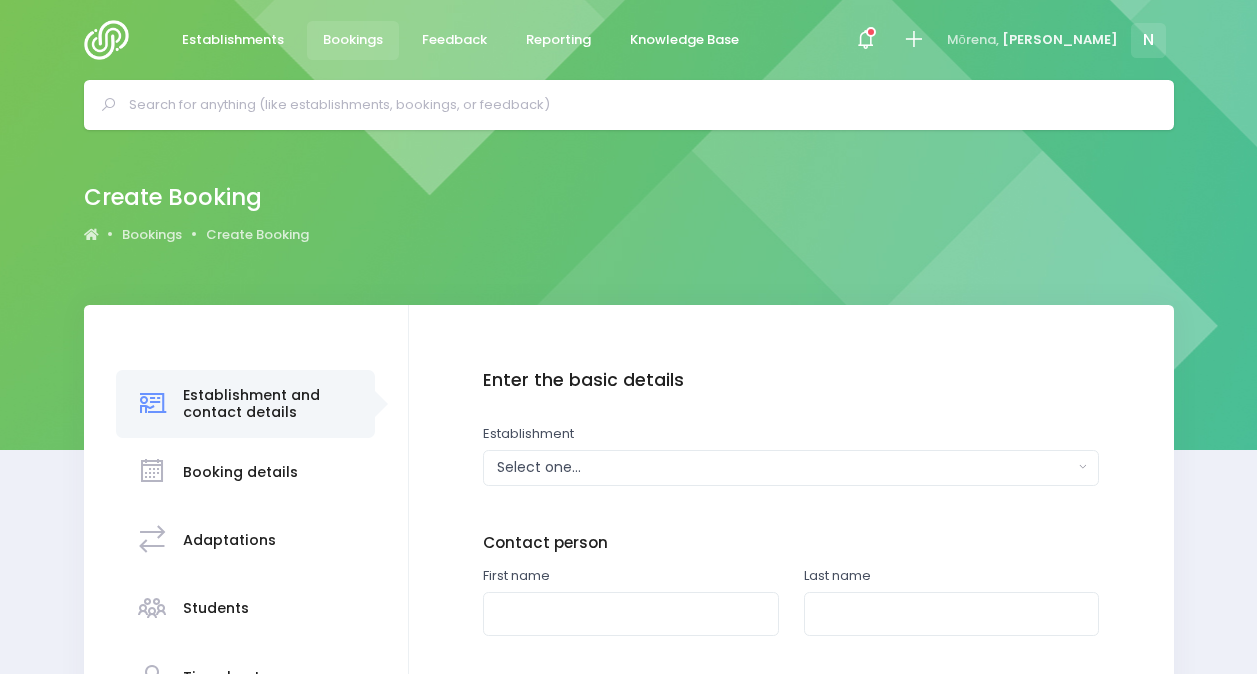 scroll, scrollTop: 0, scrollLeft: 0, axis: both 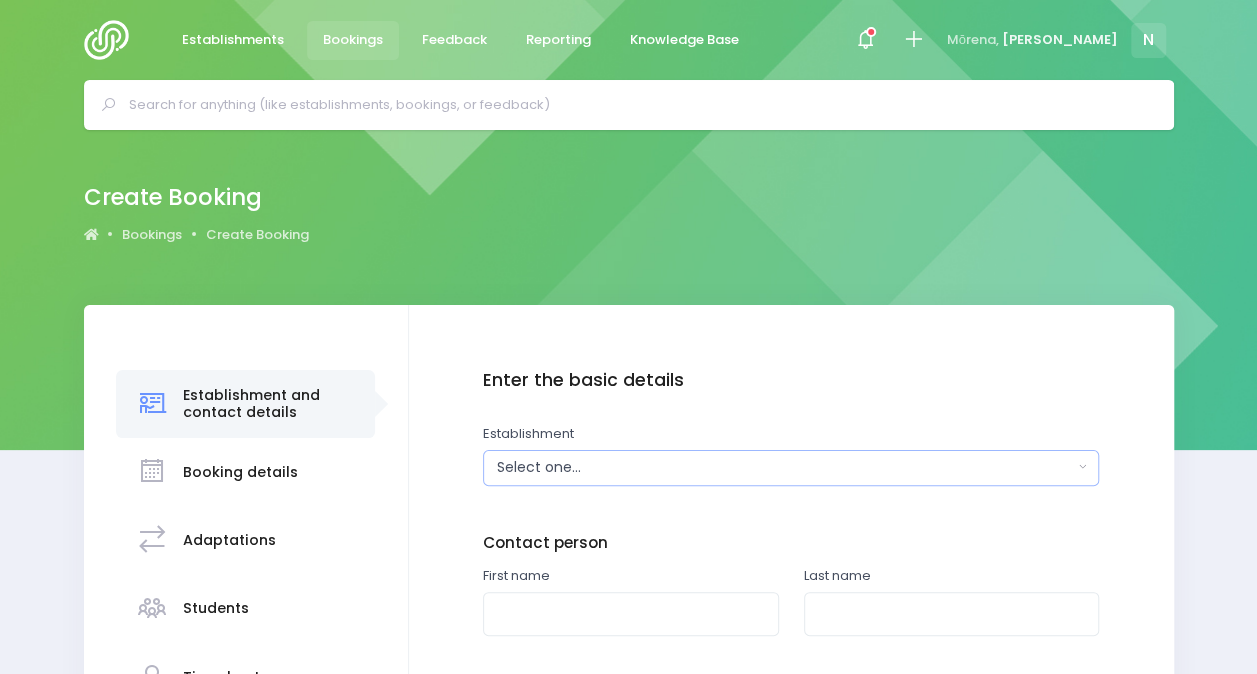 click on "Select one..." at bounding box center [785, 467] 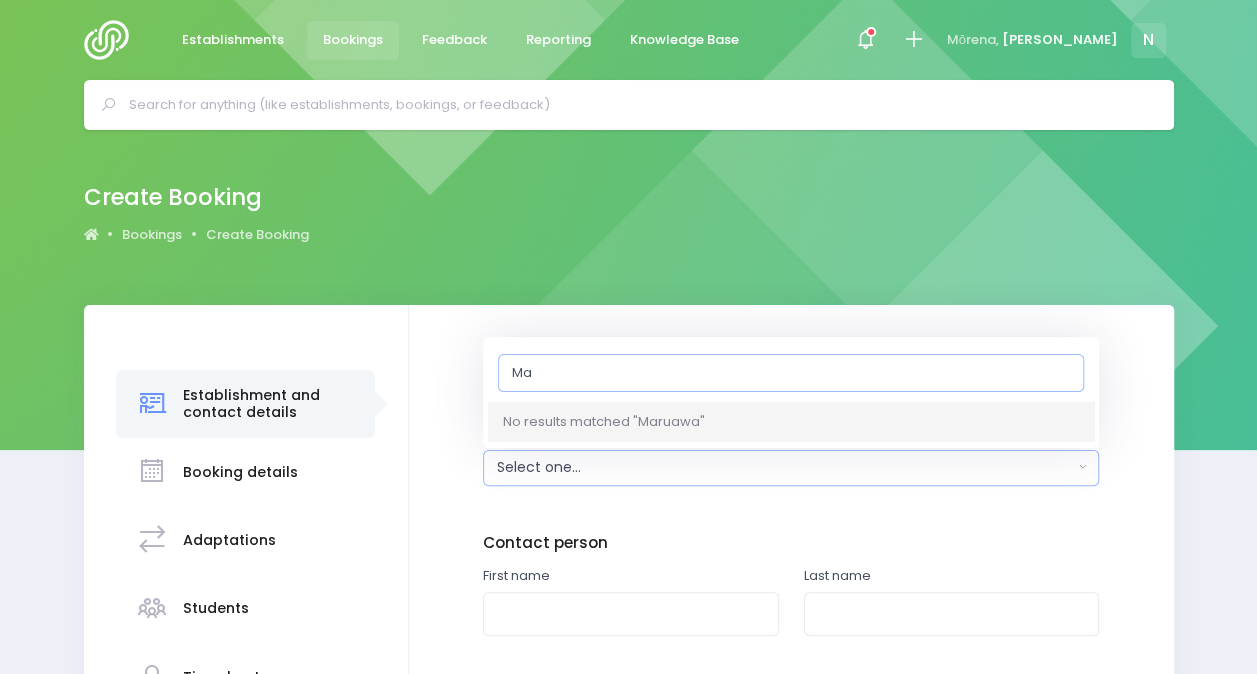 type on "M" 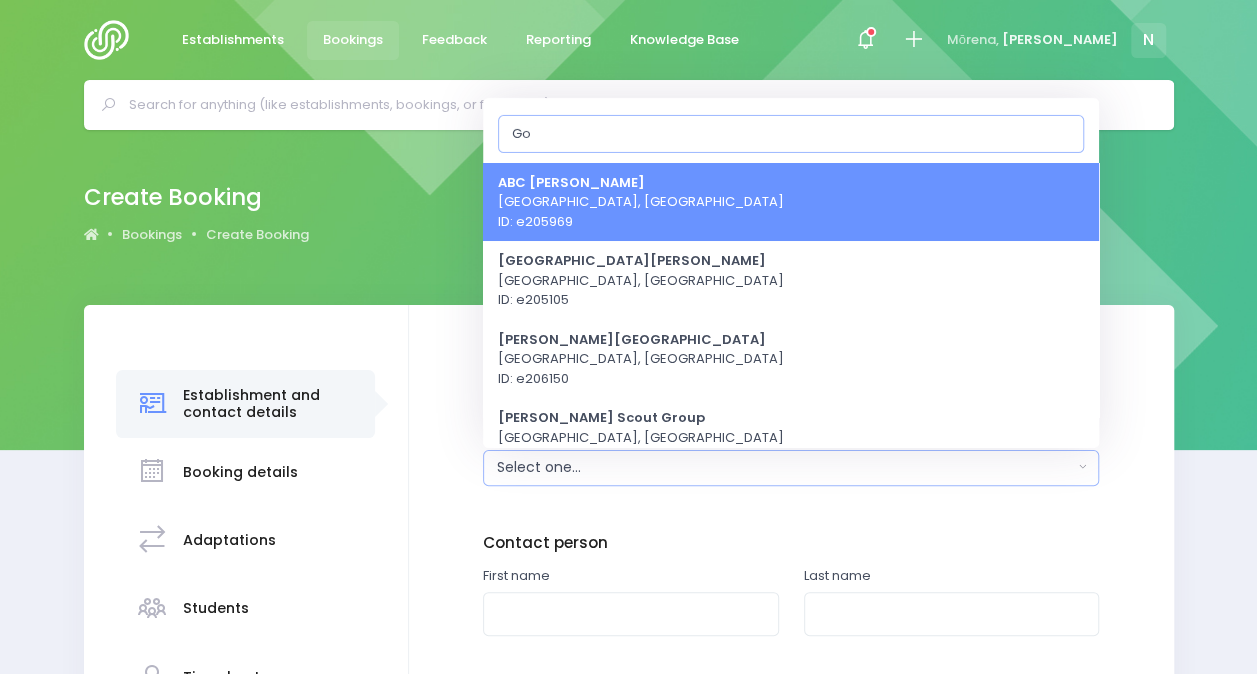 type on "G" 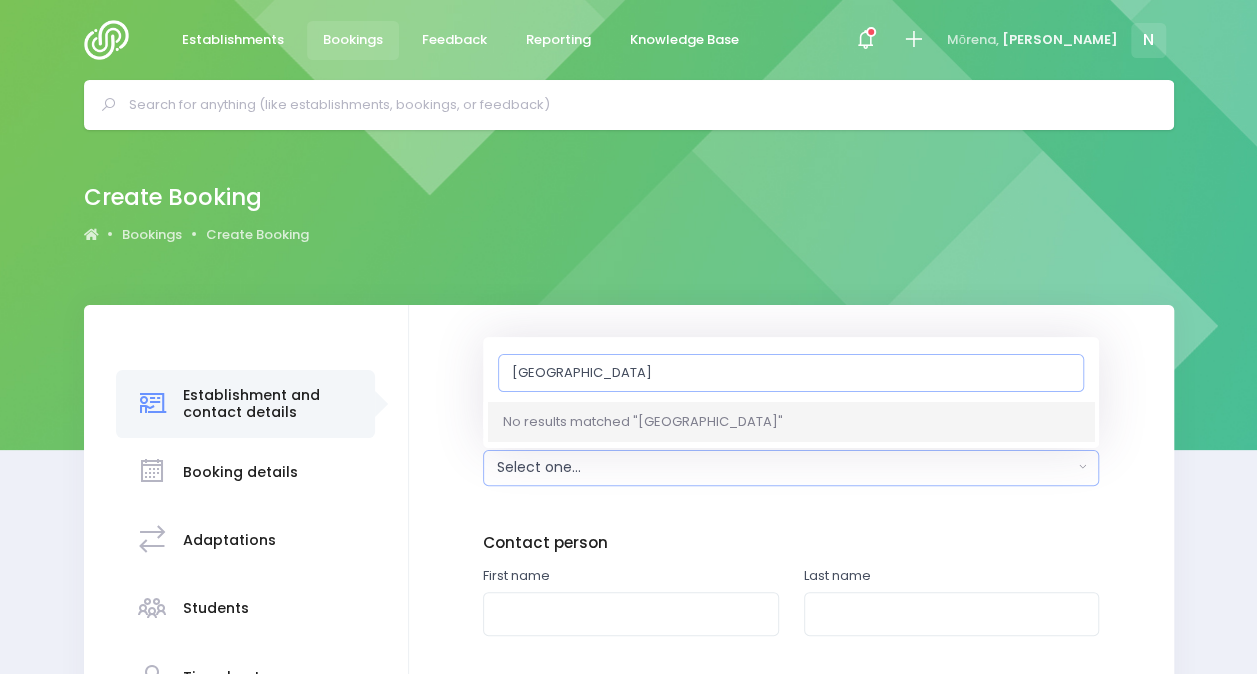type on "Maruawai College" 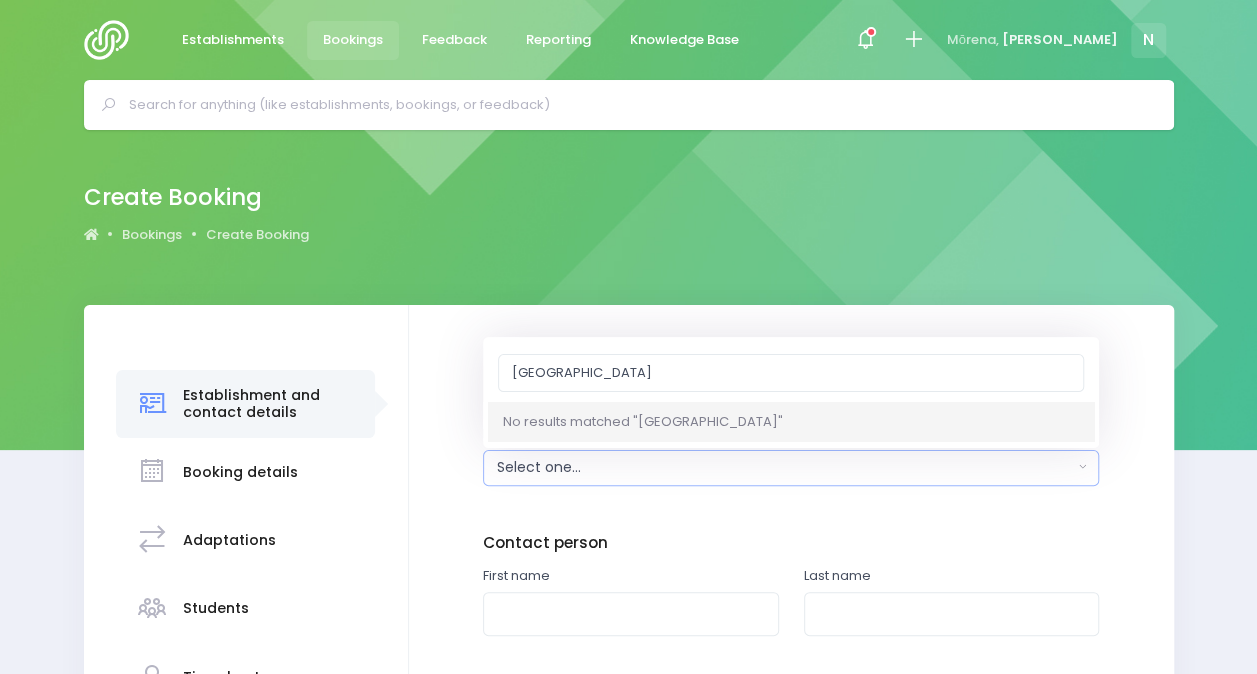 click at bounding box center [868, 40] 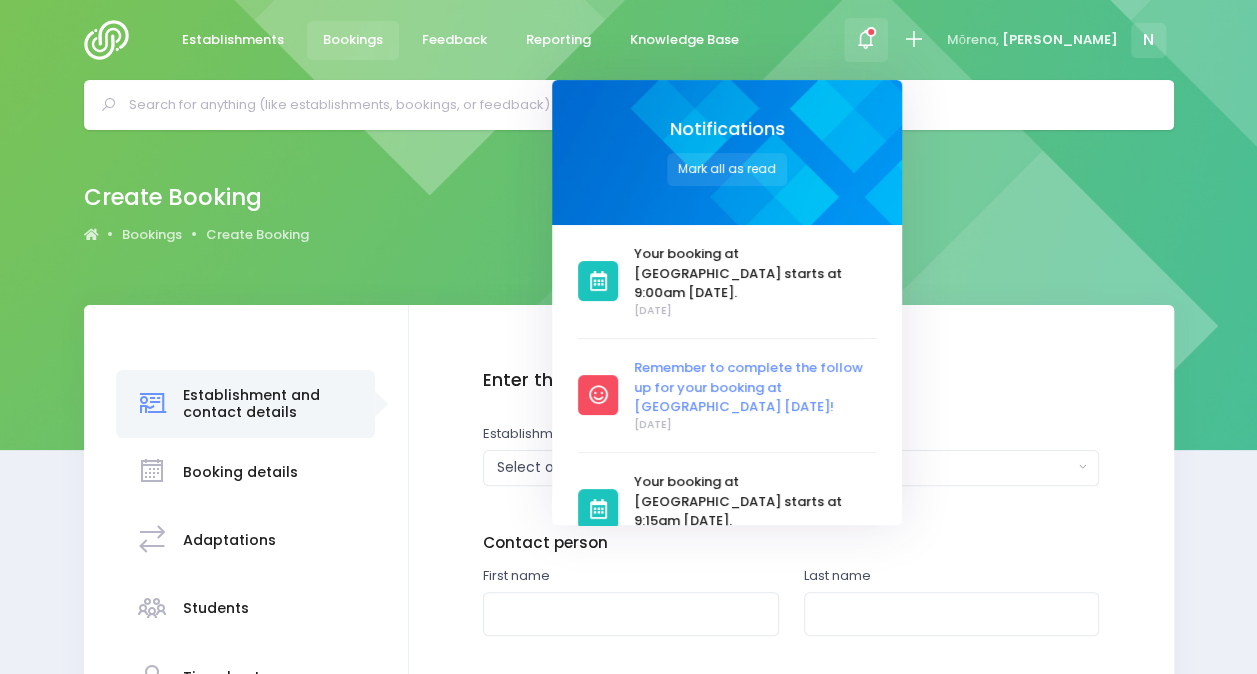 click on "Remember to complete the follow up for your booking at [GEOGRAPHIC_DATA] [DATE]!" at bounding box center (755, 387) 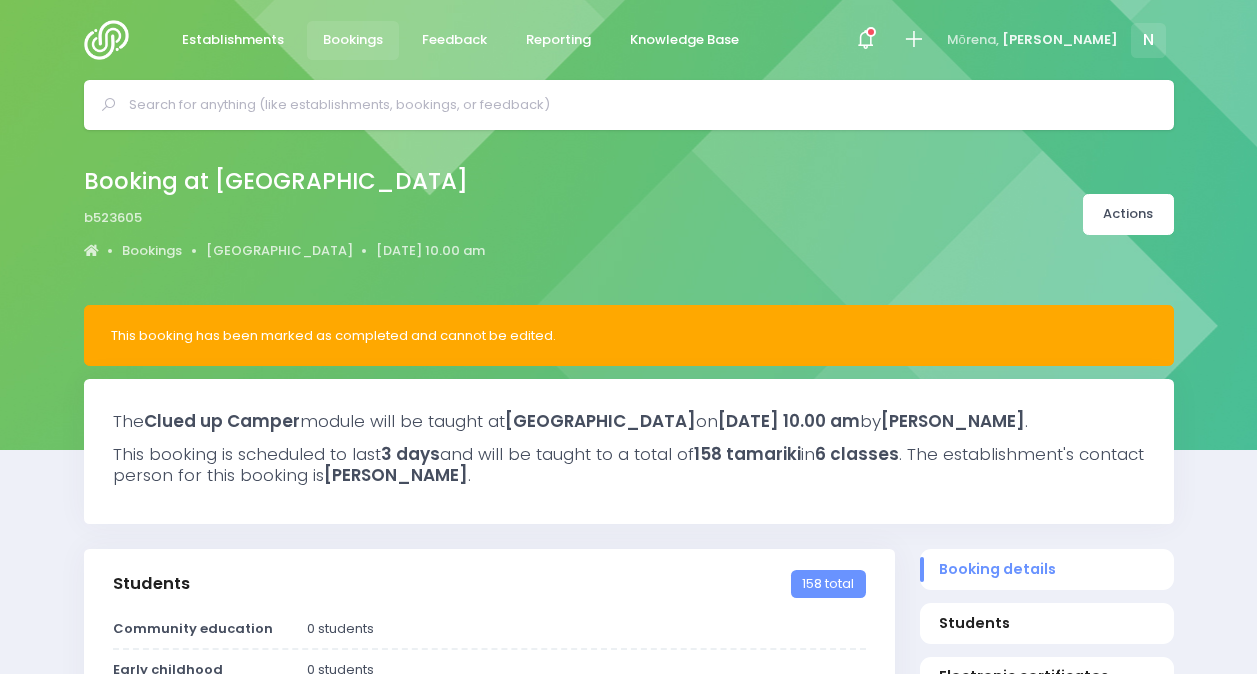 select on "5" 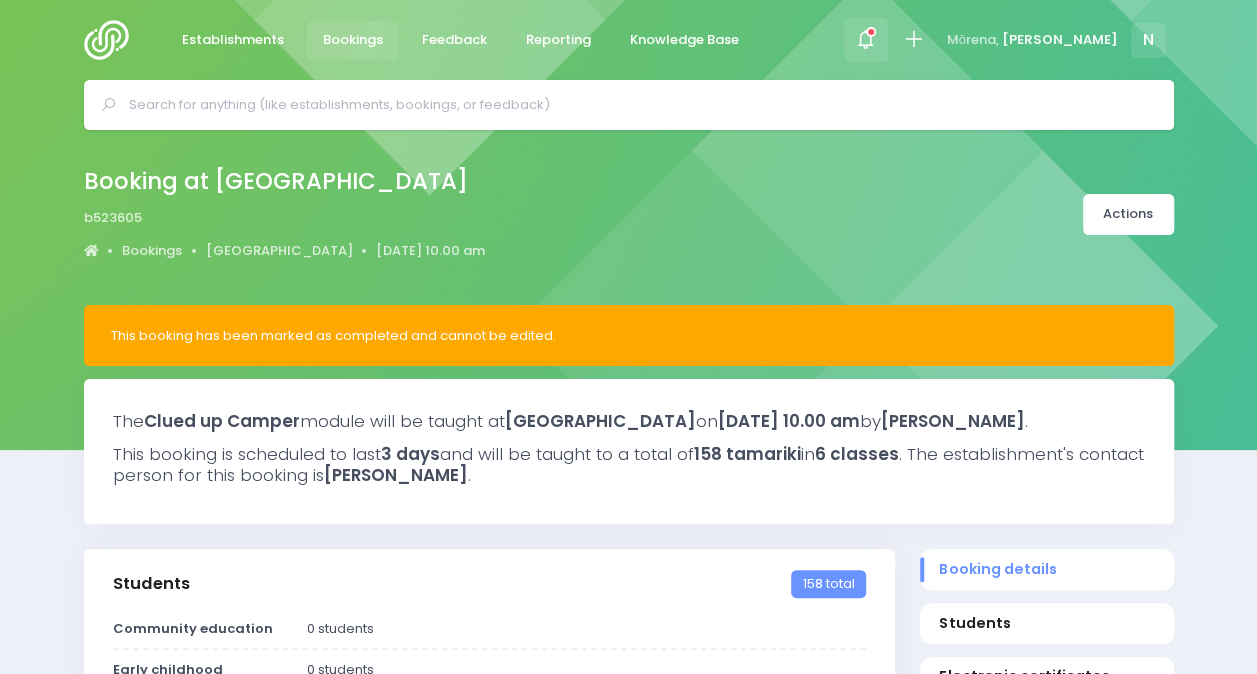 click at bounding box center (871, 32) 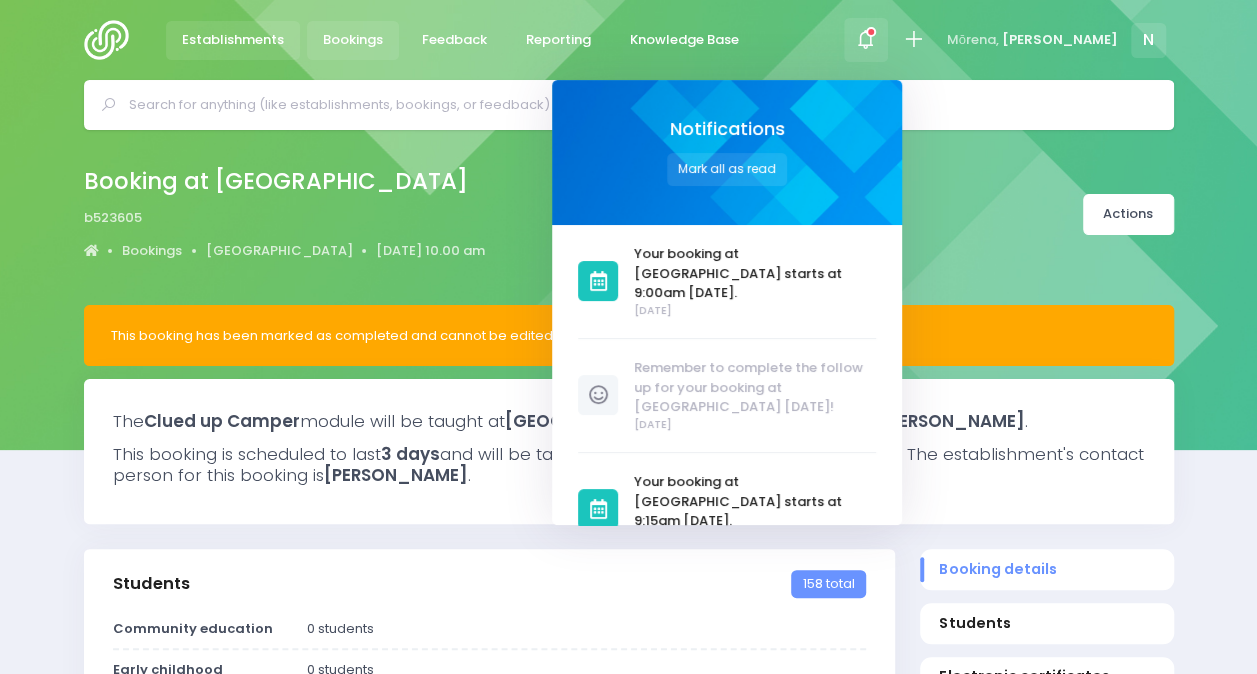 click on "Establishments" at bounding box center (233, 40) 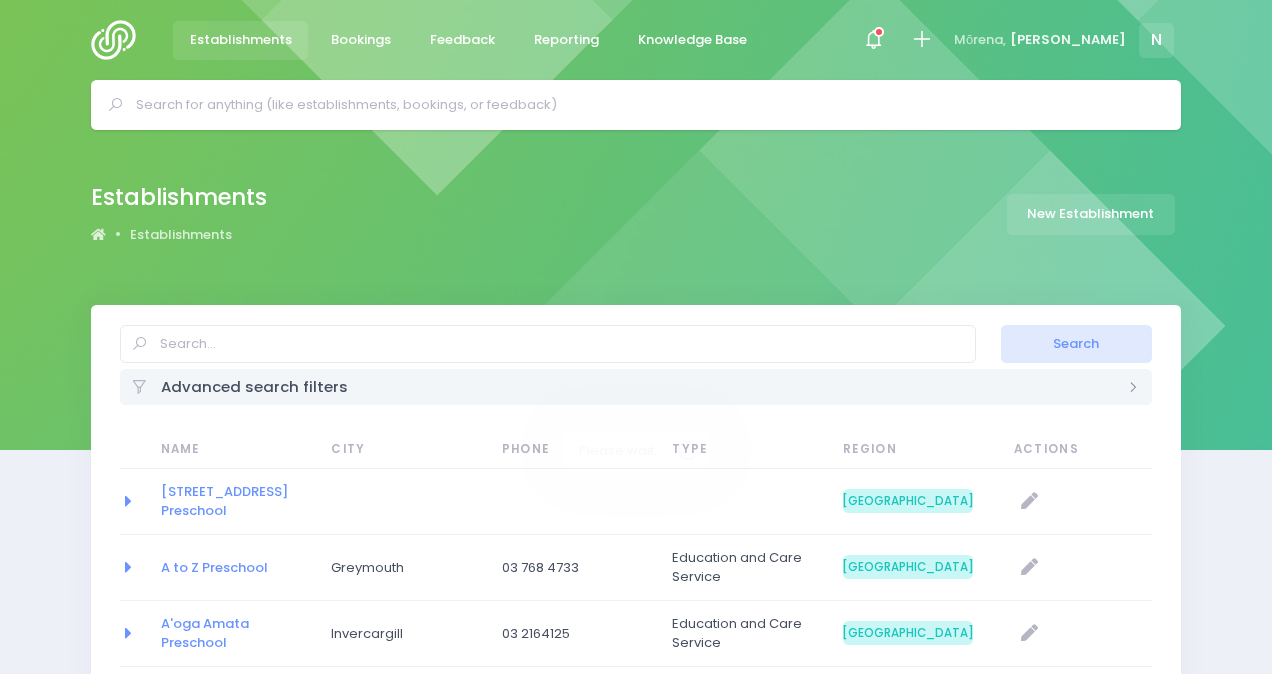 select on "20" 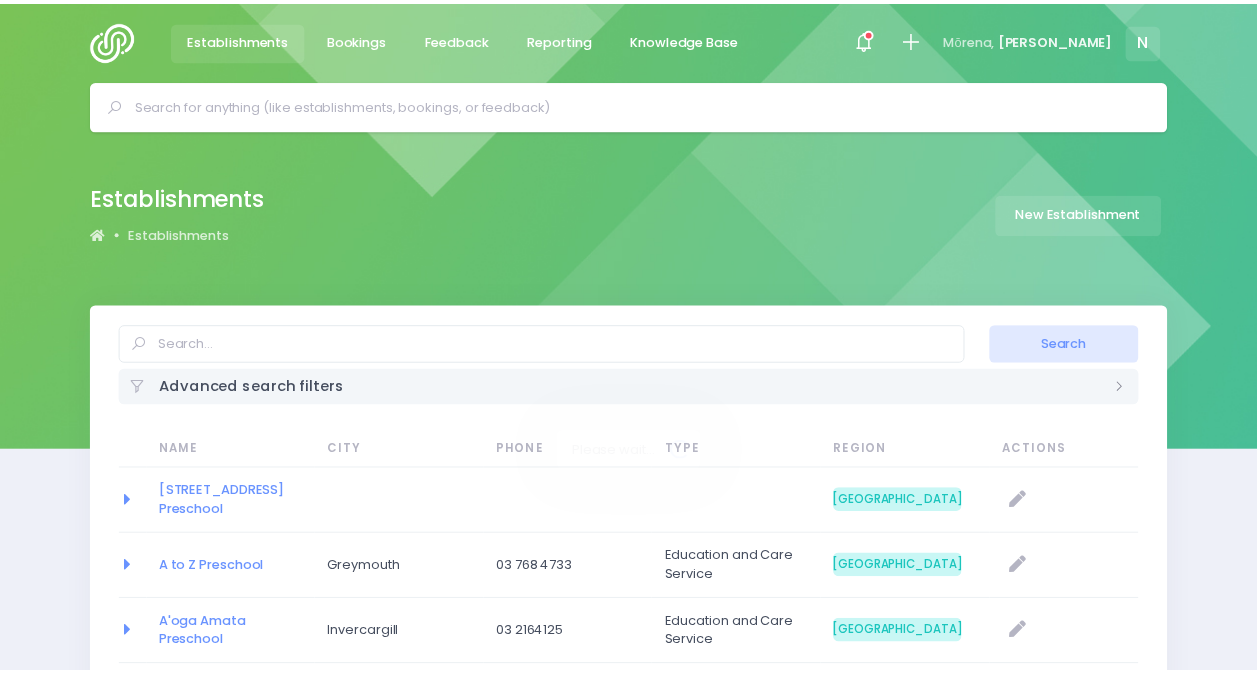 scroll, scrollTop: 0, scrollLeft: 0, axis: both 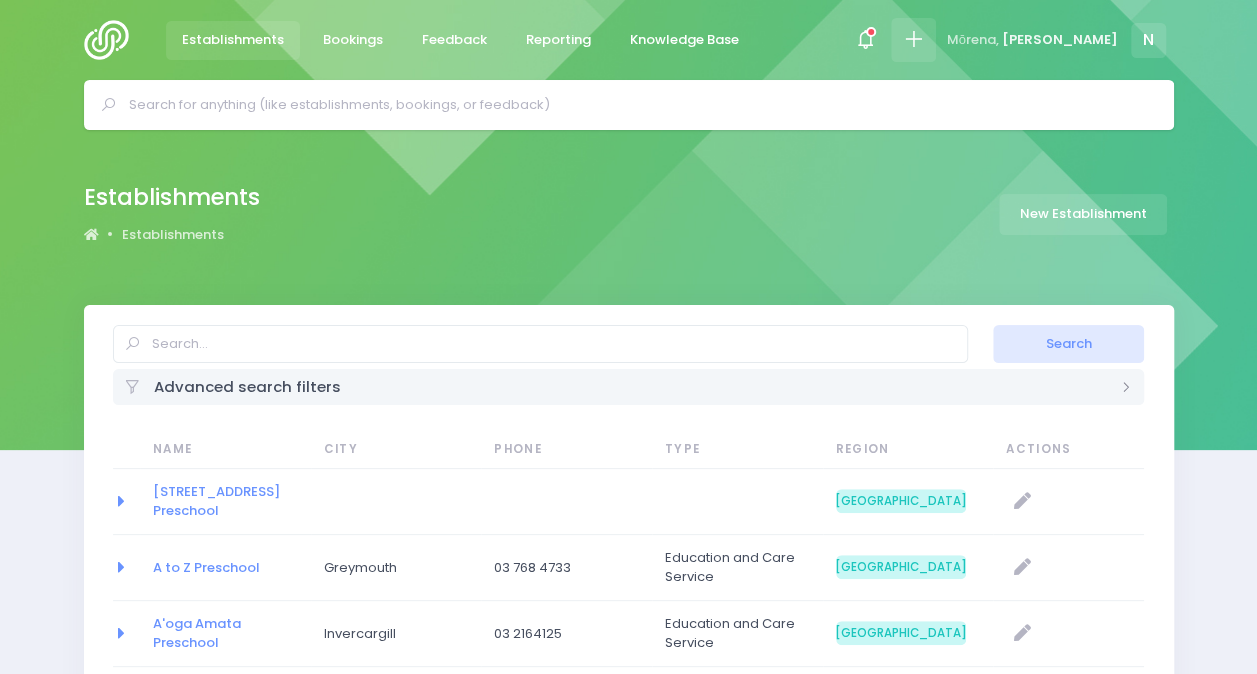 click at bounding box center (913, 39) 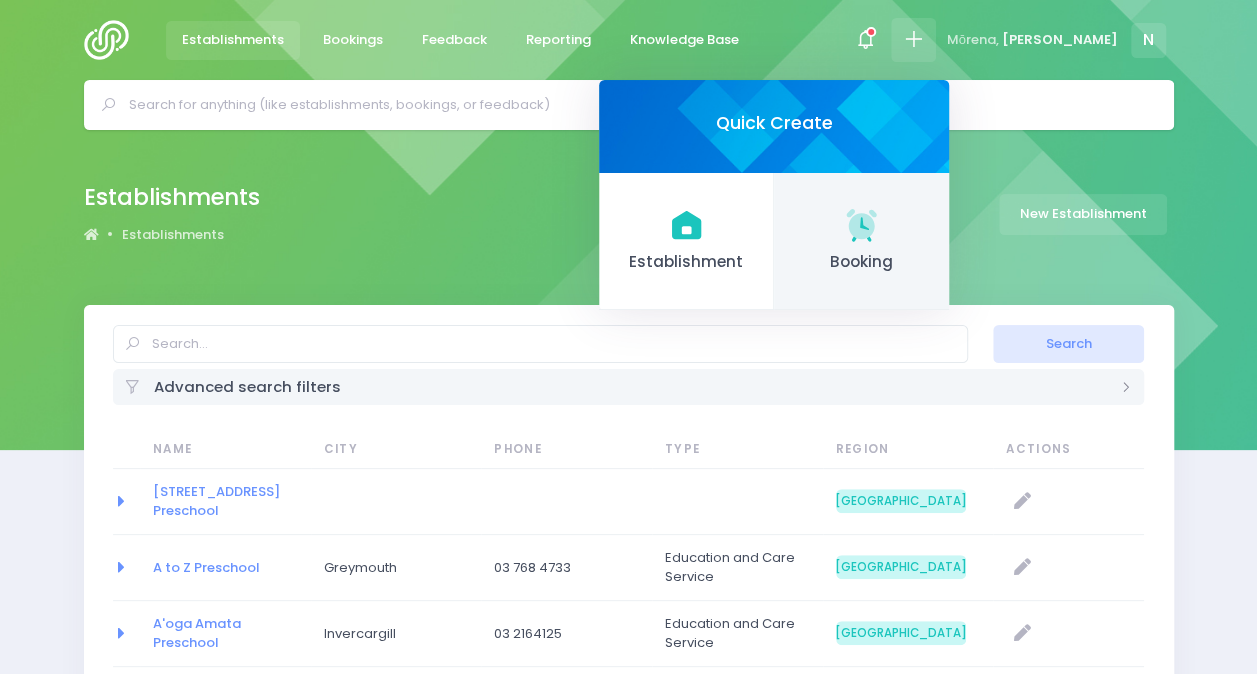 click on "Booking" at bounding box center [861, 242] 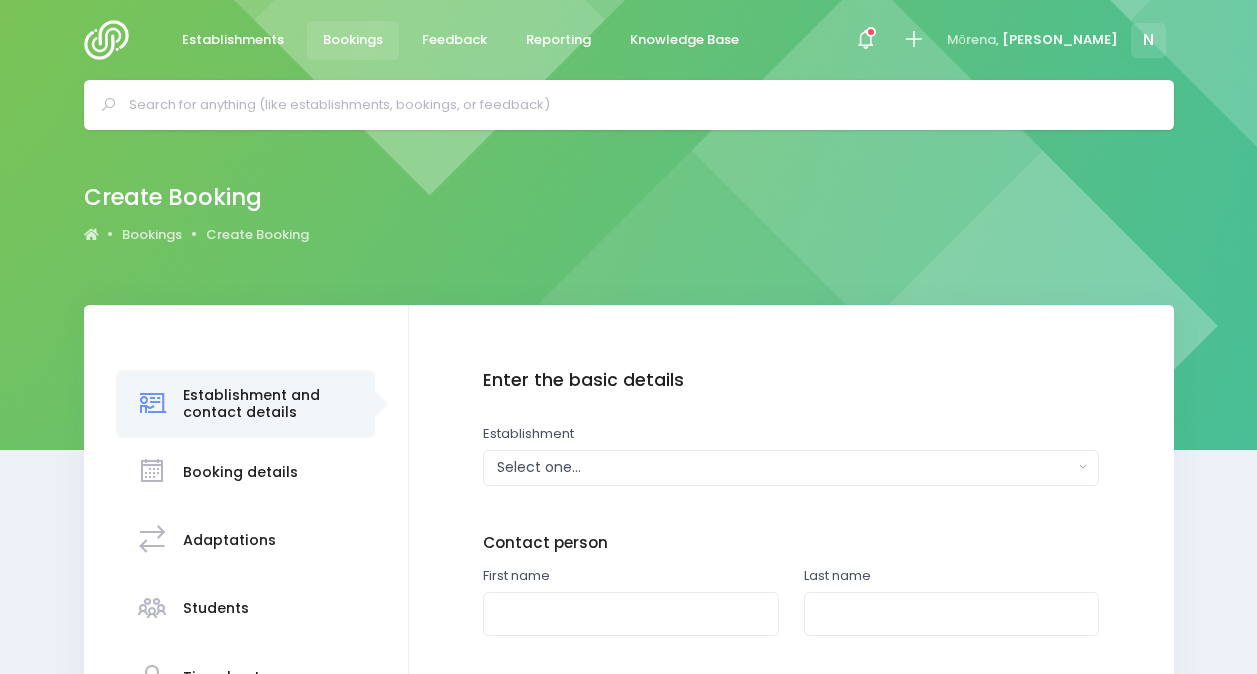 scroll, scrollTop: 0, scrollLeft: 0, axis: both 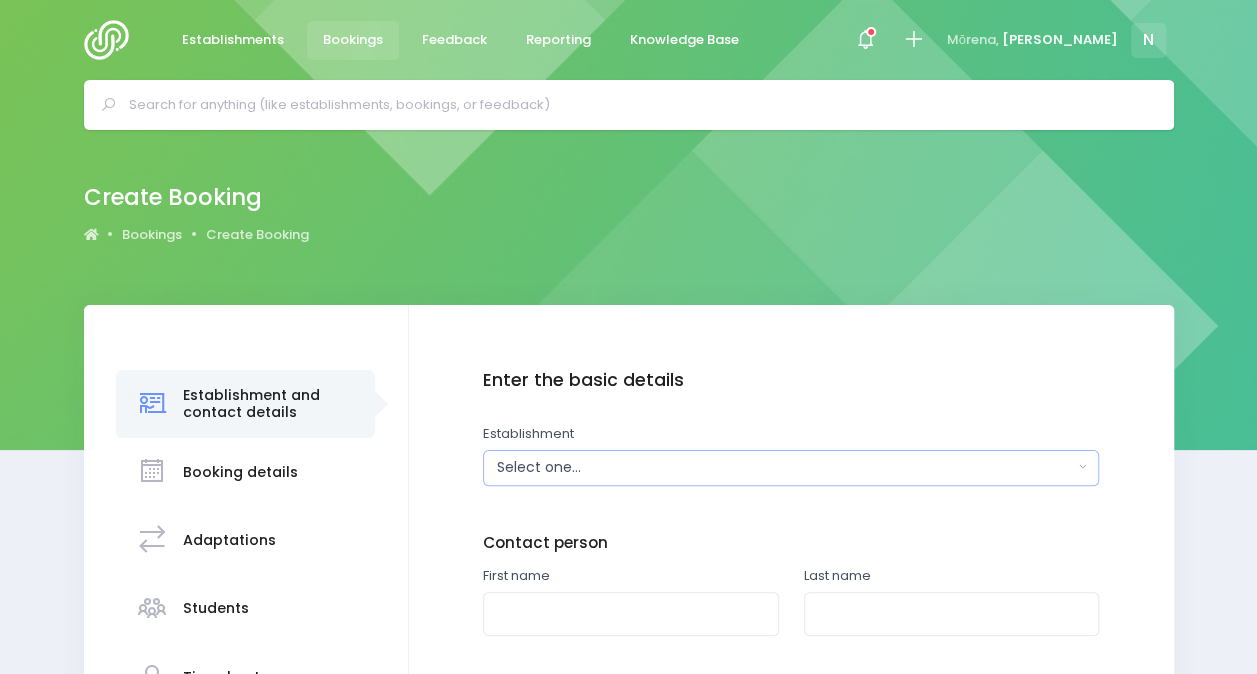 click on "Select one..." at bounding box center [785, 467] 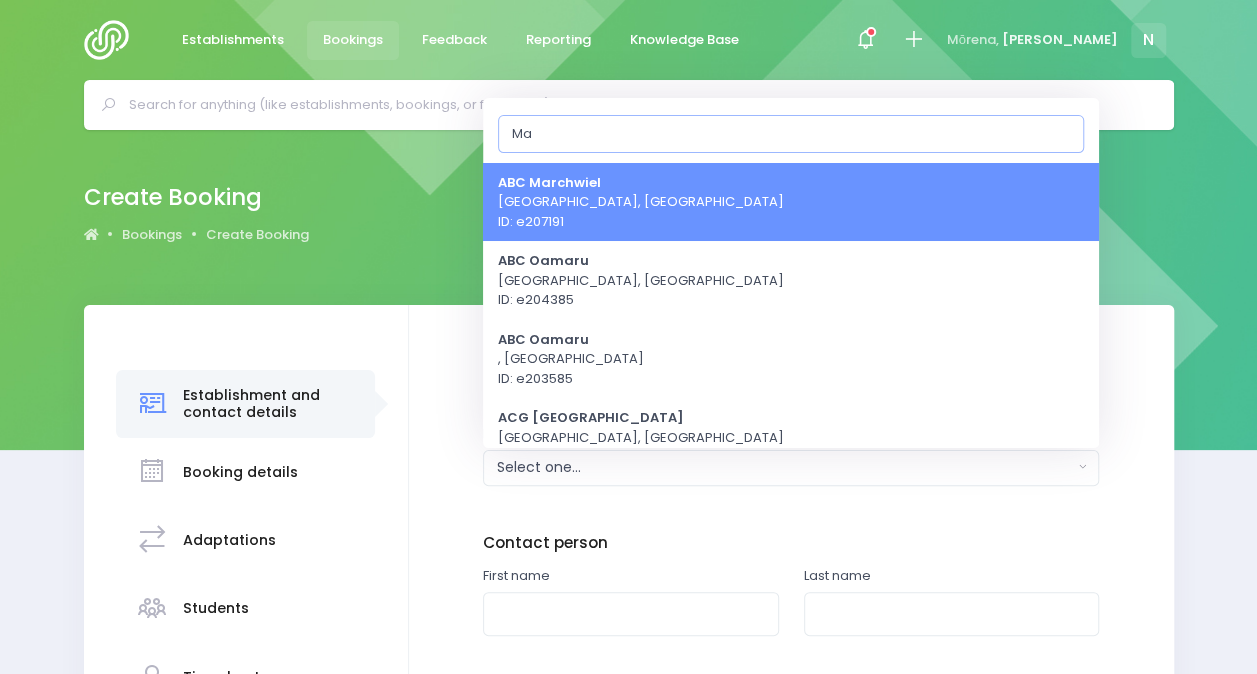 type on "M" 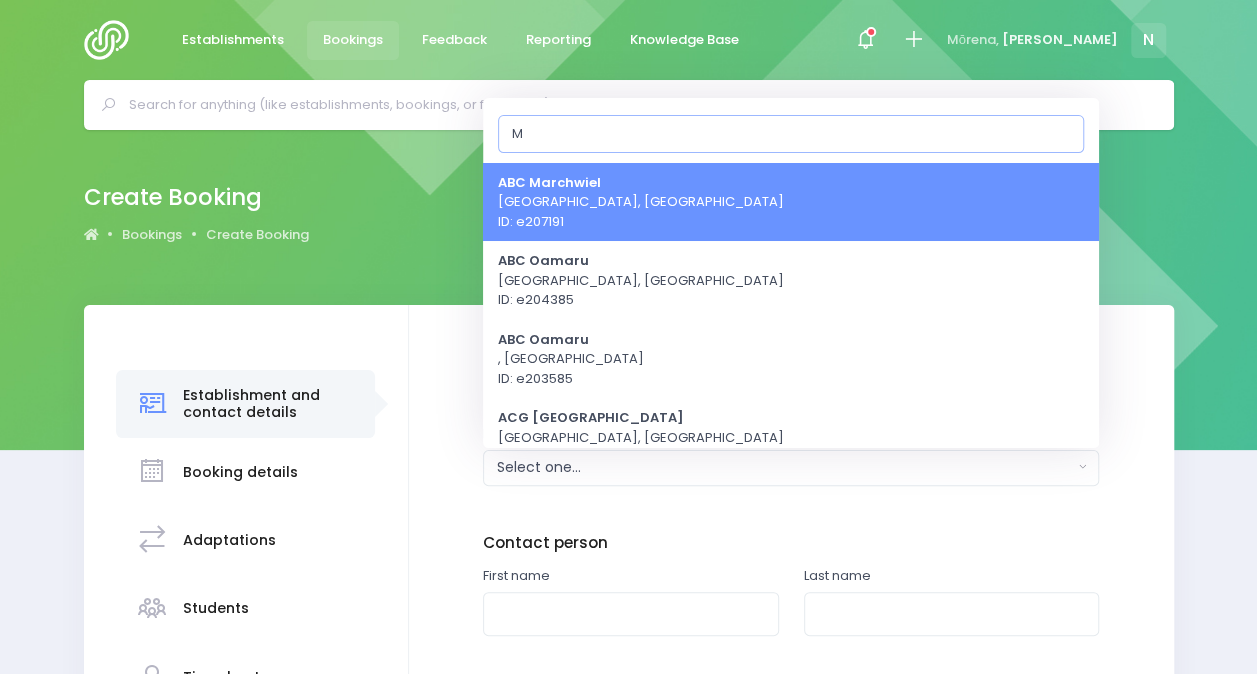 type 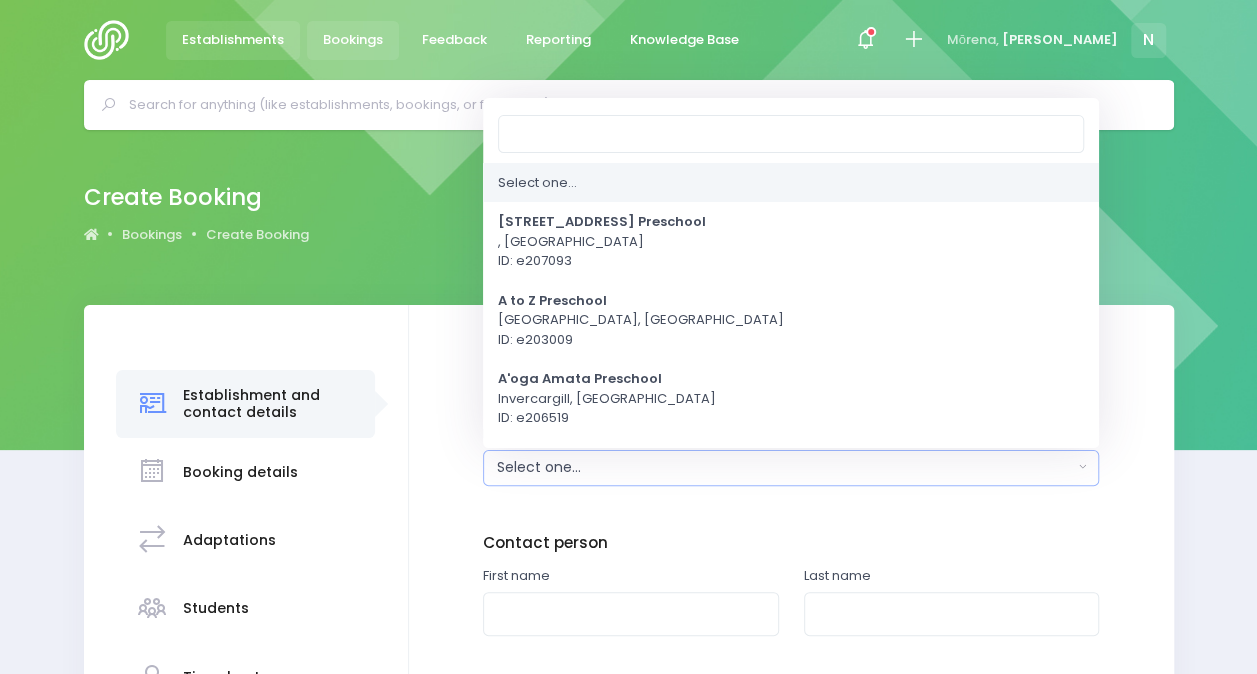 click on "Establishments" at bounding box center [233, 40] 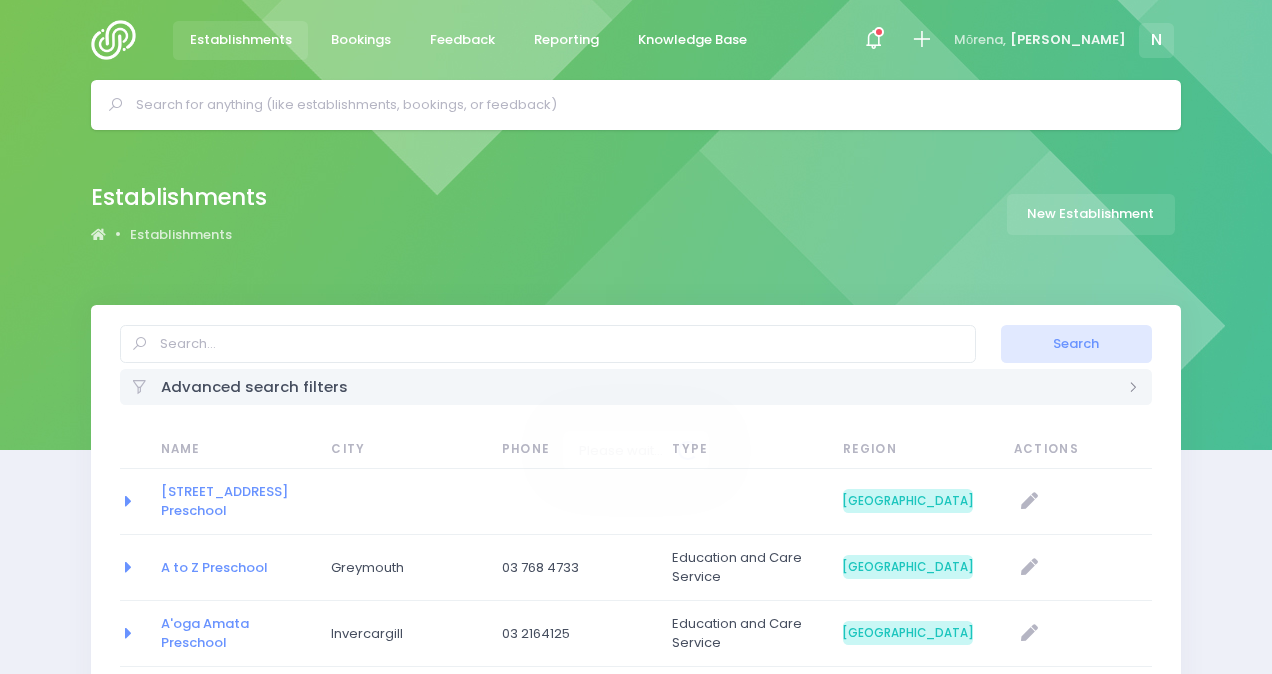 select on "20" 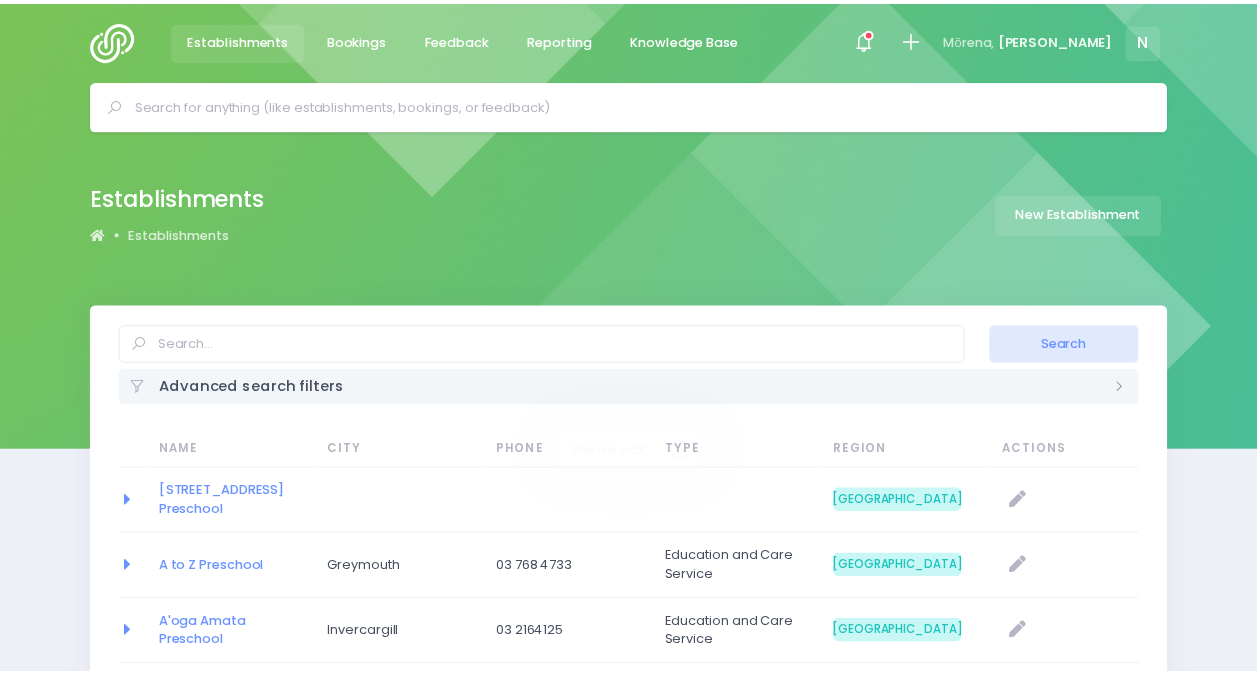 scroll, scrollTop: 0, scrollLeft: 0, axis: both 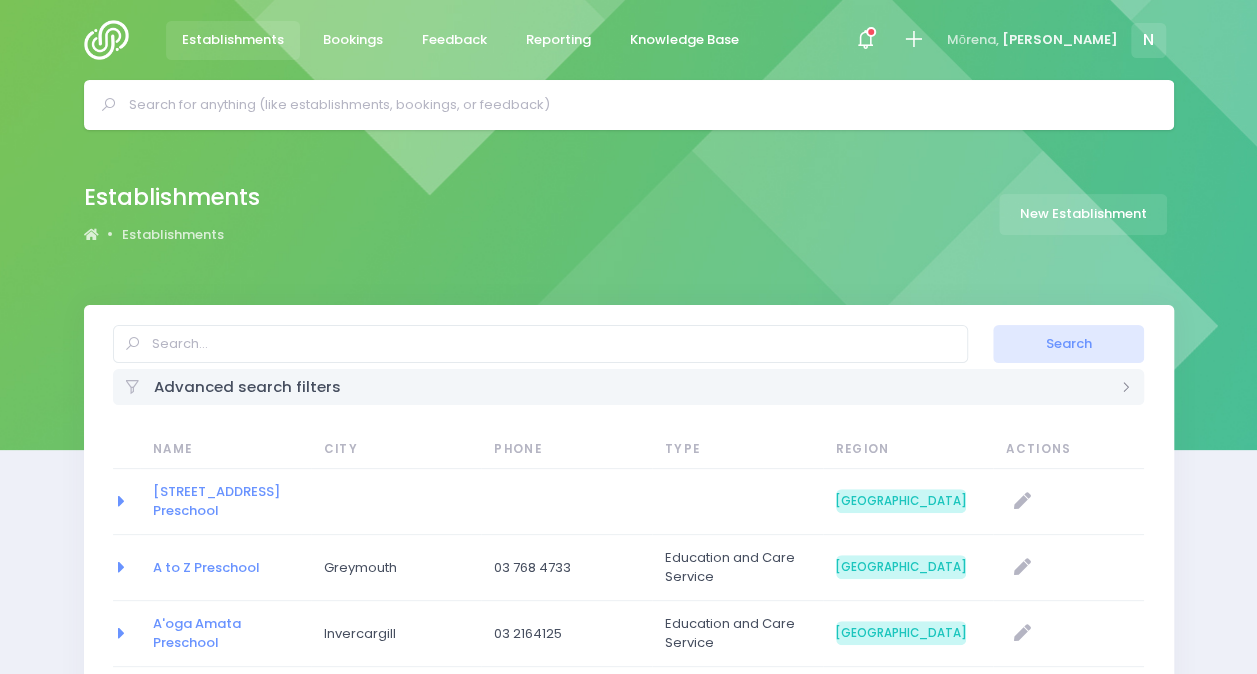 click at bounding box center [637, 105] 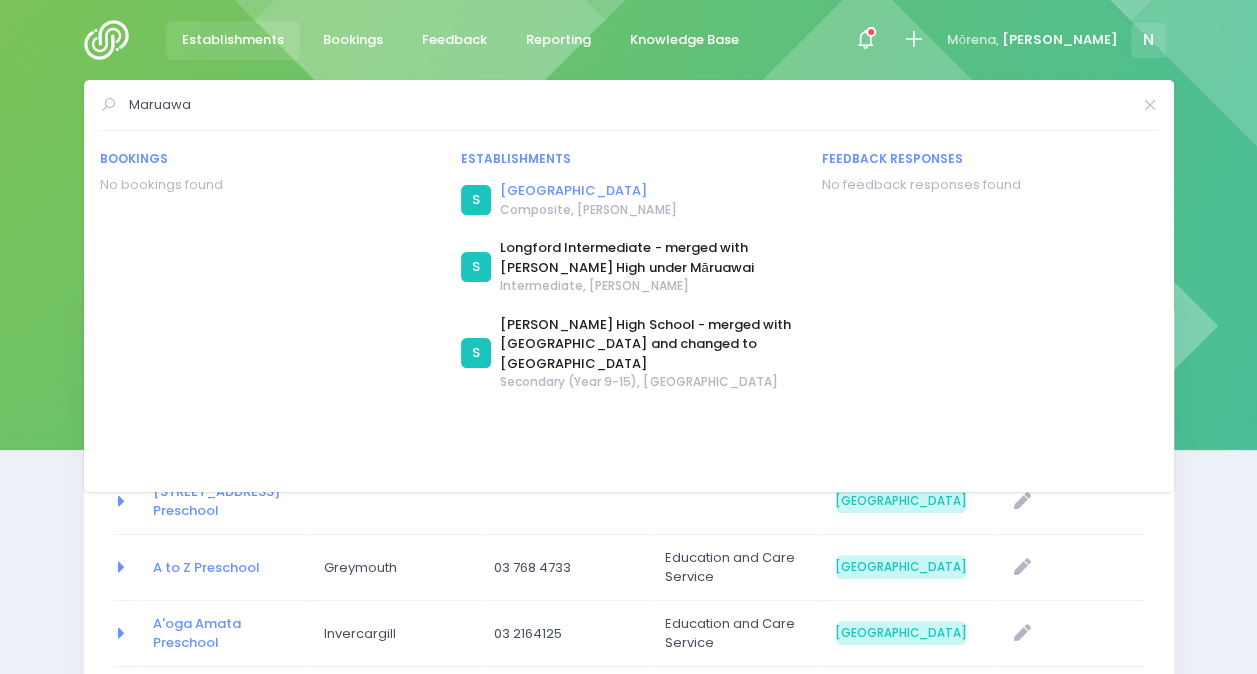 type on "Maruawa" 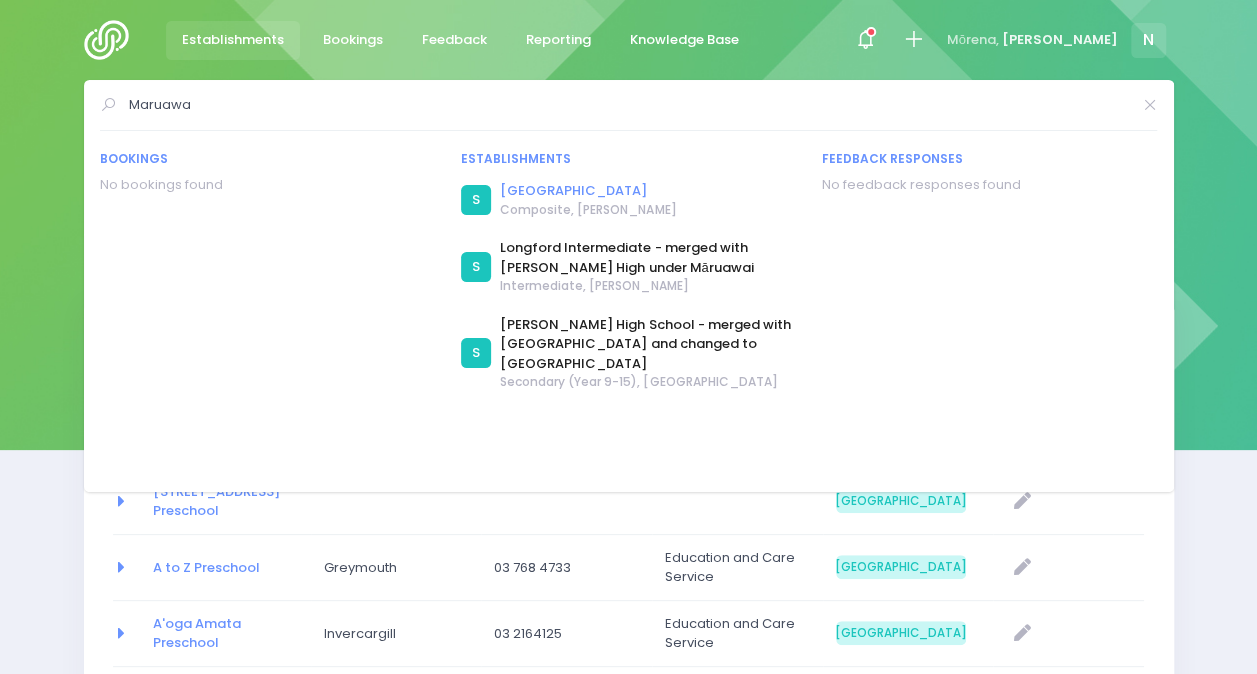 click on "[GEOGRAPHIC_DATA]" at bounding box center (588, 191) 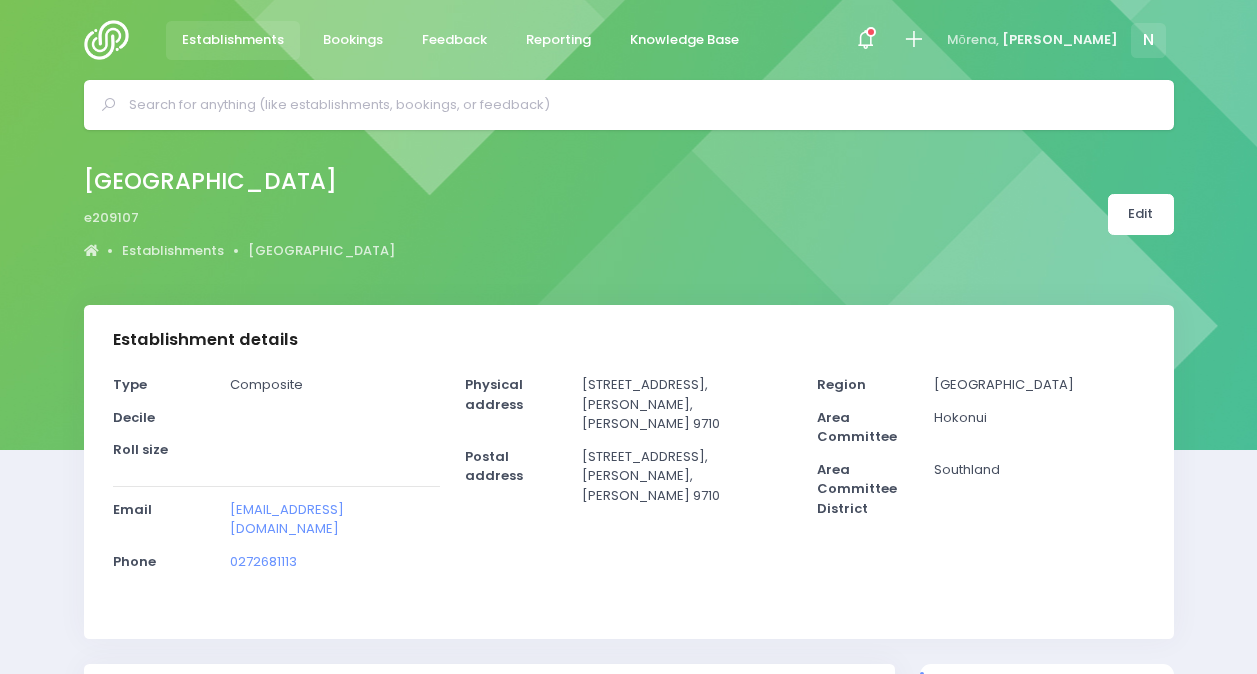 select on "5" 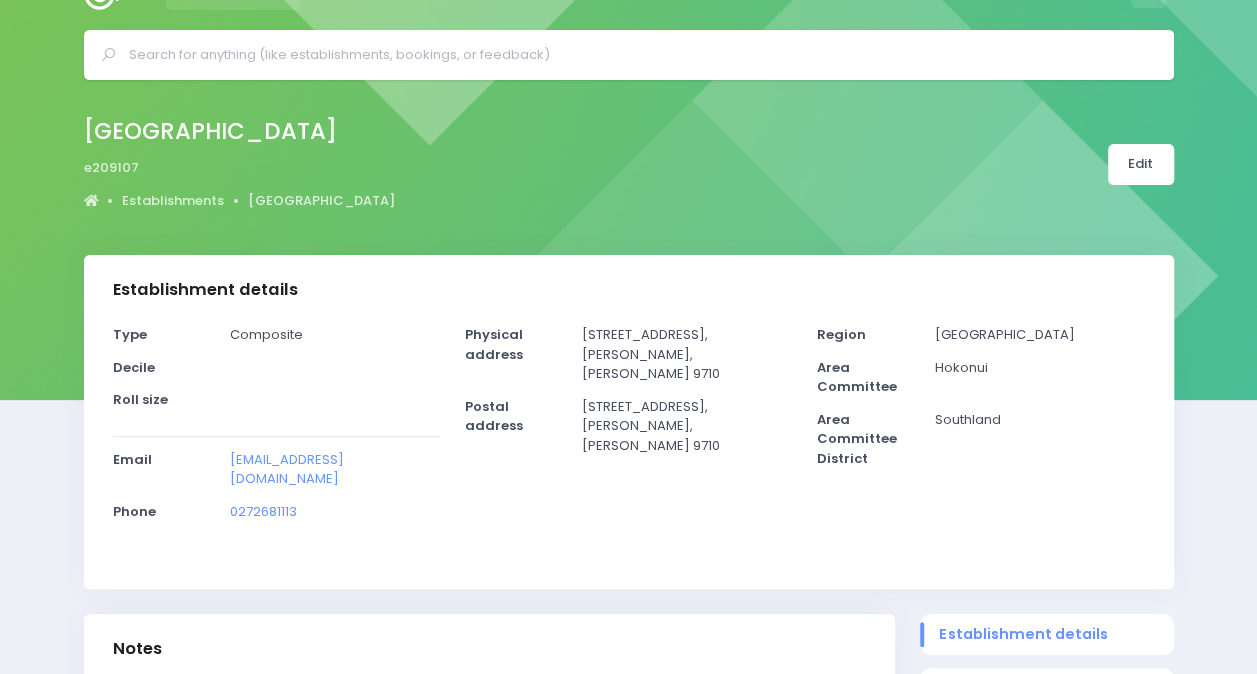 scroll, scrollTop: 0, scrollLeft: 0, axis: both 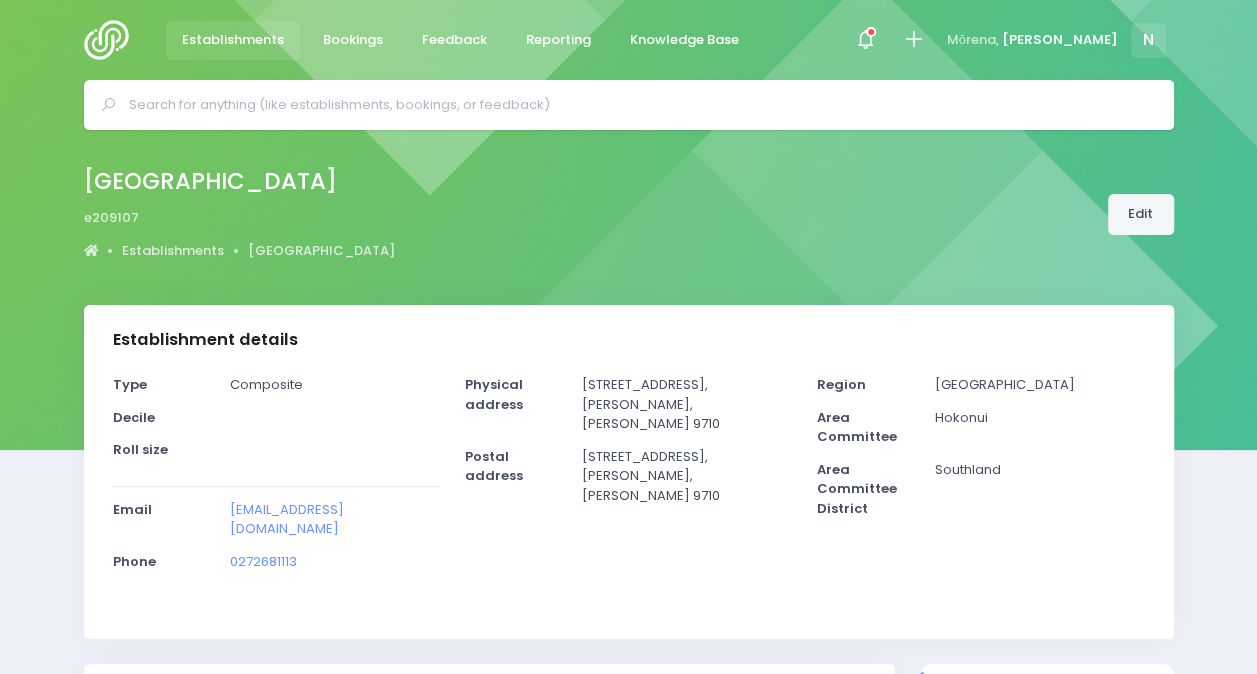 click on "Edit" at bounding box center (1141, 214) 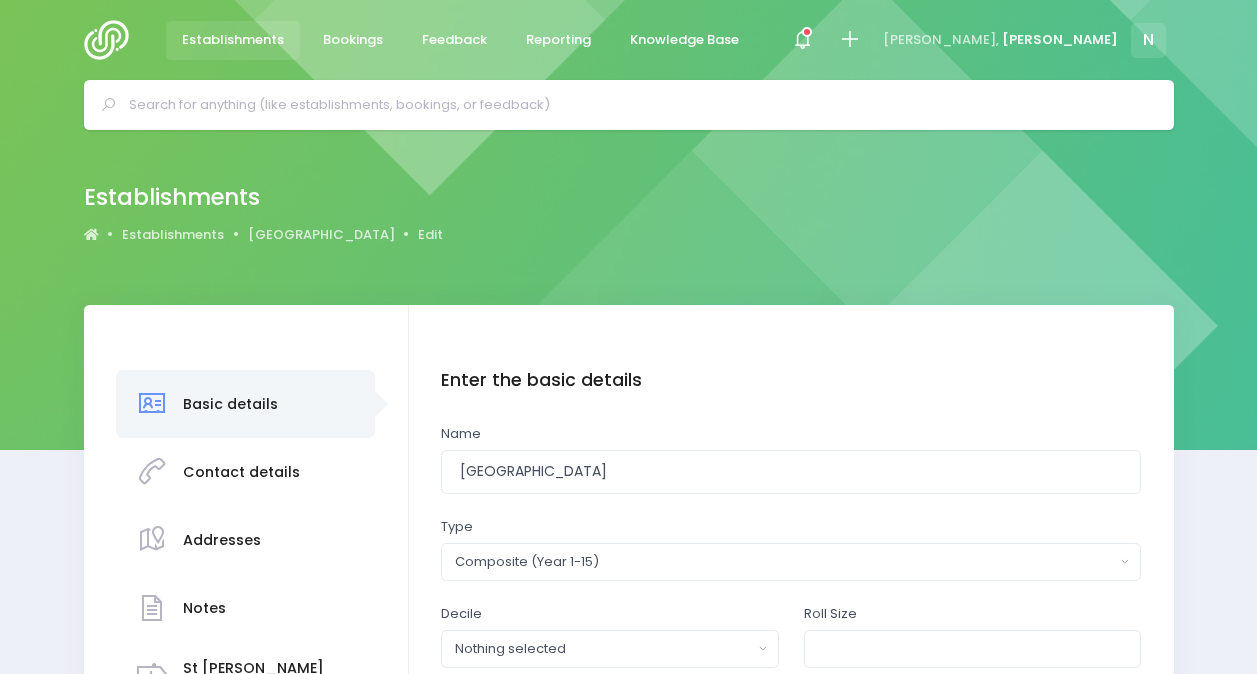 scroll, scrollTop: 0, scrollLeft: 0, axis: both 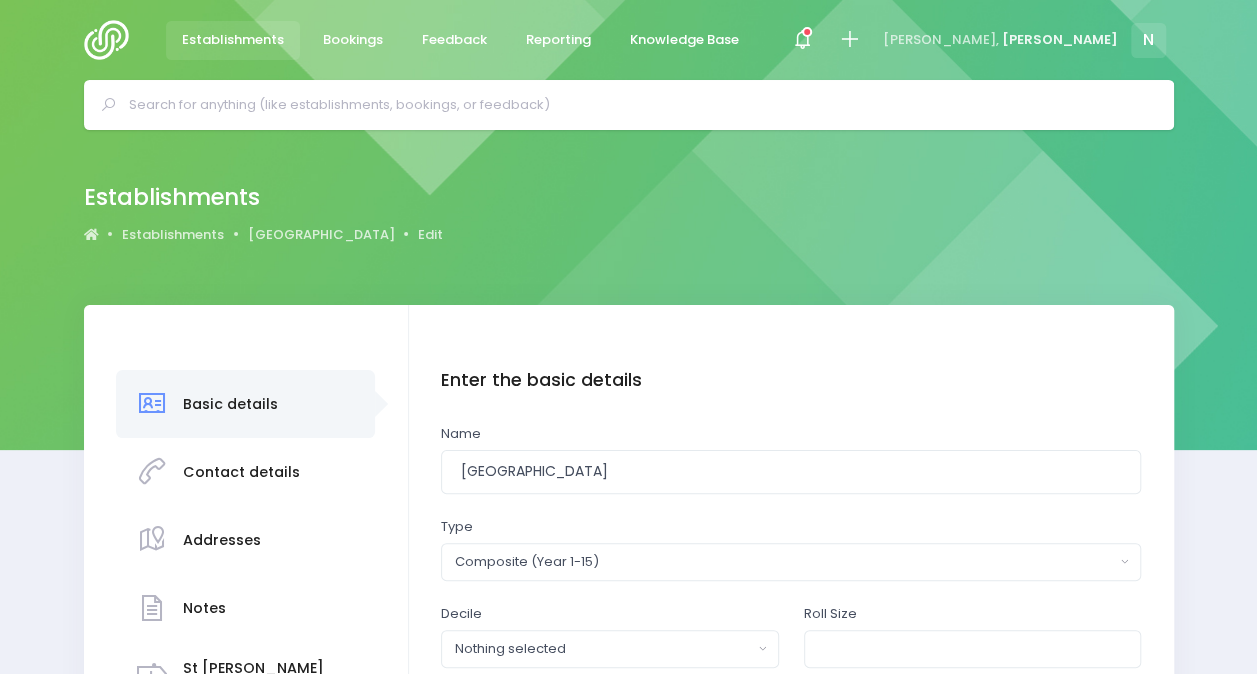 click on "Establishments" at bounding box center [233, 40] 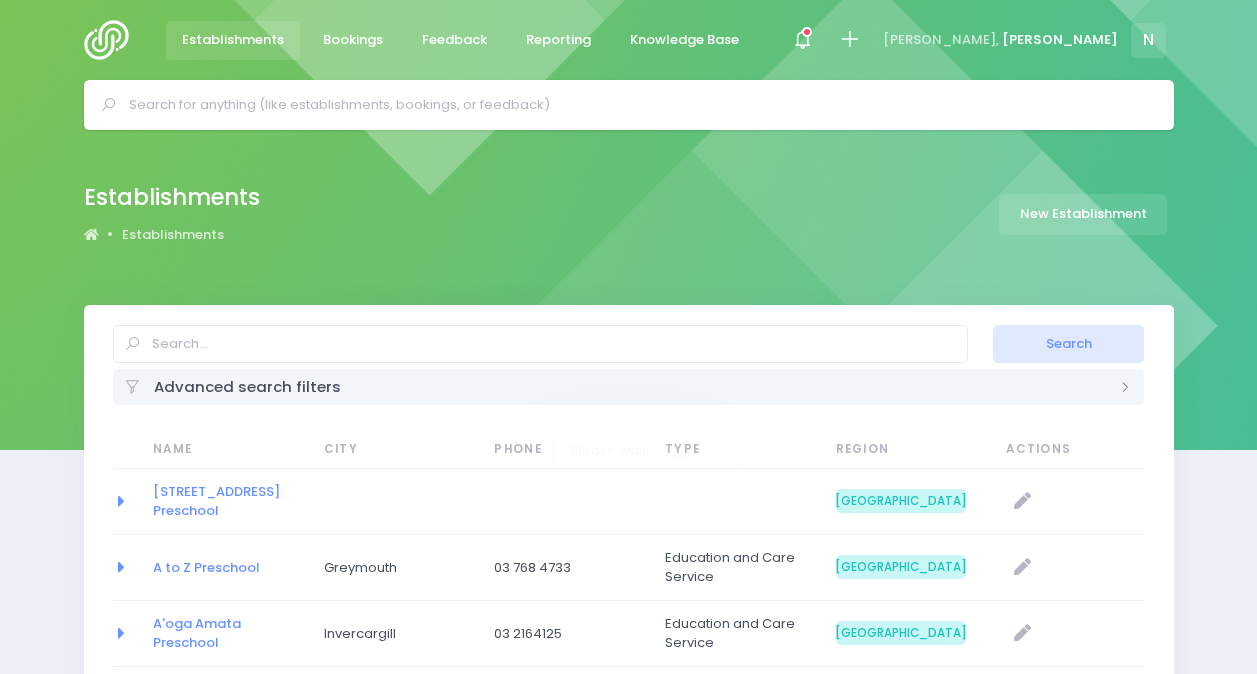 select on "20" 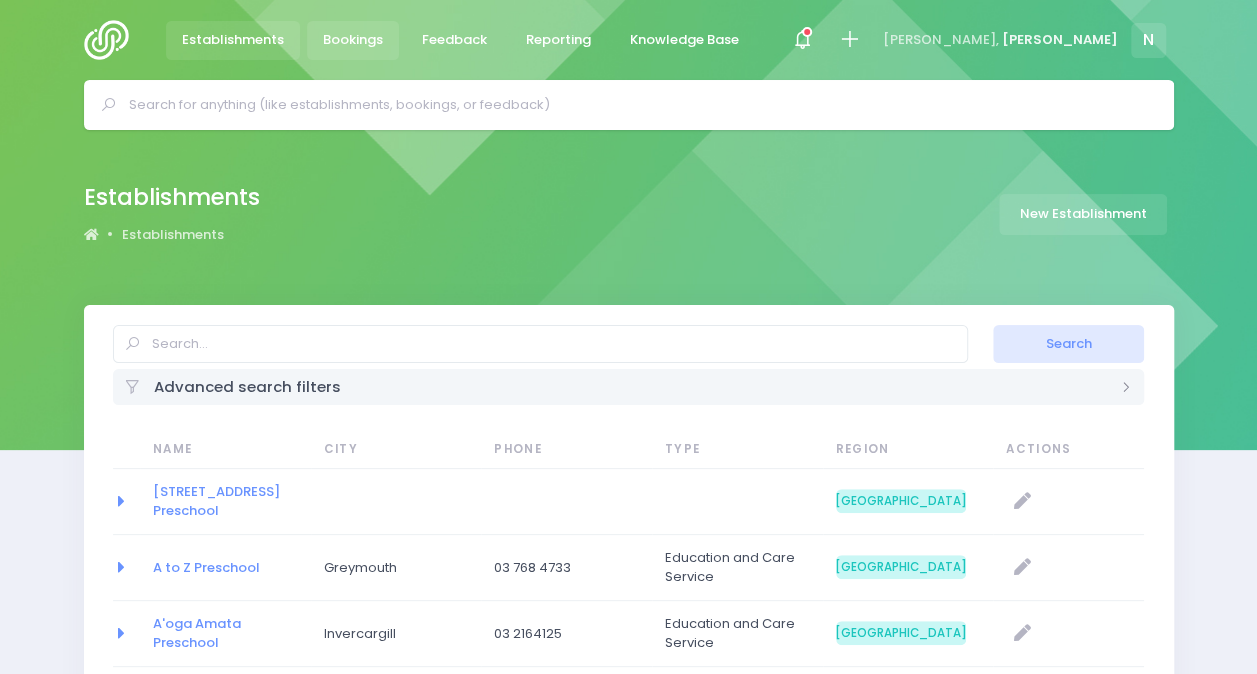 click on "Bookings" at bounding box center [353, 40] 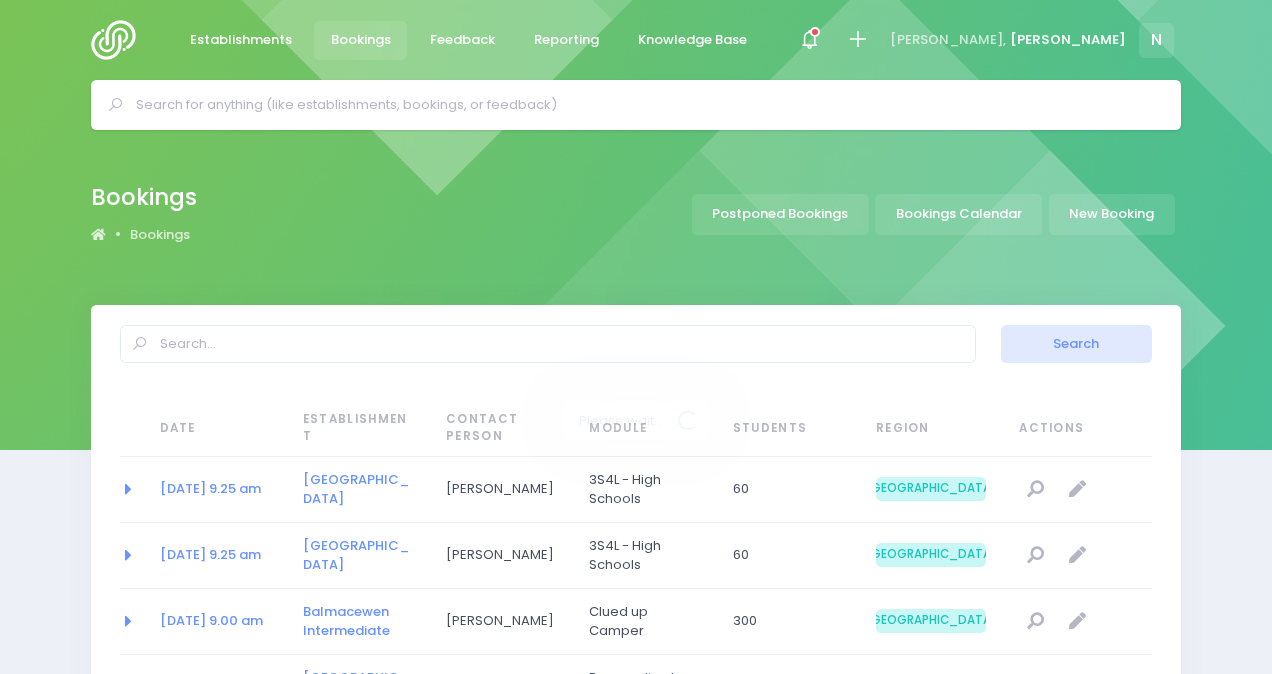 select on "20" 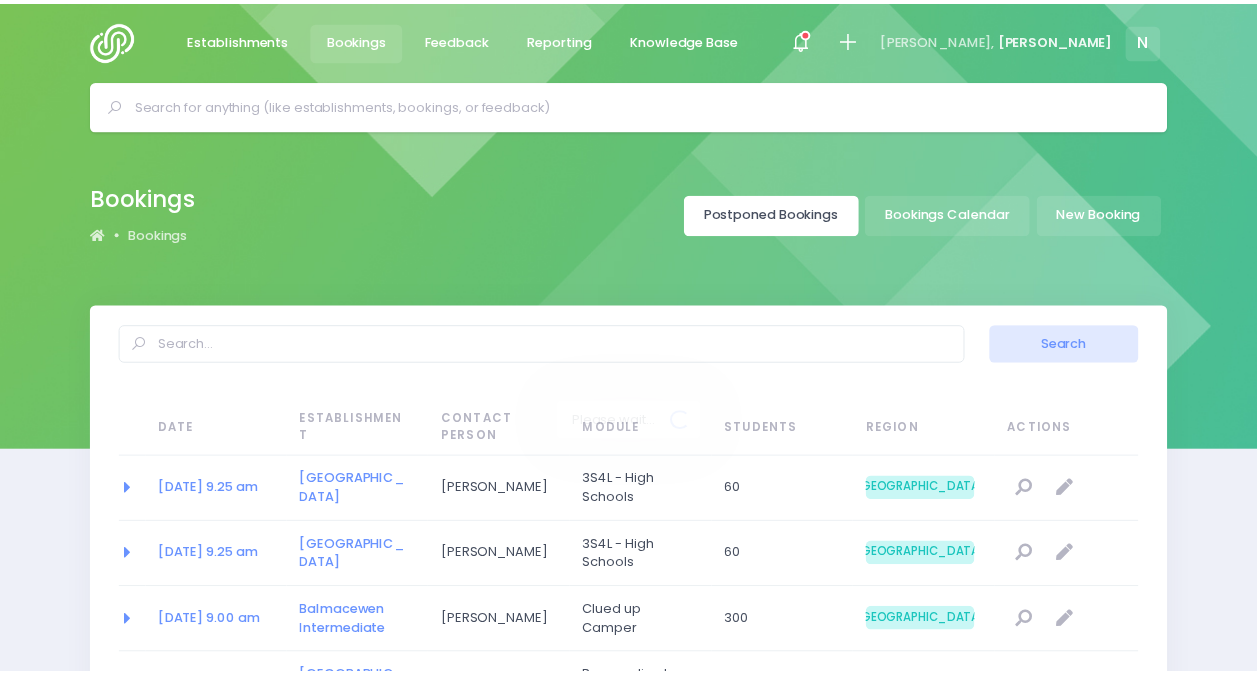 scroll, scrollTop: 0, scrollLeft: 0, axis: both 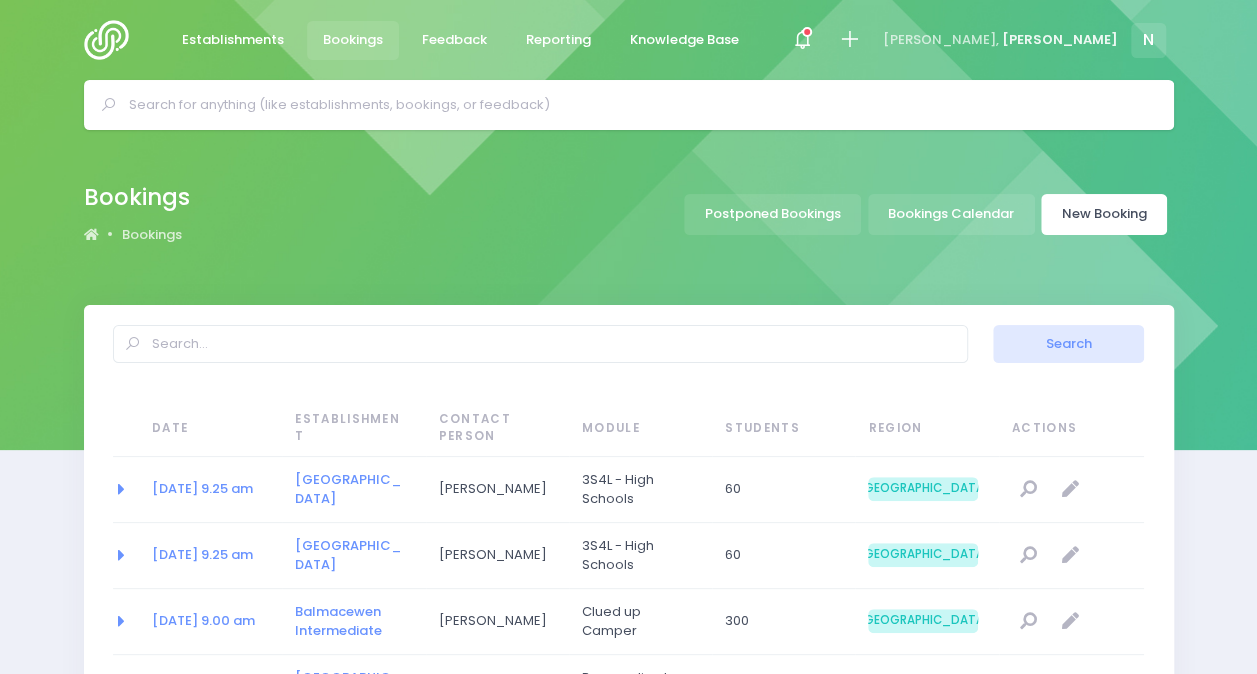click on "New Booking" at bounding box center [1104, 214] 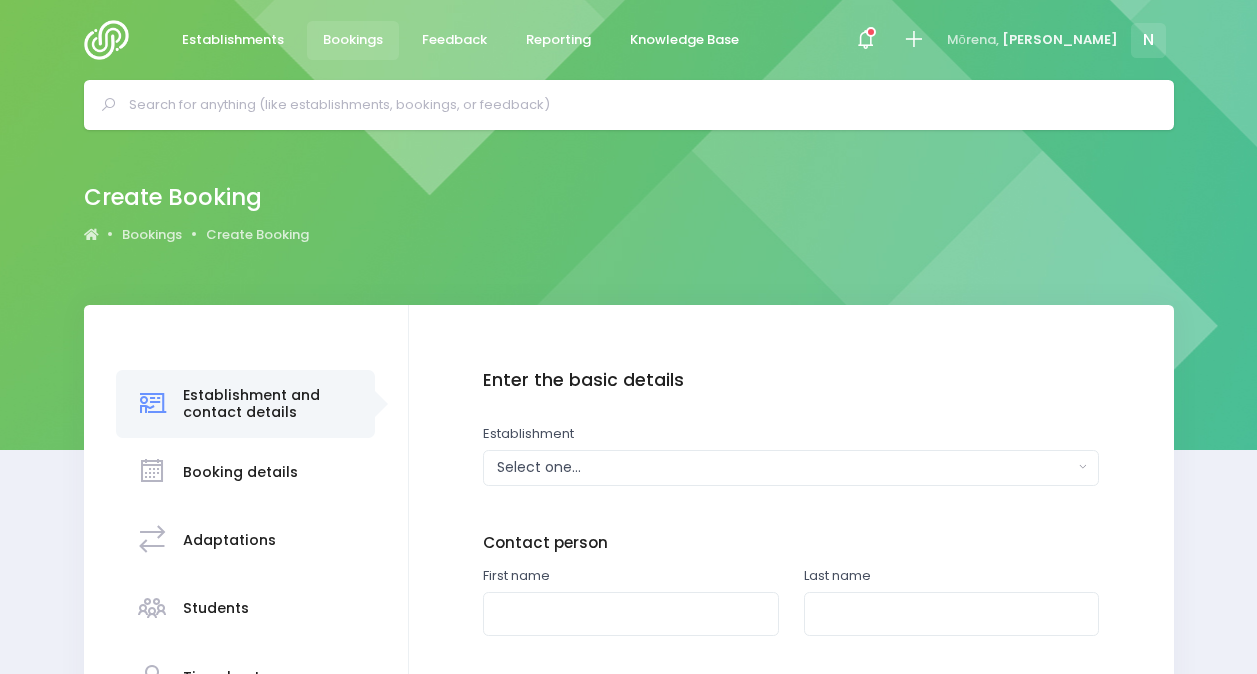 scroll, scrollTop: 0, scrollLeft: 0, axis: both 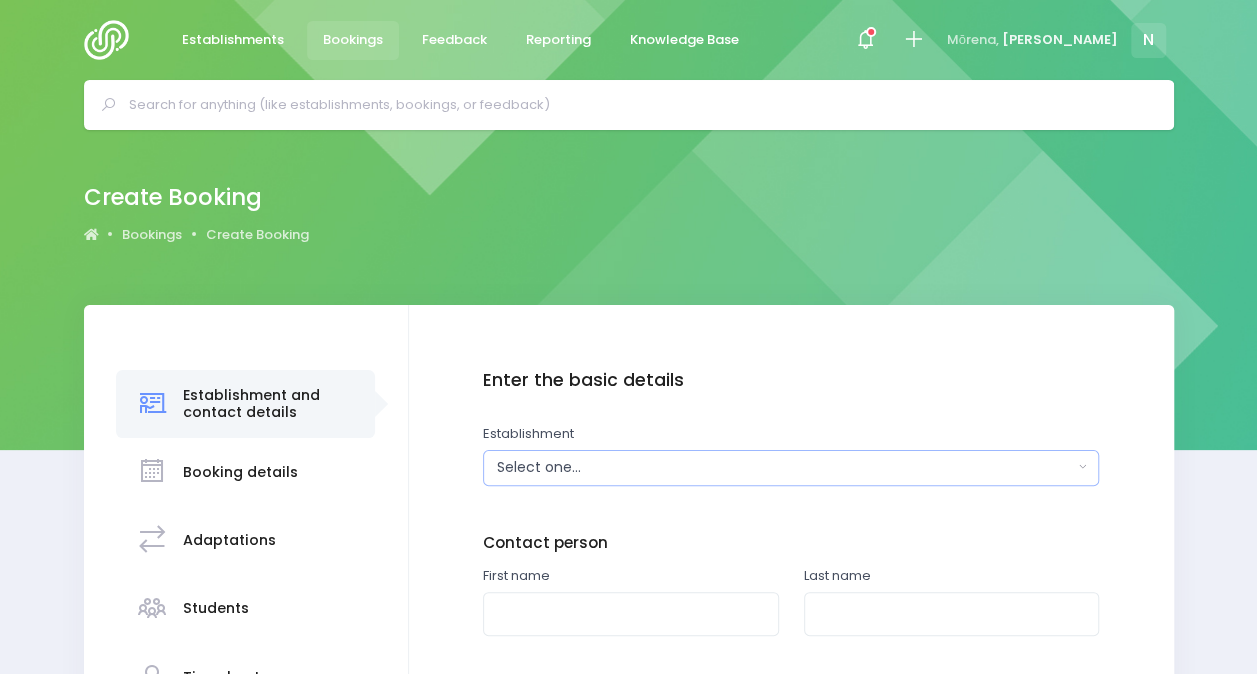 click on "Select one..." at bounding box center (791, 468) 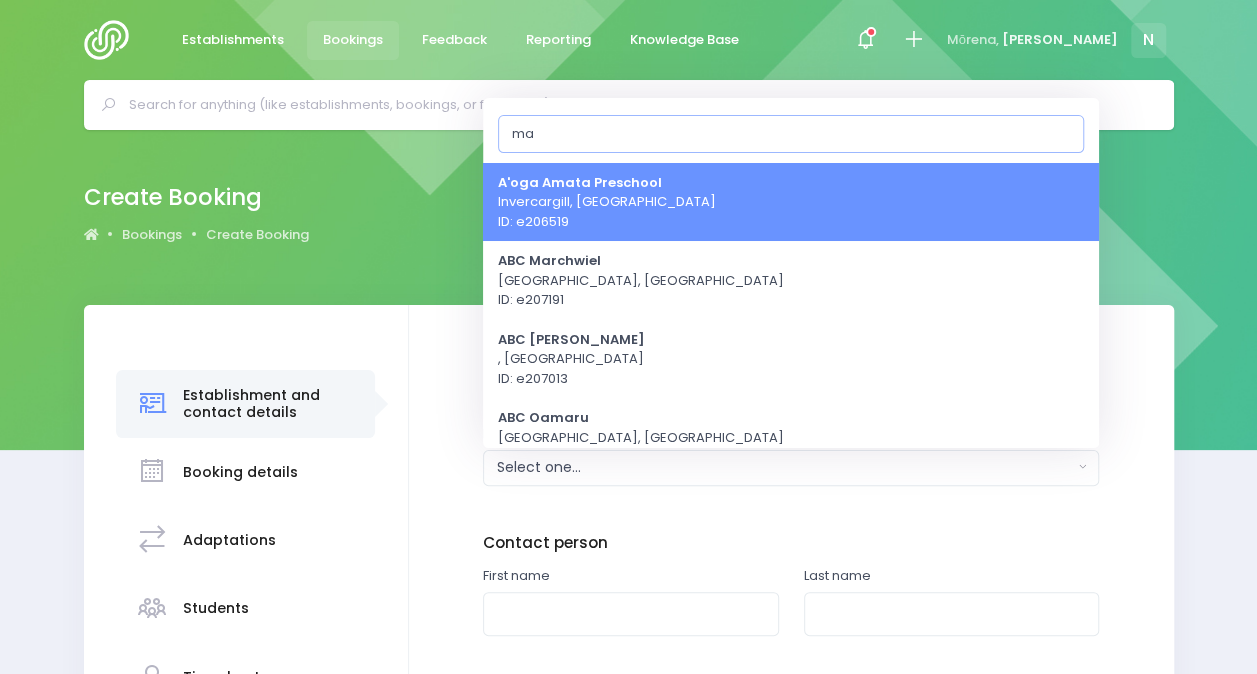 type on "m" 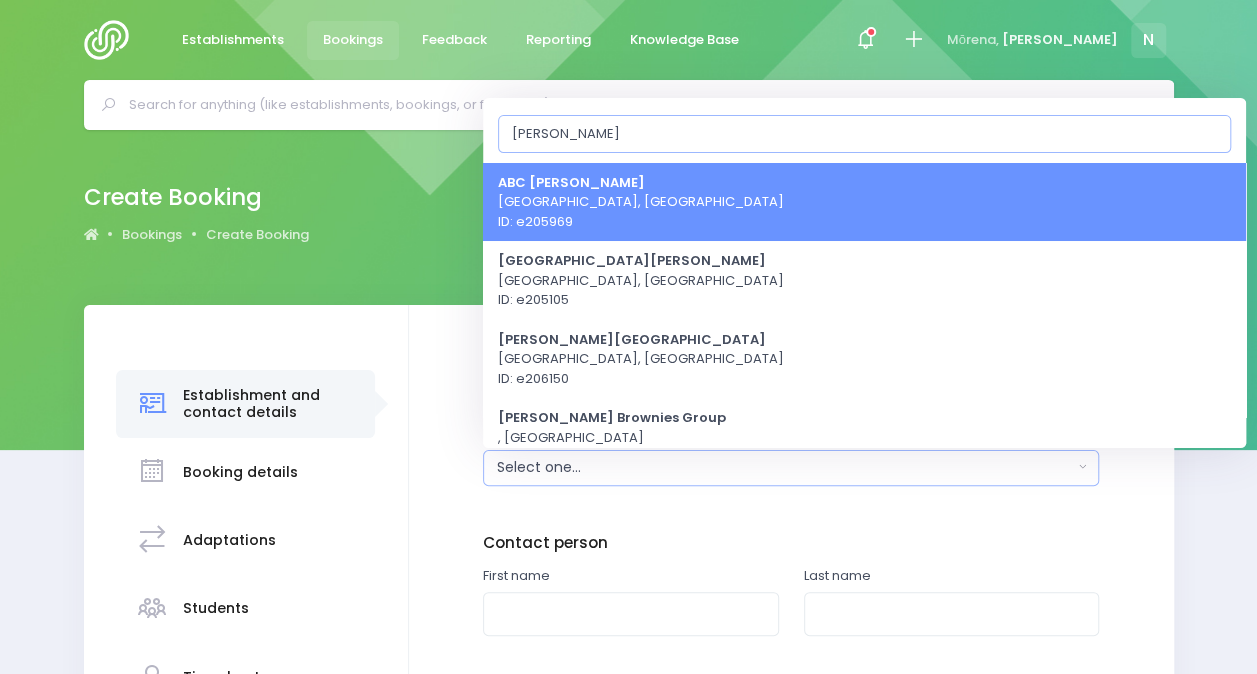 type on "gore" 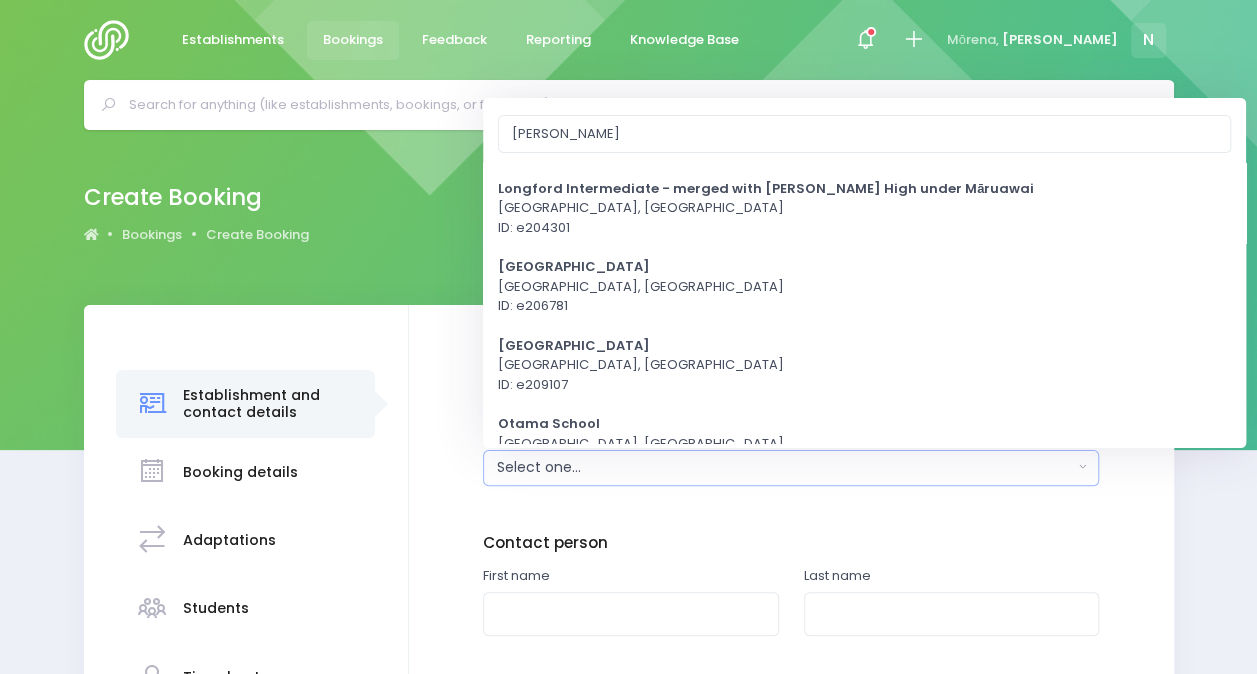scroll, scrollTop: 996, scrollLeft: 0, axis: vertical 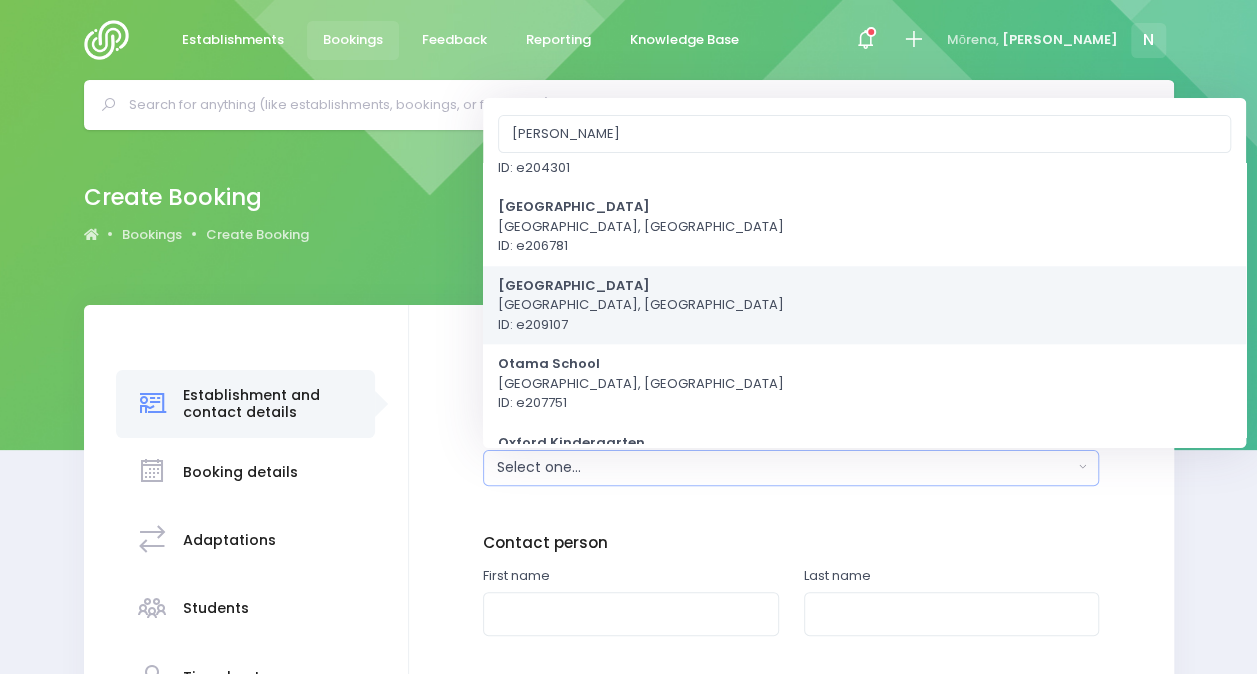 click on "Māruawai College Gore, South Island Region ID: e209107" at bounding box center (641, 304) 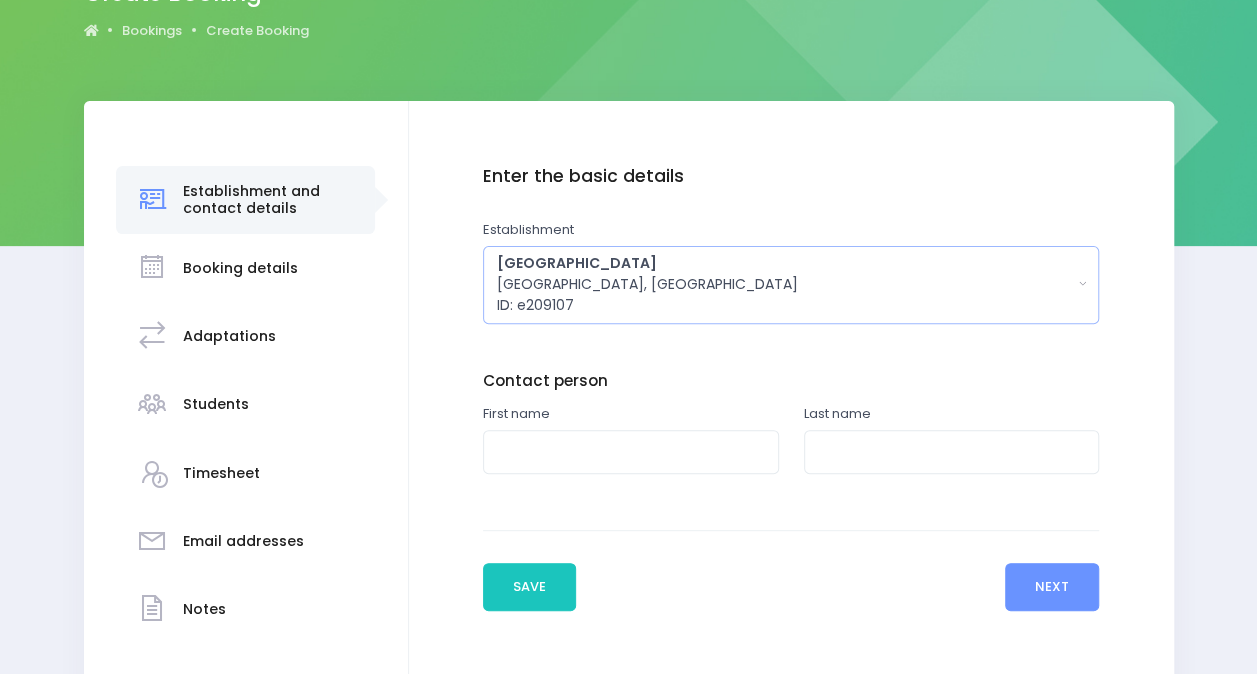 scroll, scrollTop: 229, scrollLeft: 0, axis: vertical 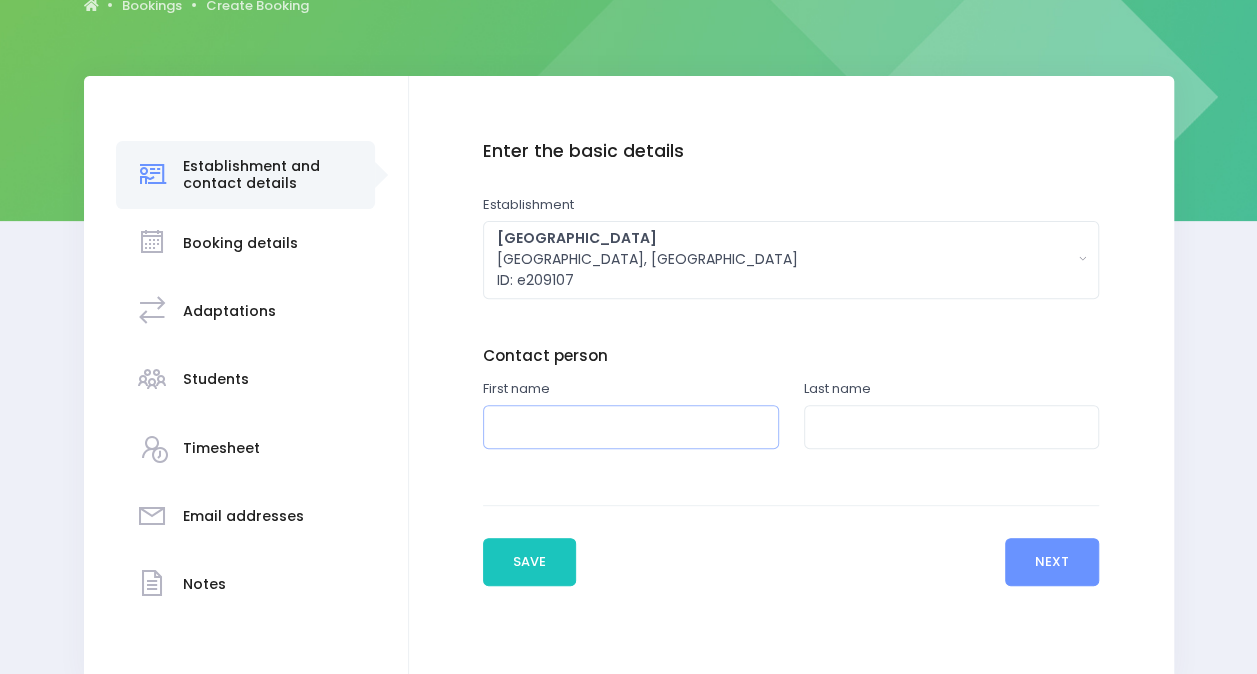 click at bounding box center (631, 427) 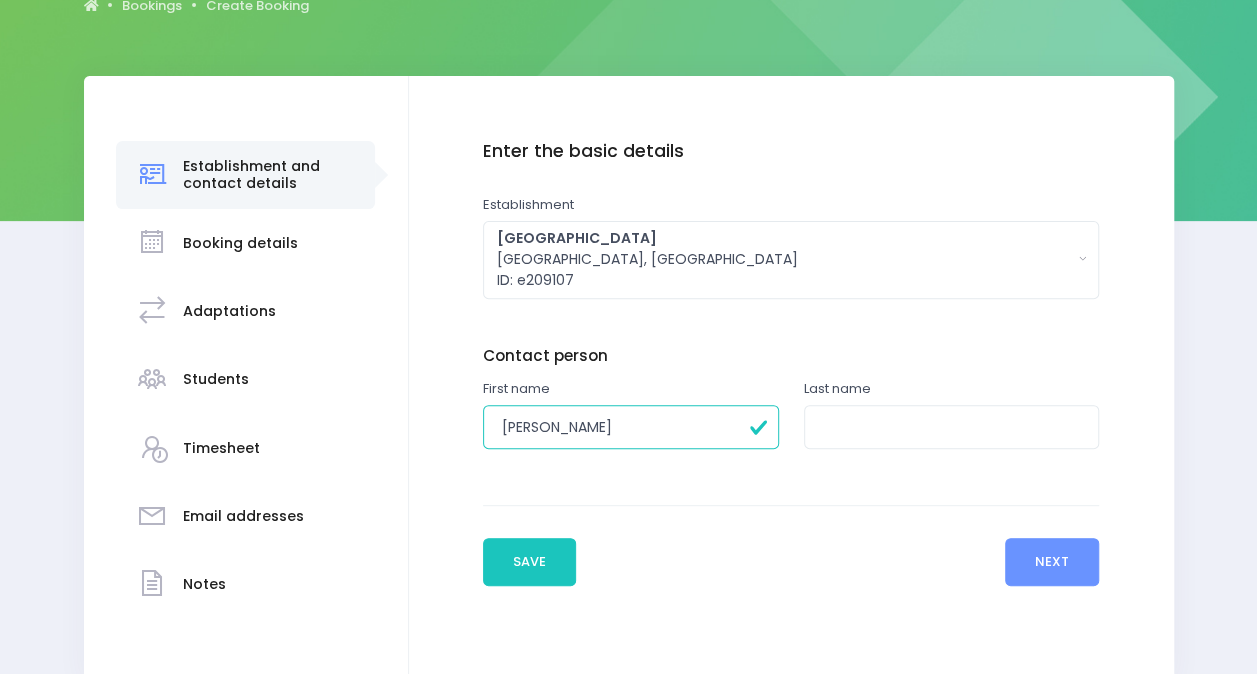 type on "Amy" 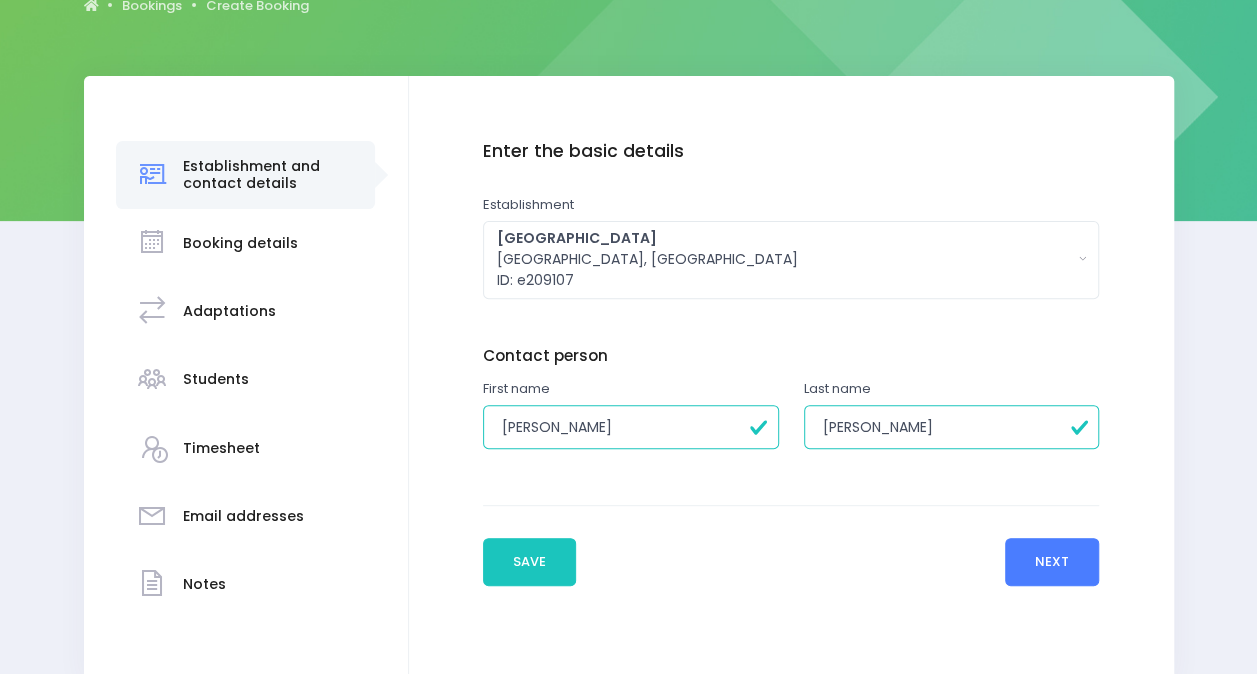 type on "Christie" 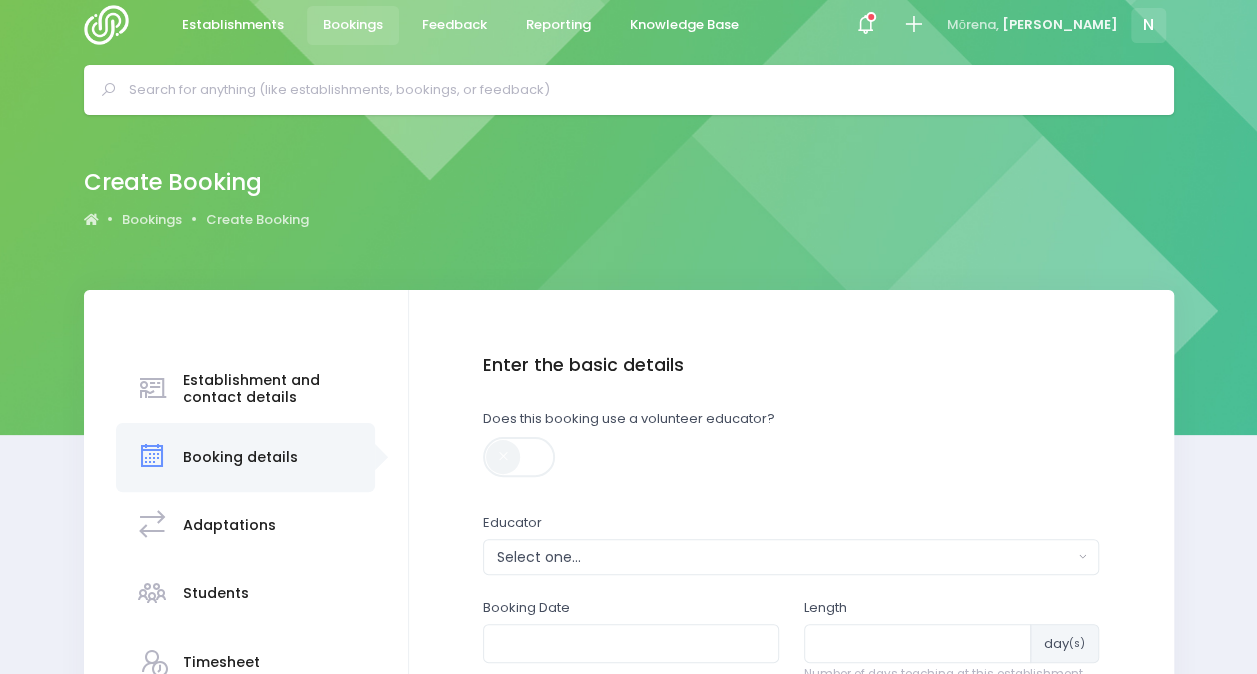 scroll, scrollTop: 0, scrollLeft: 0, axis: both 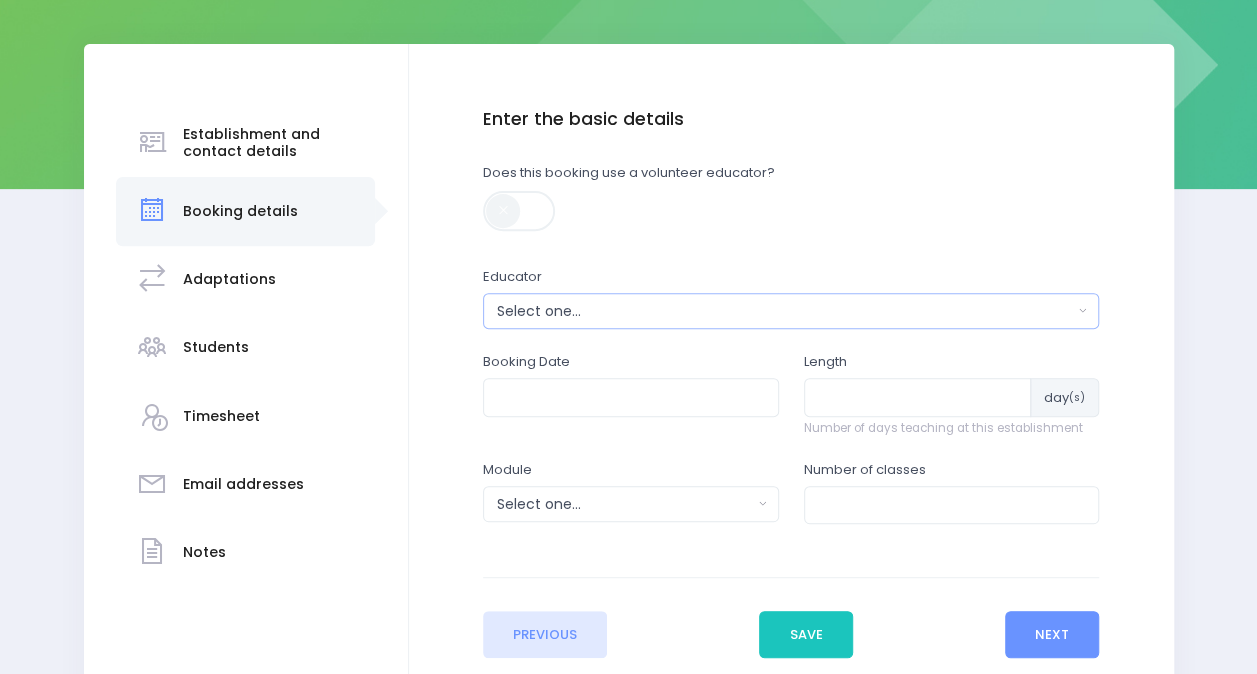 click on "Select one..." at bounding box center (785, 311) 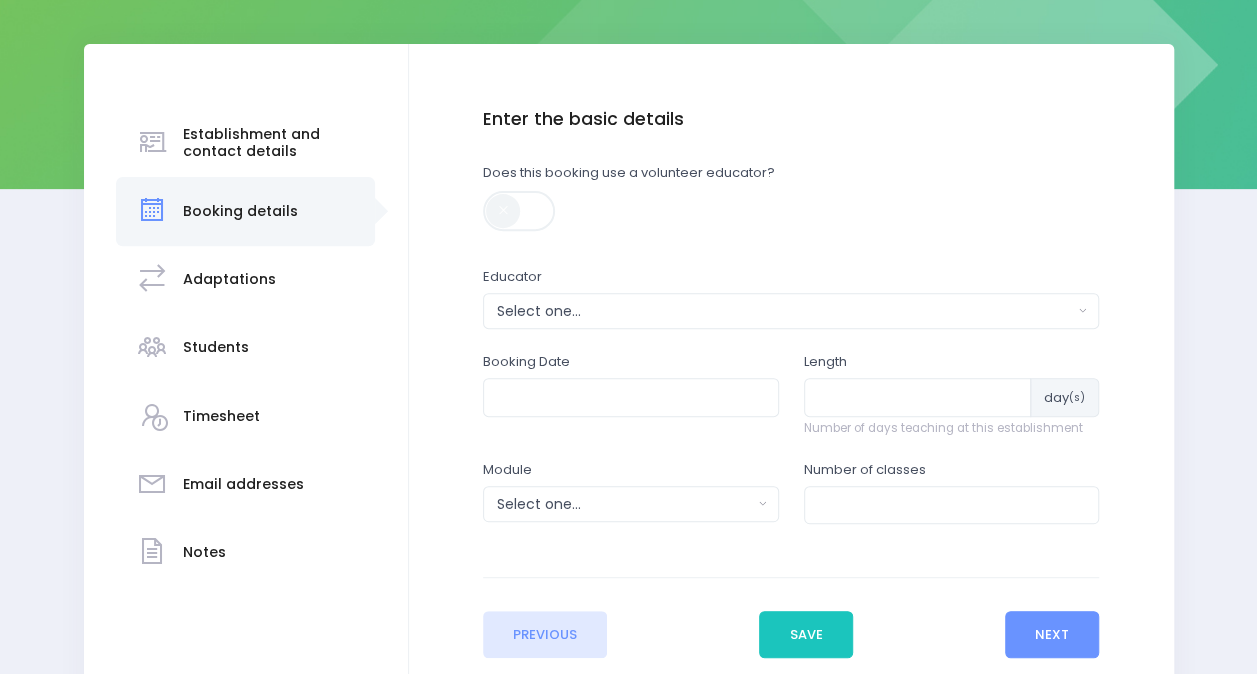 scroll, scrollTop: 0, scrollLeft: 0, axis: both 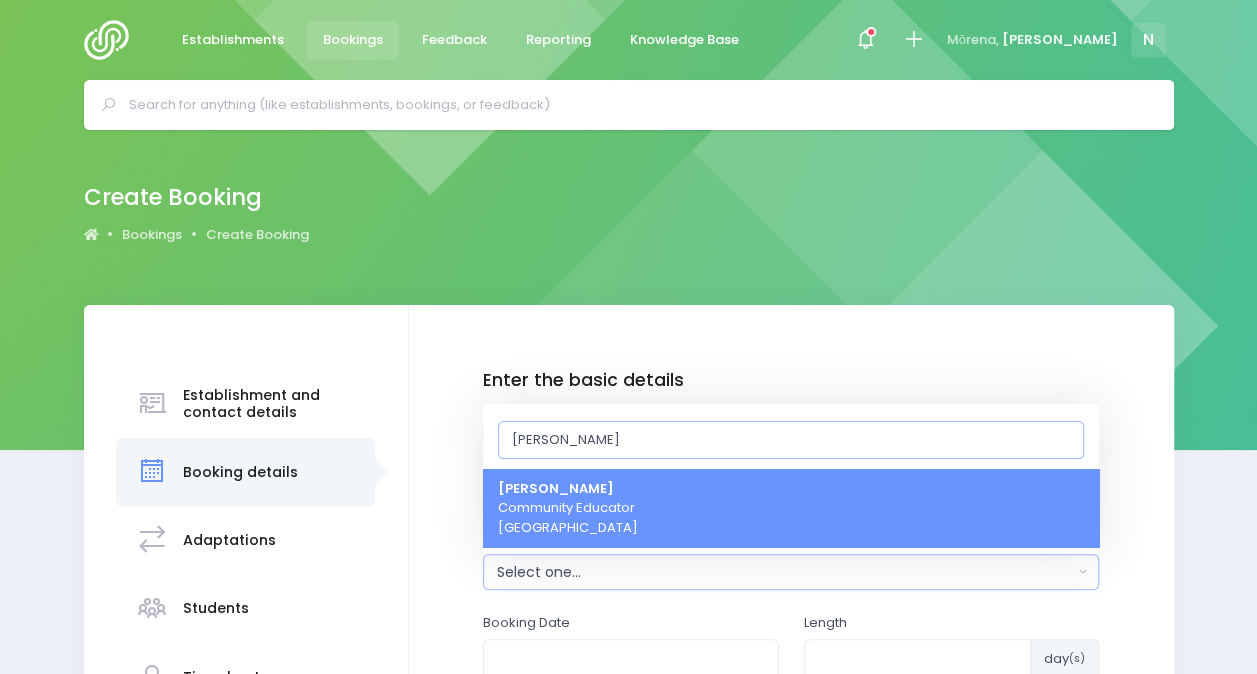 type on "Nick" 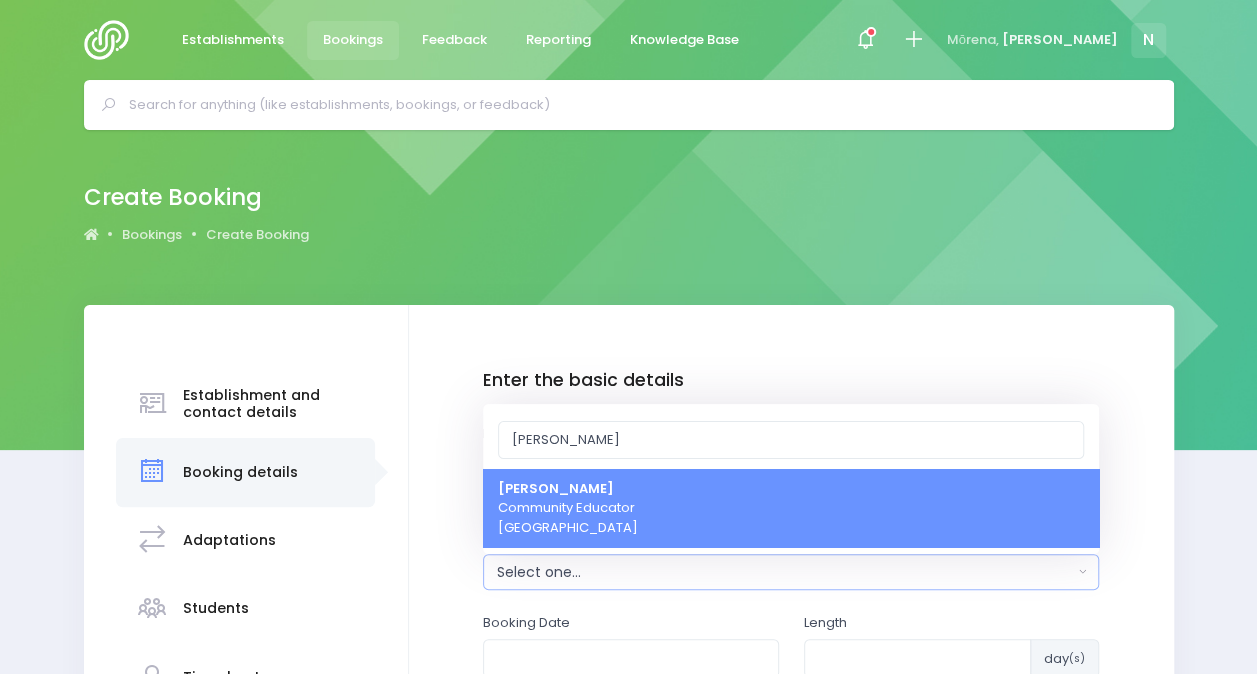 click on "Nicky Young Community Educator South Island Region" at bounding box center (791, 508) 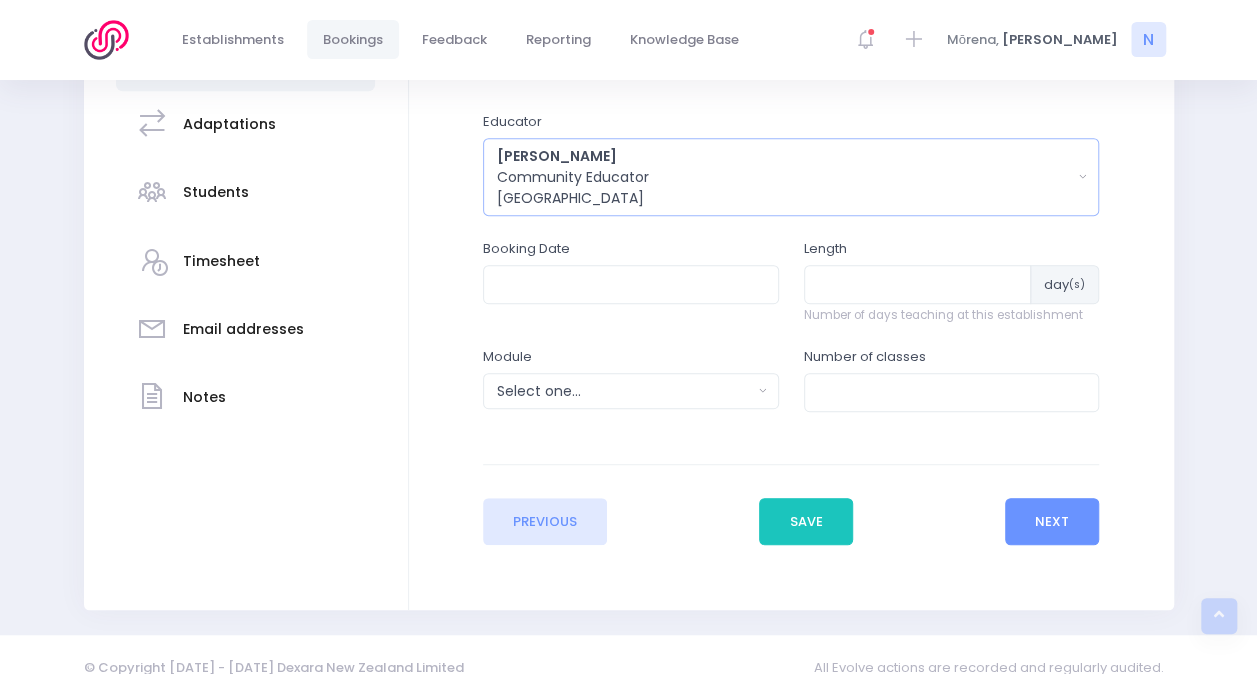 scroll, scrollTop: 434, scrollLeft: 0, axis: vertical 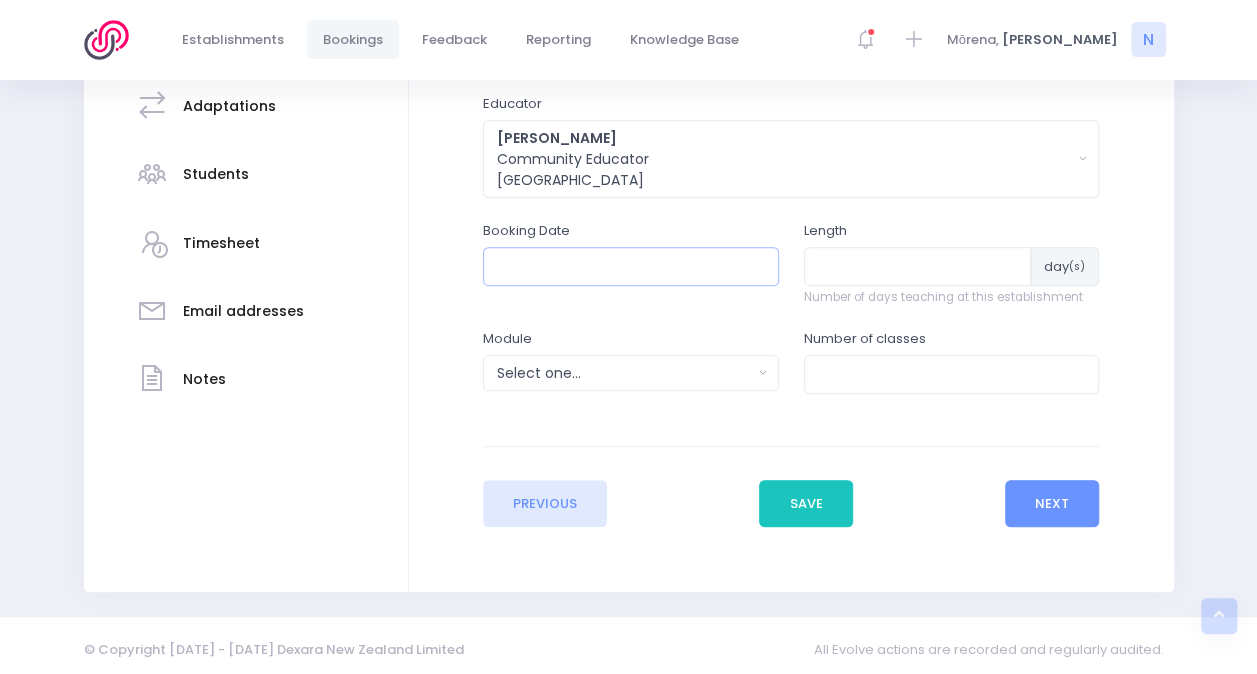 click at bounding box center [631, 266] 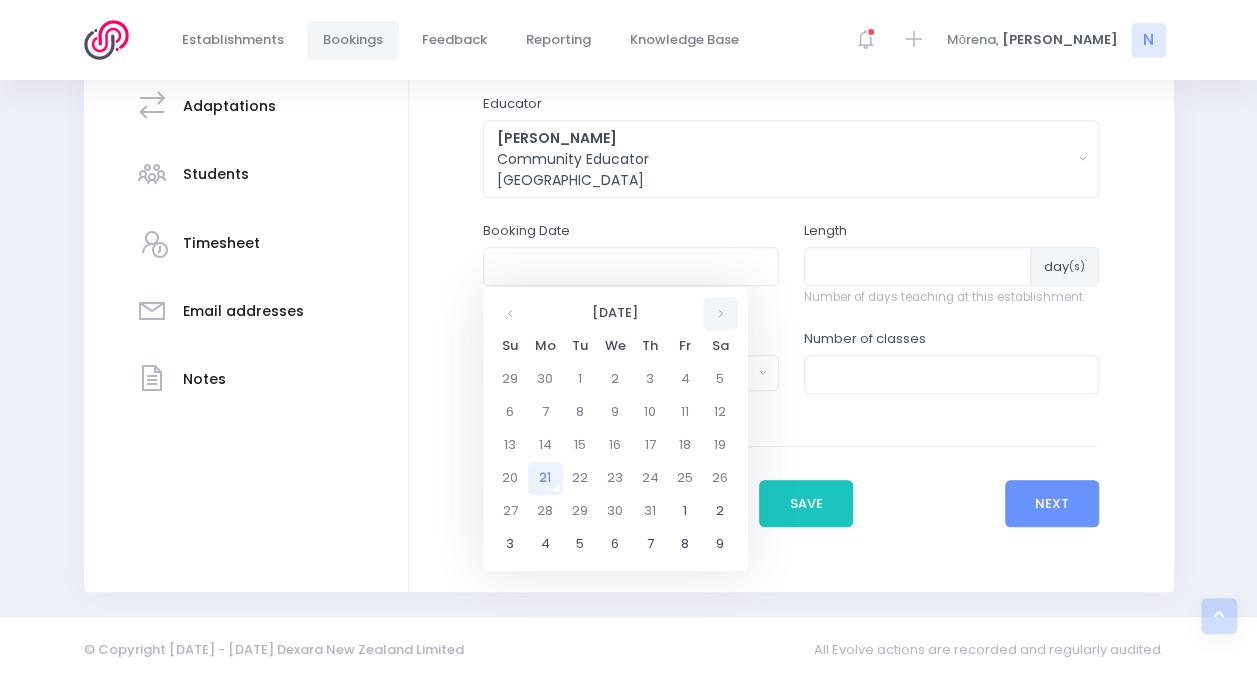 click at bounding box center (720, 313) 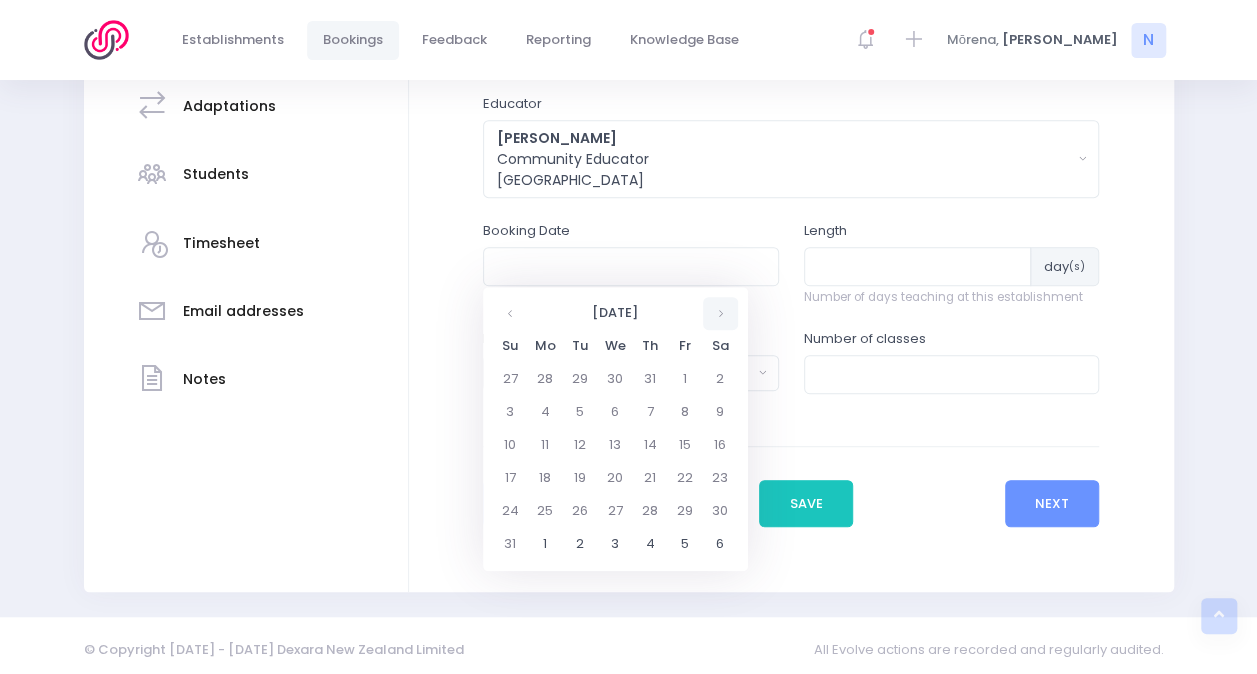 click at bounding box center [720, 313] 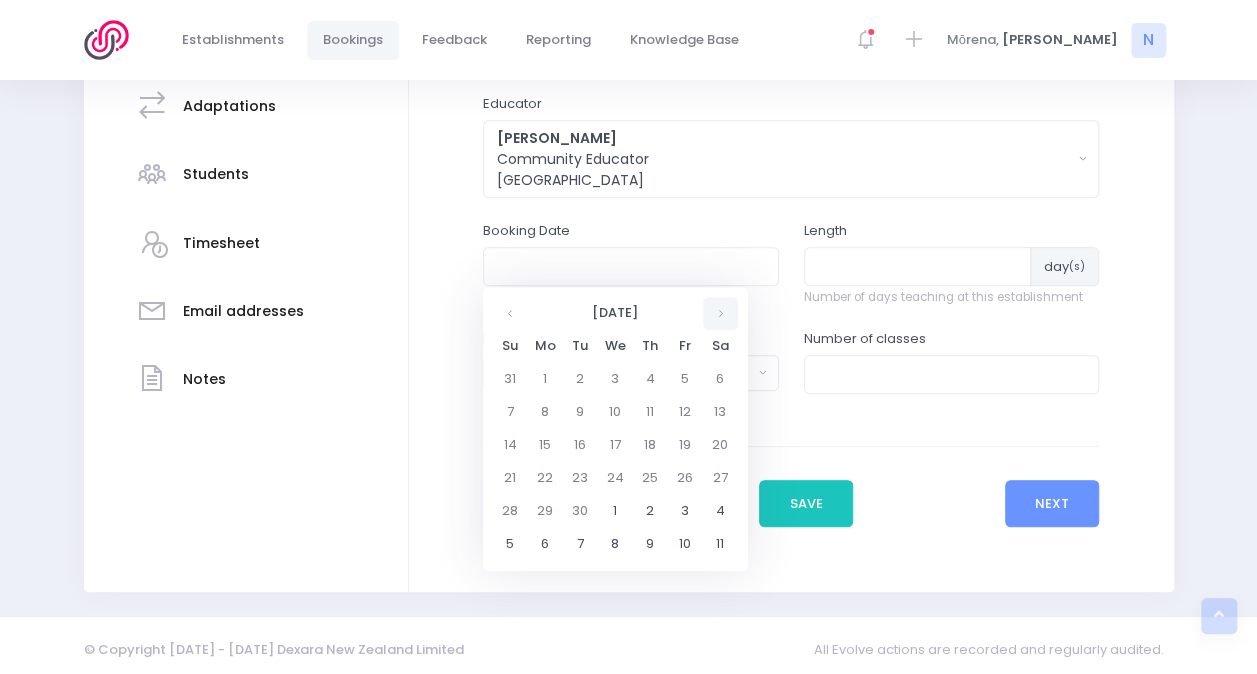 click at bounding box center (720, 313) 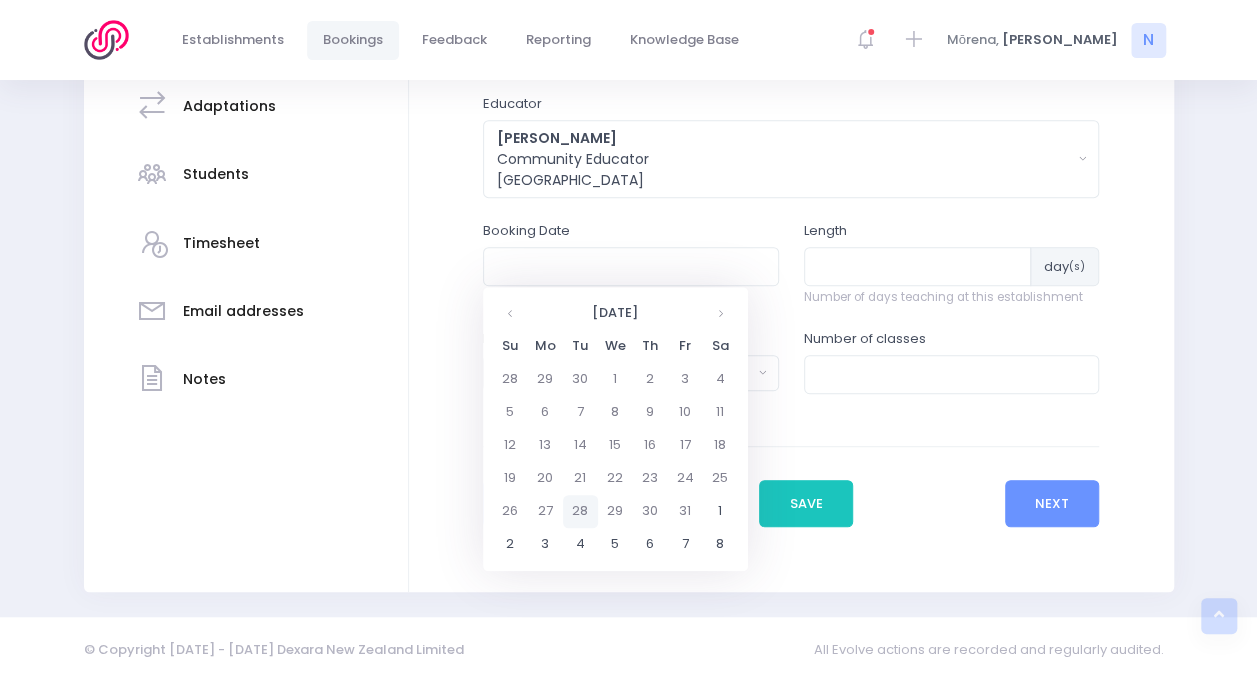 click on "28" at bounding box center (580, 511) 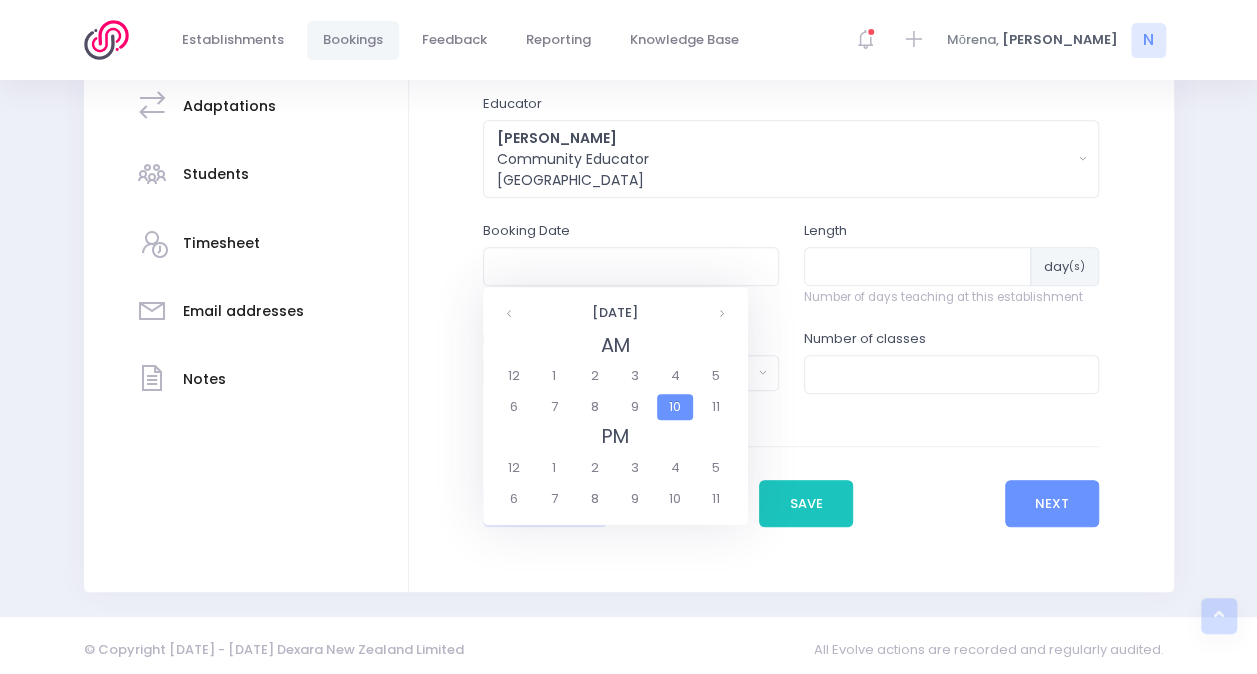 click on "10" at bounding box center [674, 407] 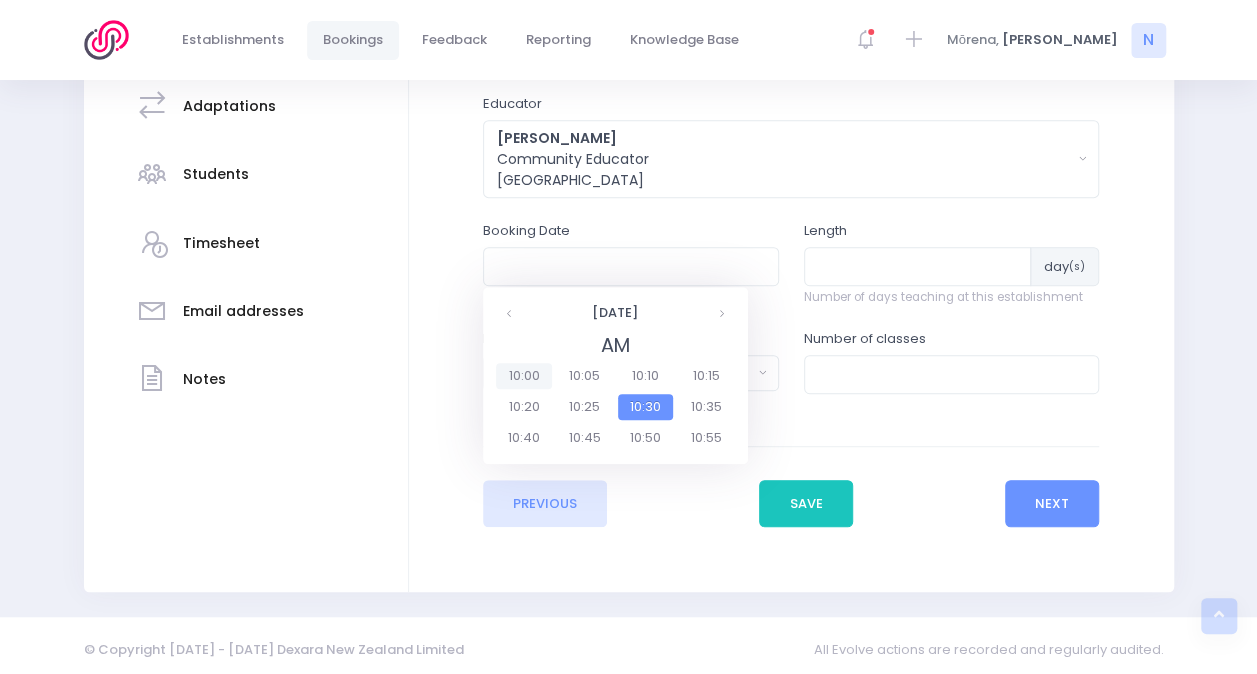 click on "10:00" at bounding box center [524, 376] 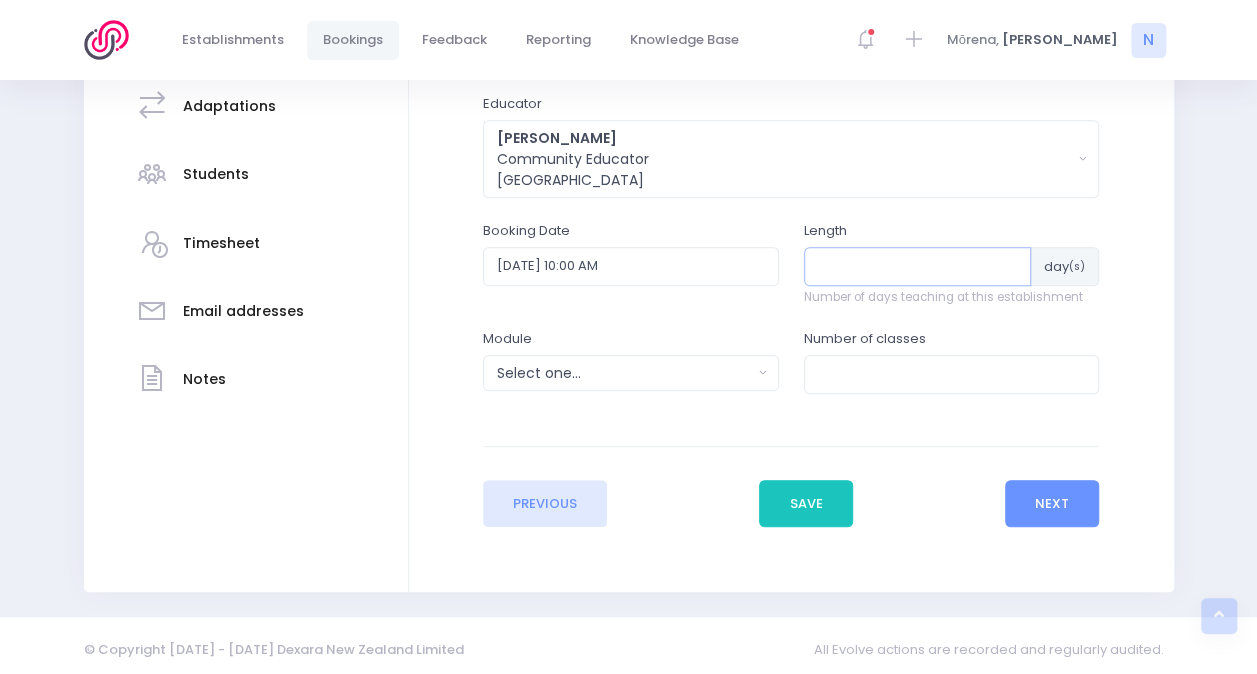 click at bounding box center [918, 266] 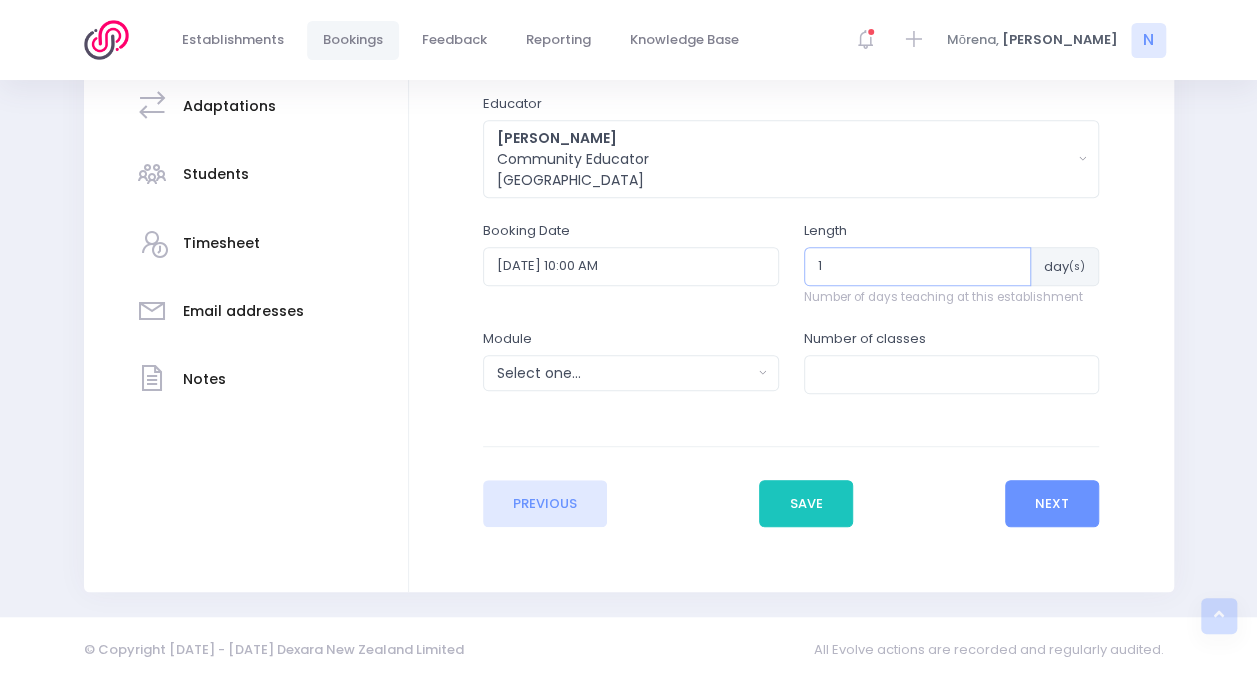 click on "1" at bounding box center [918, 266] 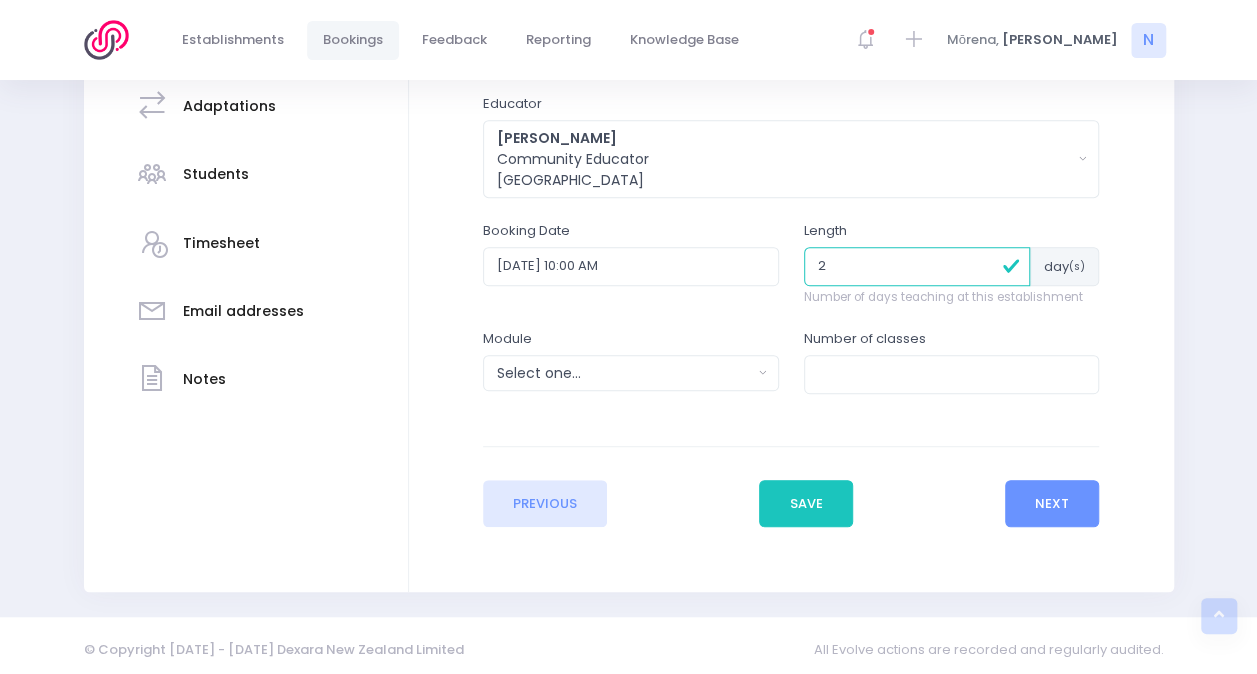 click on "2" at bounding box center (917, 266) 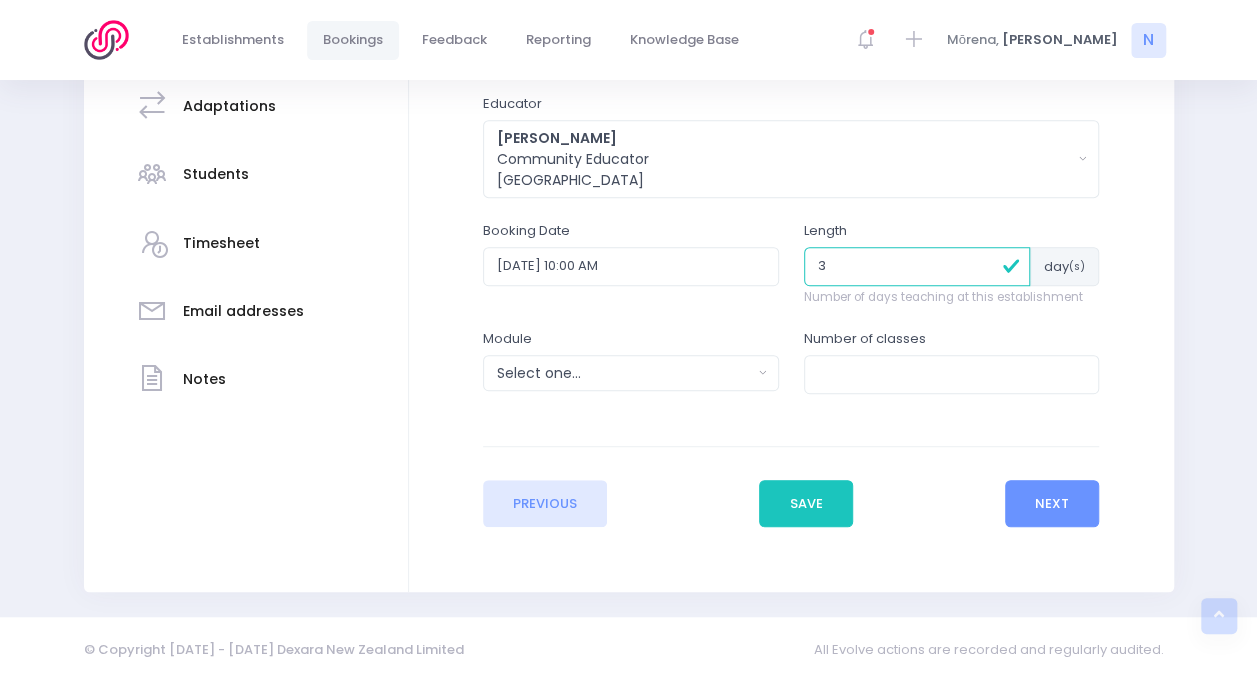 type on "3" 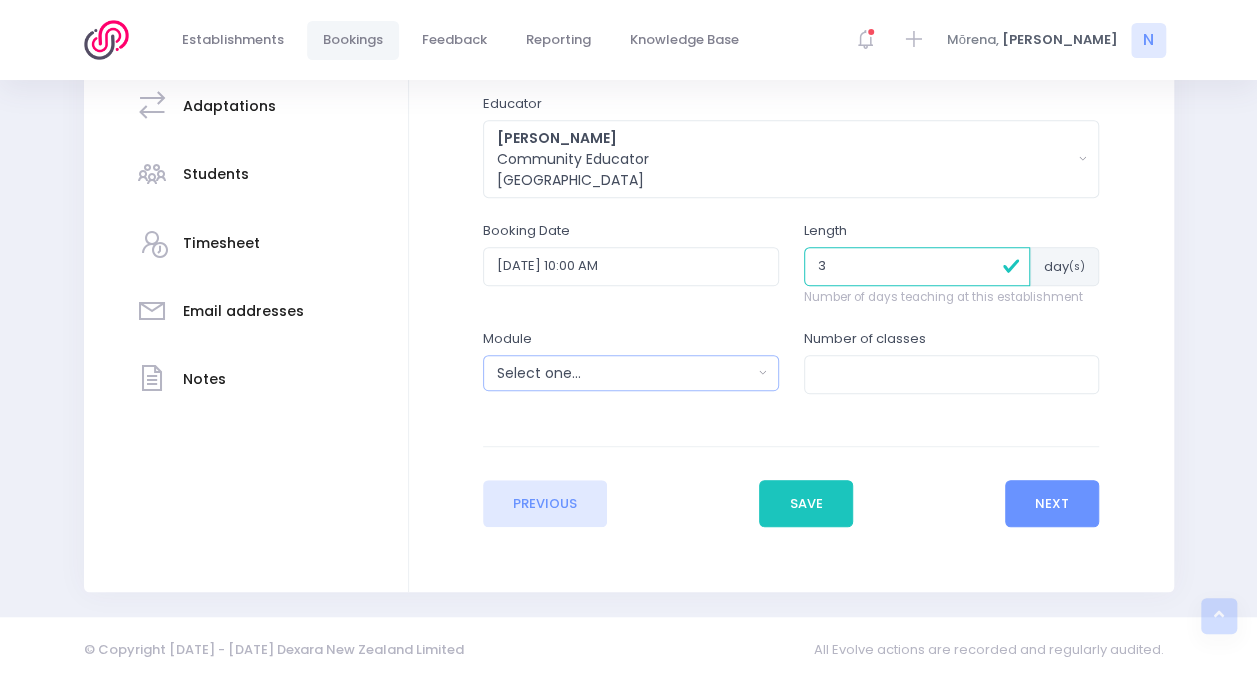 click on "Select one..." at bounding box center (624, 373) 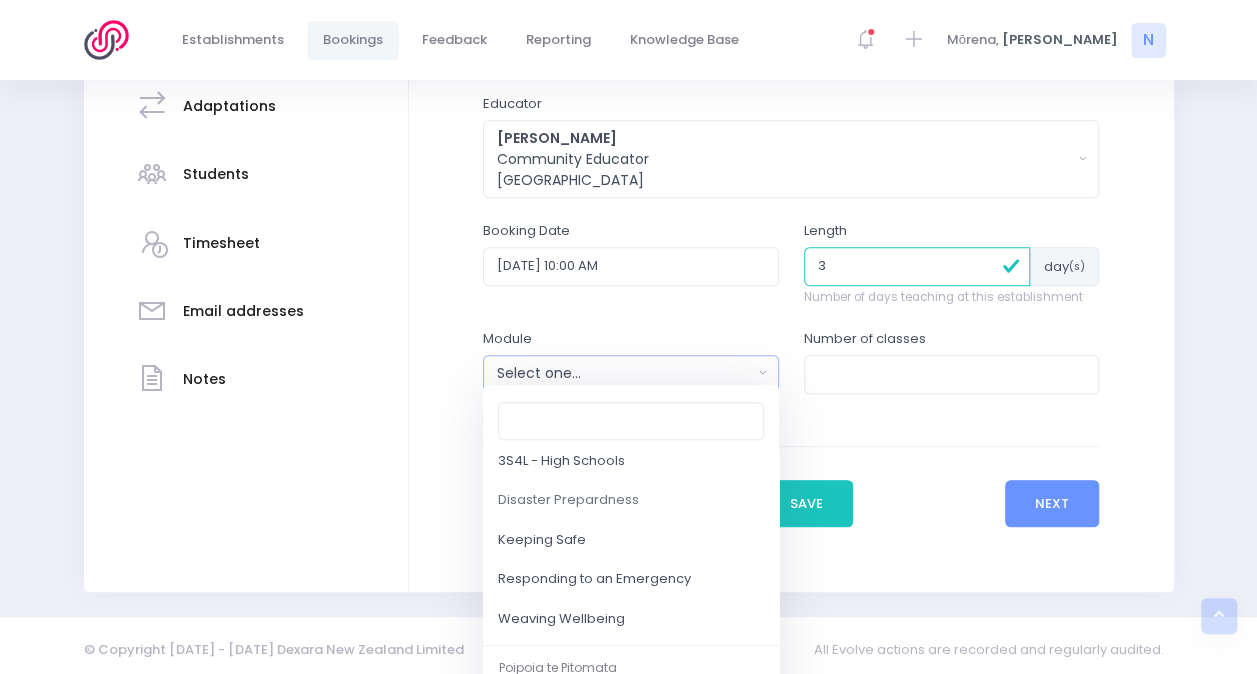 scroll, scrollTop: 210, scrollLeft: 0, axis: vertical 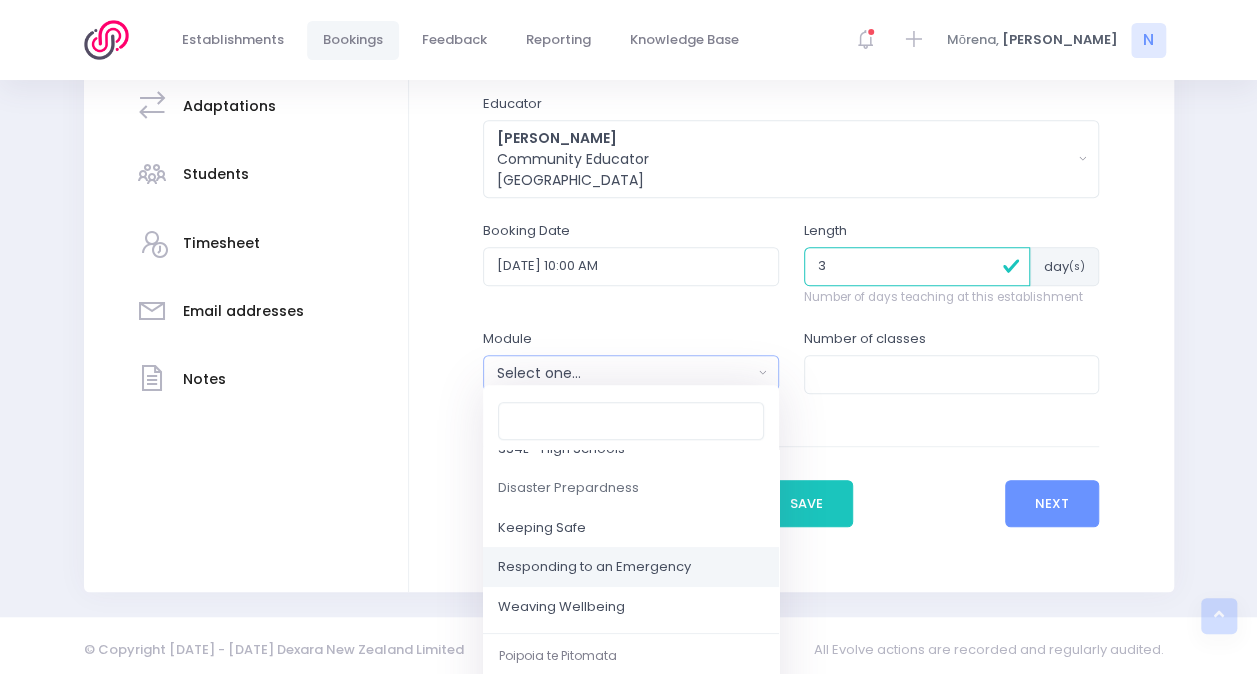 click on "Responding to an Emergency" at bounding box center (594, 568) 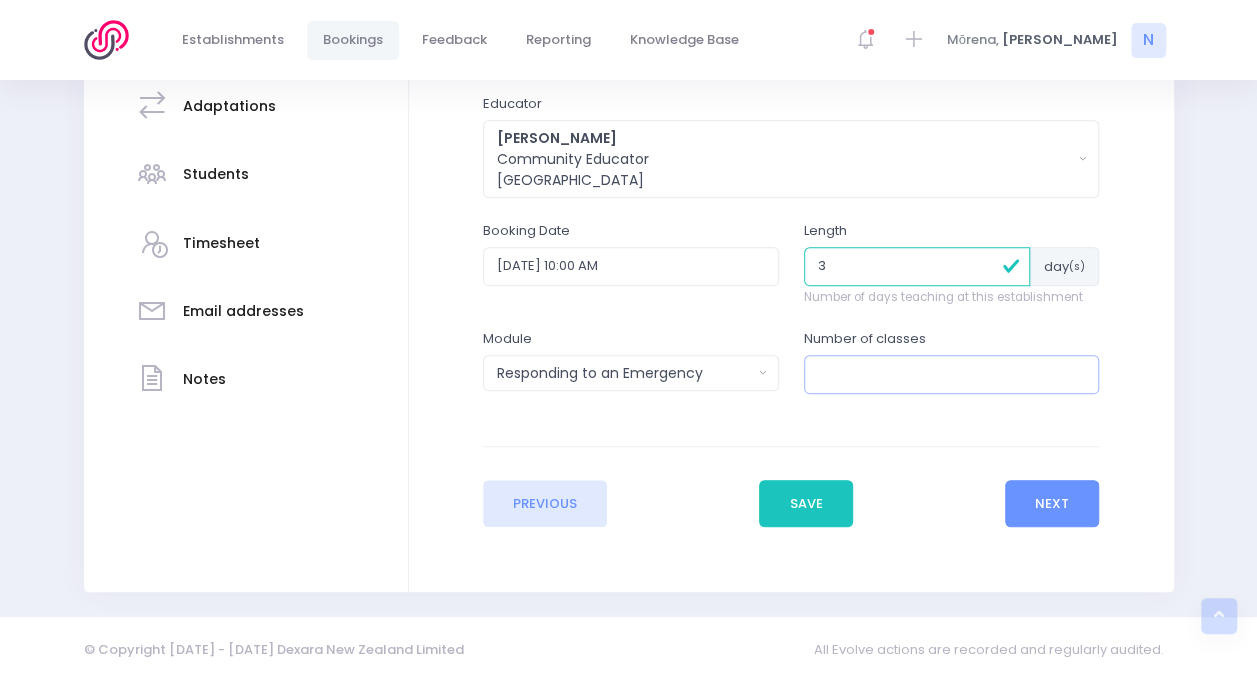 click at bounding box center [952, 374] 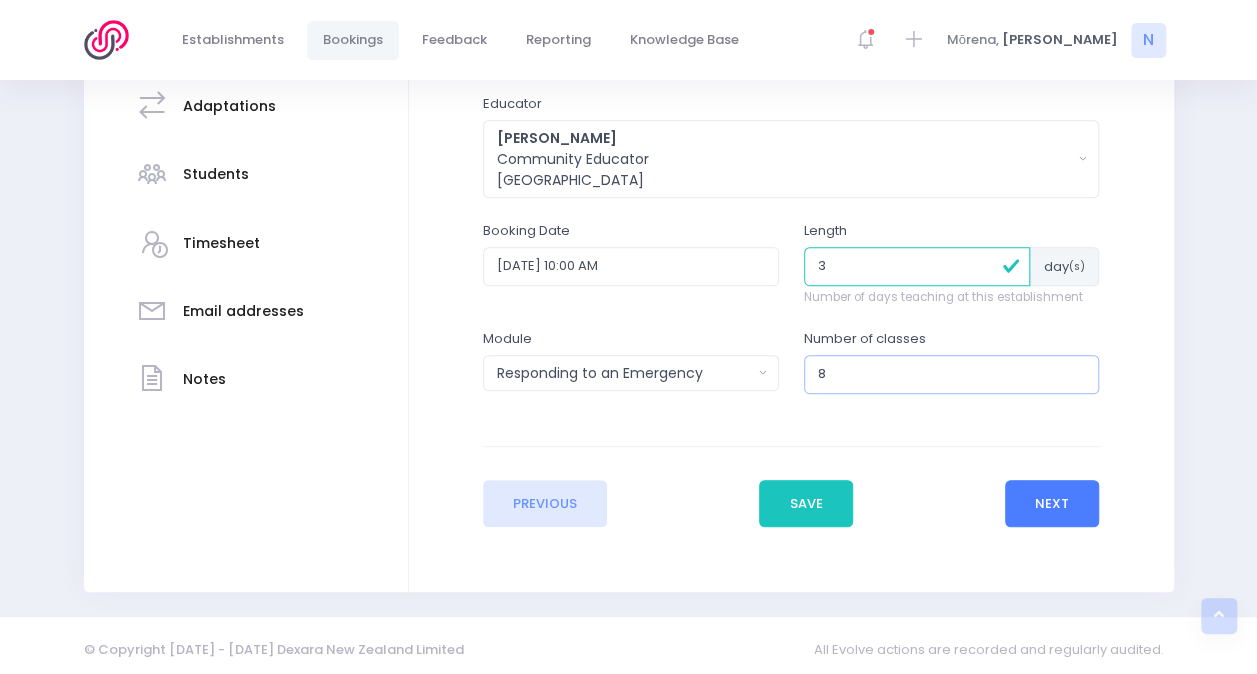 type on "8" 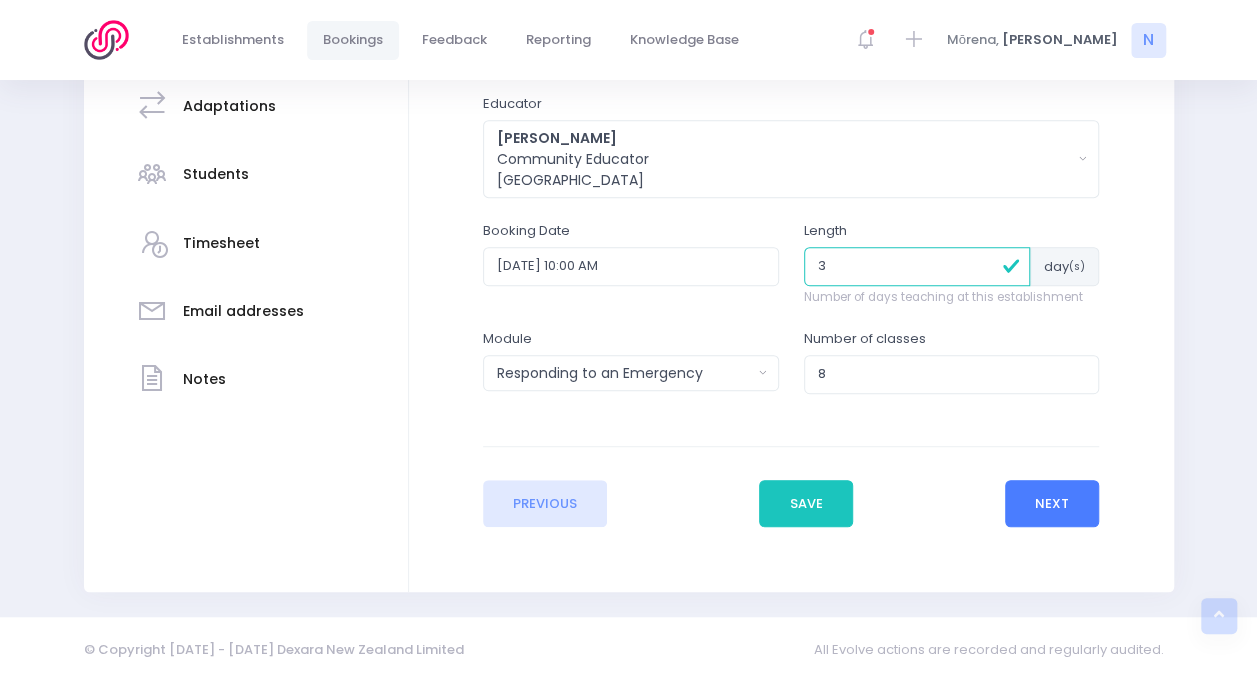 click on "Next" at bounding box center (1052, 504) 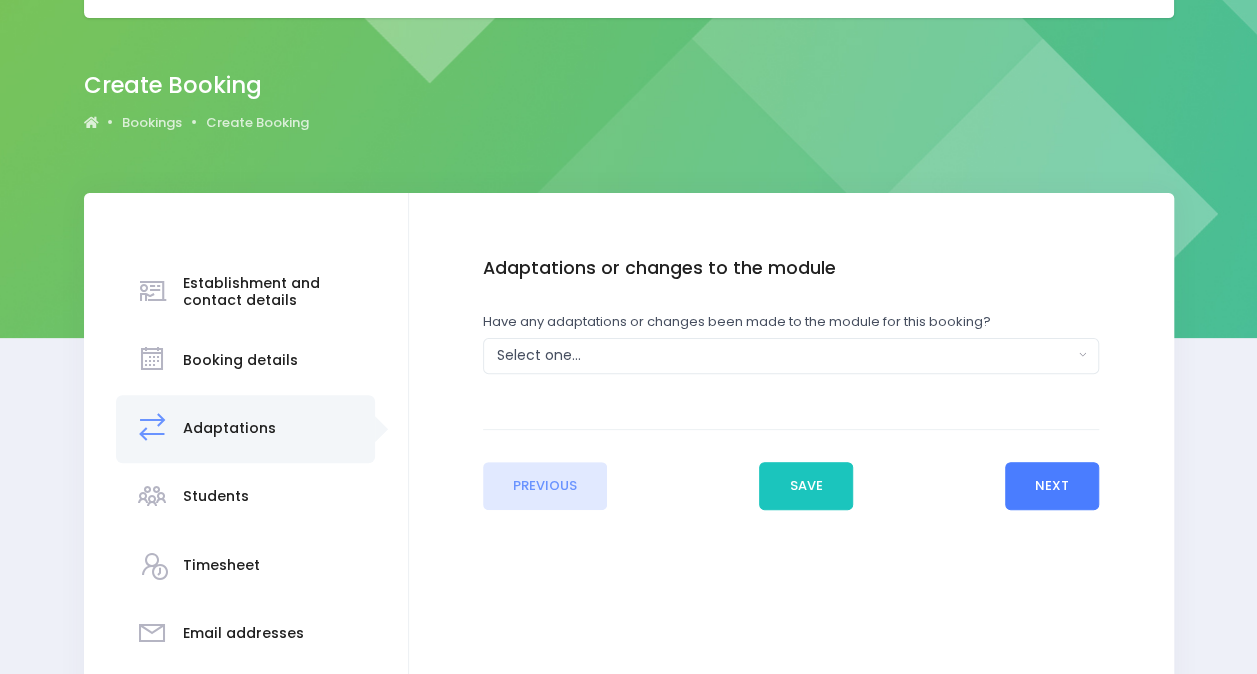 scroll, scrollTop: 0, scrollLeft: 0, axis: both 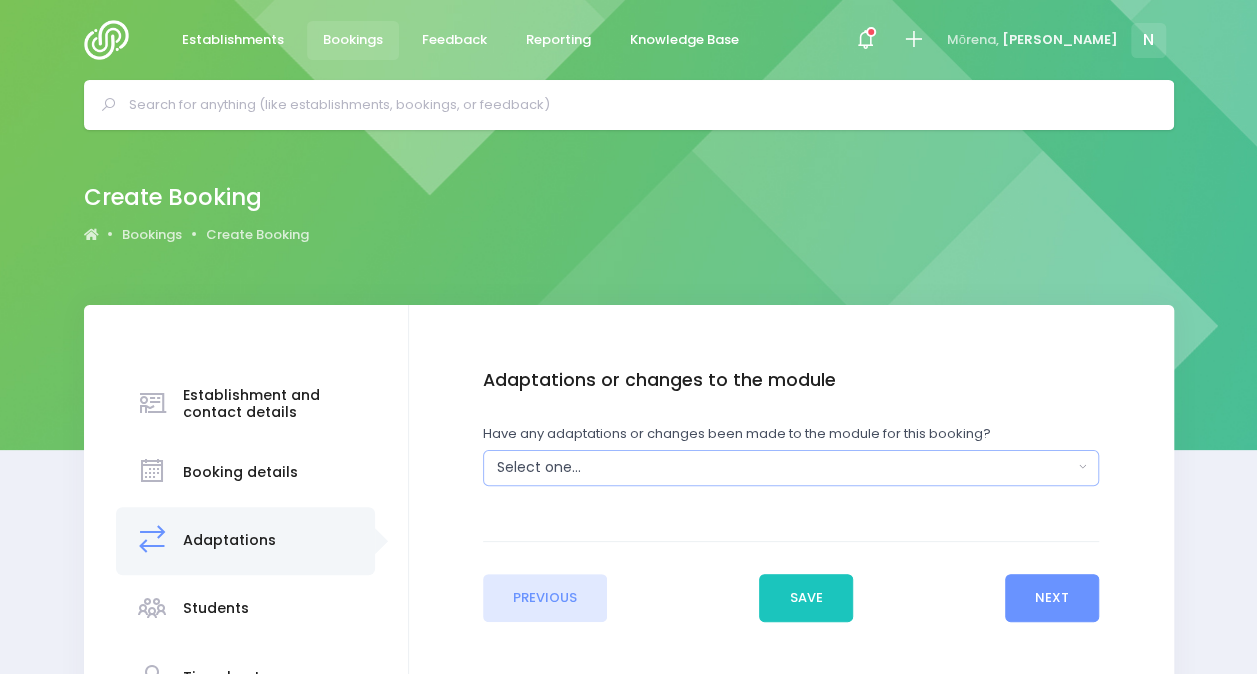 click on "Select one..." at bounding box center (785, 467) 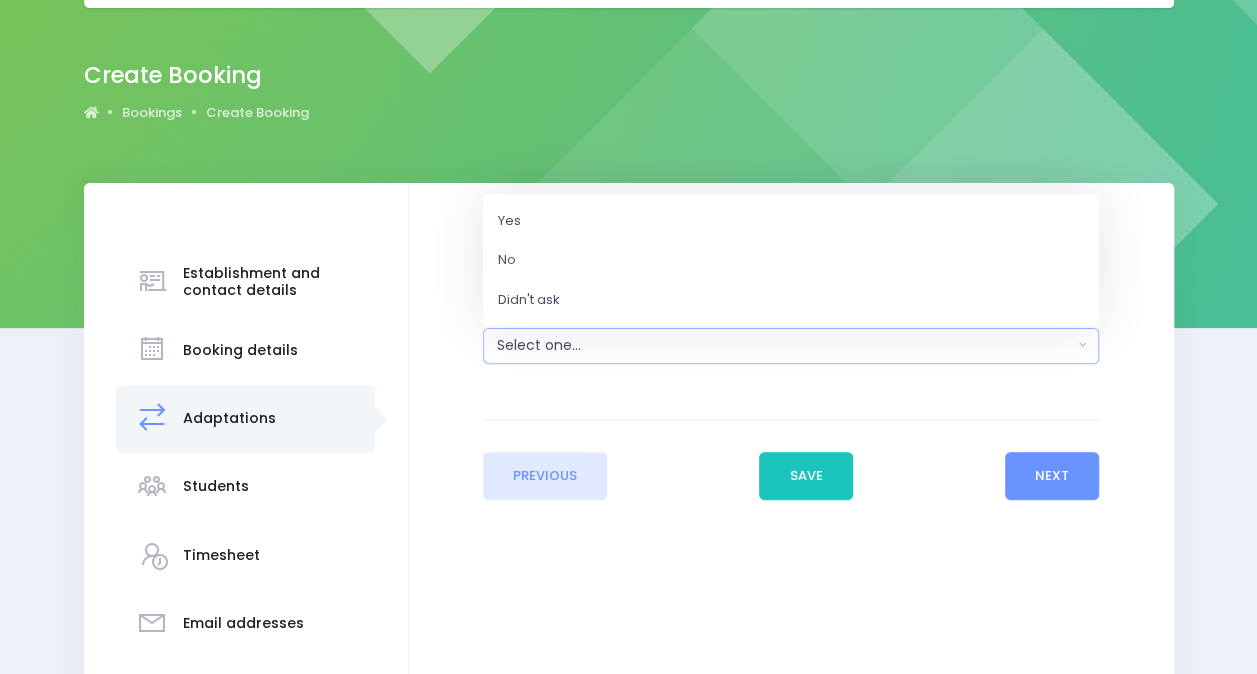 scroll, scrollTop: 124, scrollLeft: 0, axis: vertical 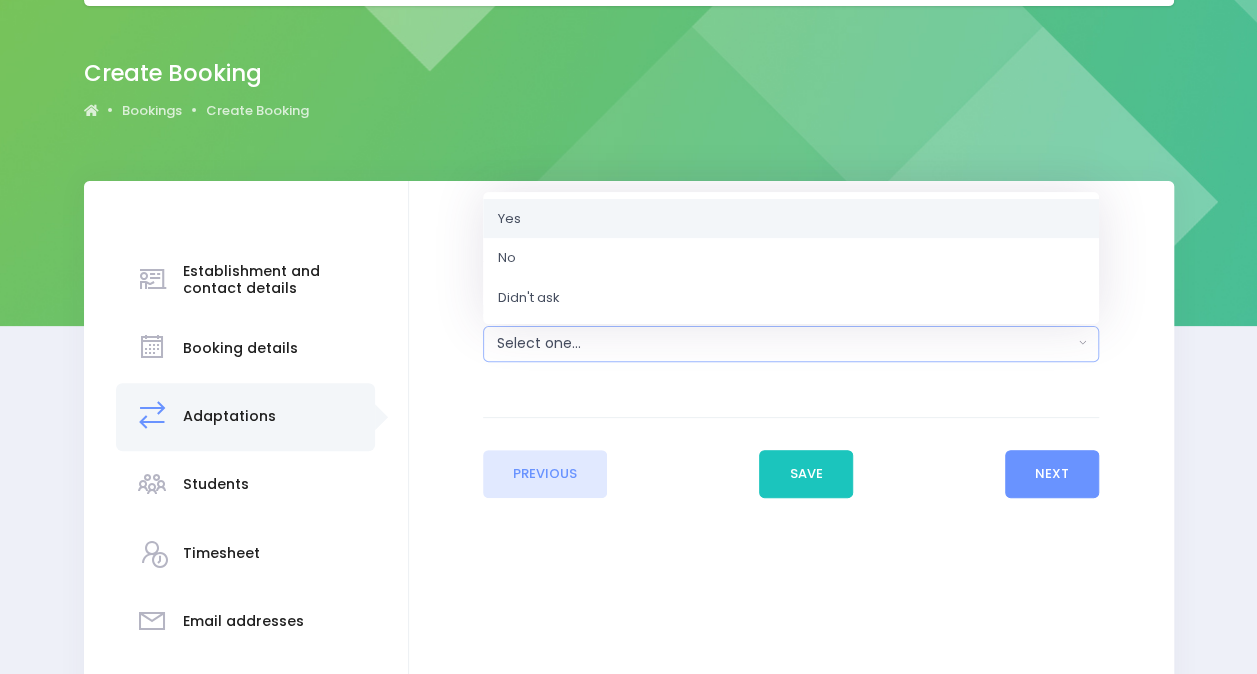 click on "Yes" at bounding box center (791, 218) 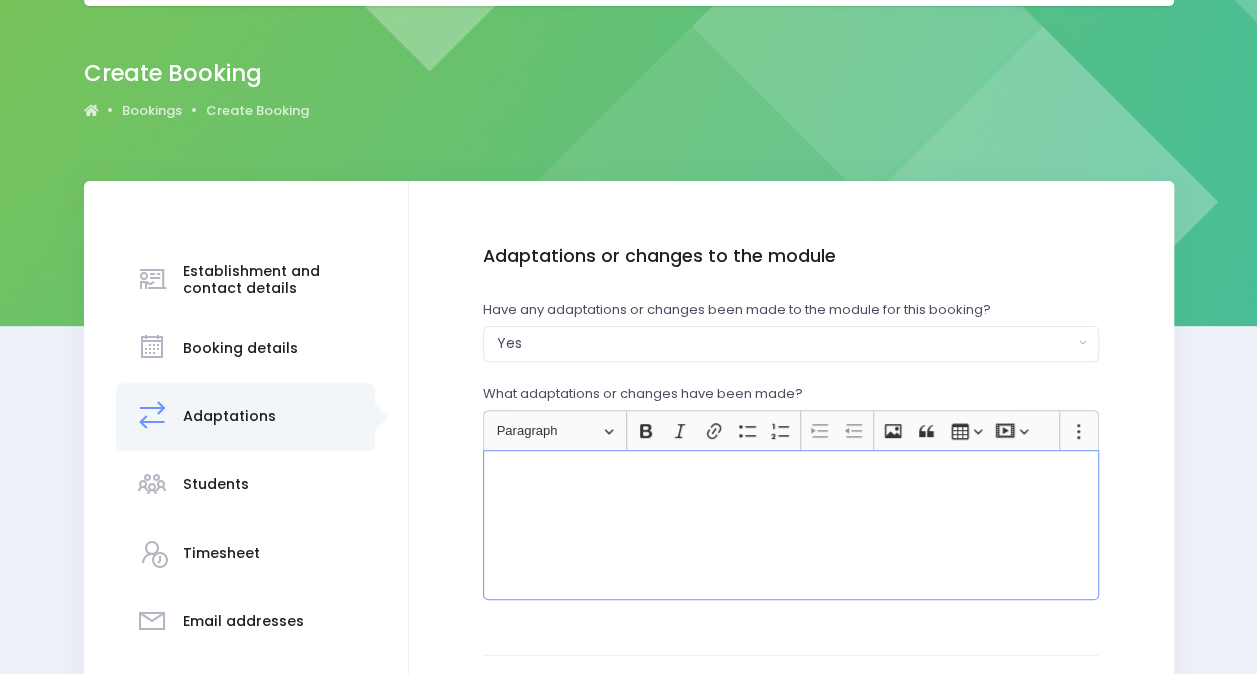 click at bounding box center (791, 525) 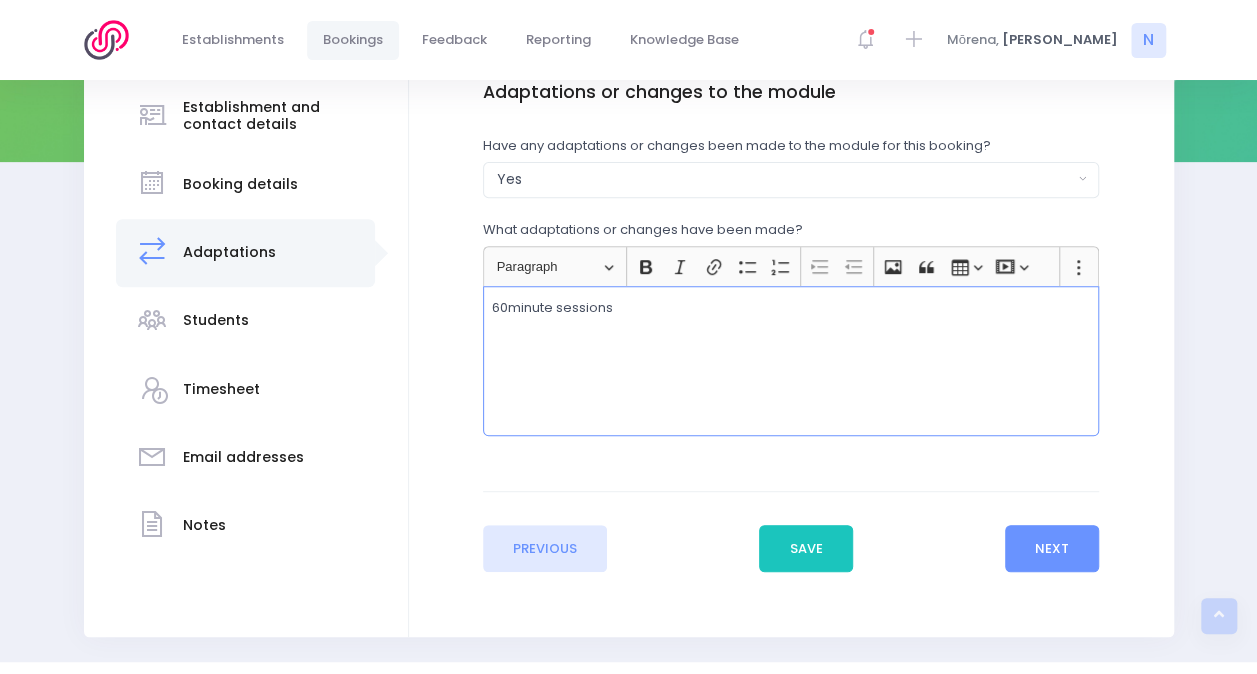 scroll, scrollTop: 338, scrollLeft: 0, axis: vertical 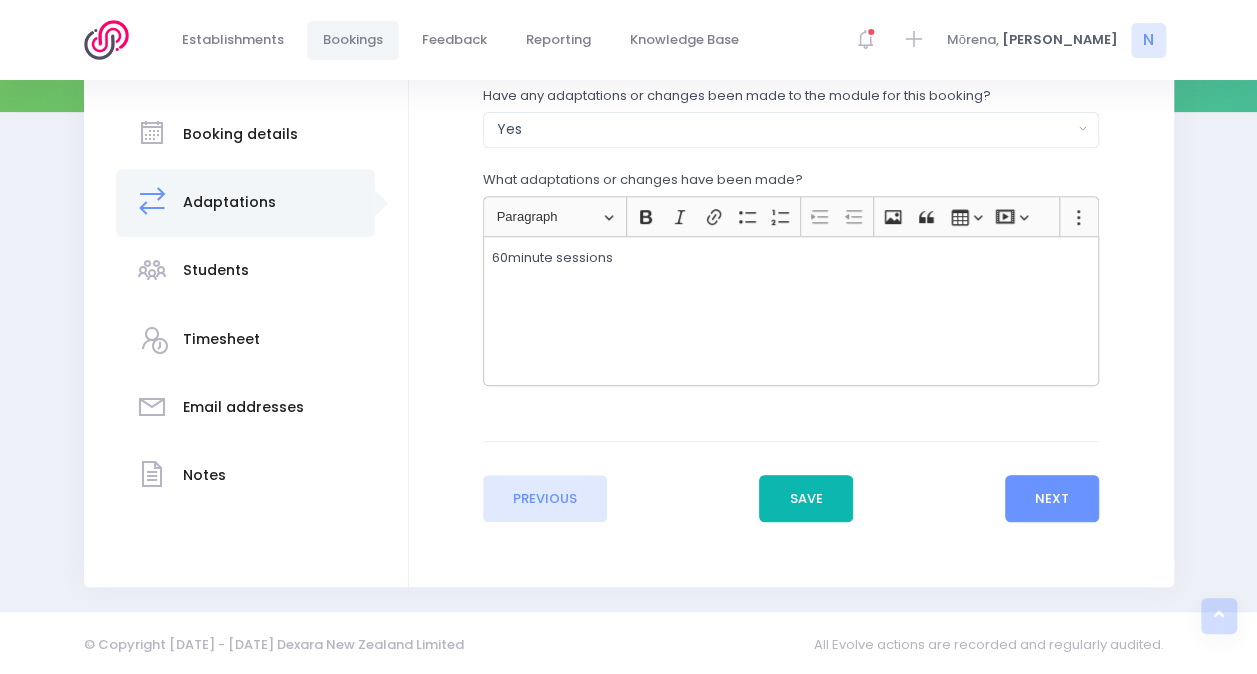 click on "Save" at bounding box center (806, 499) 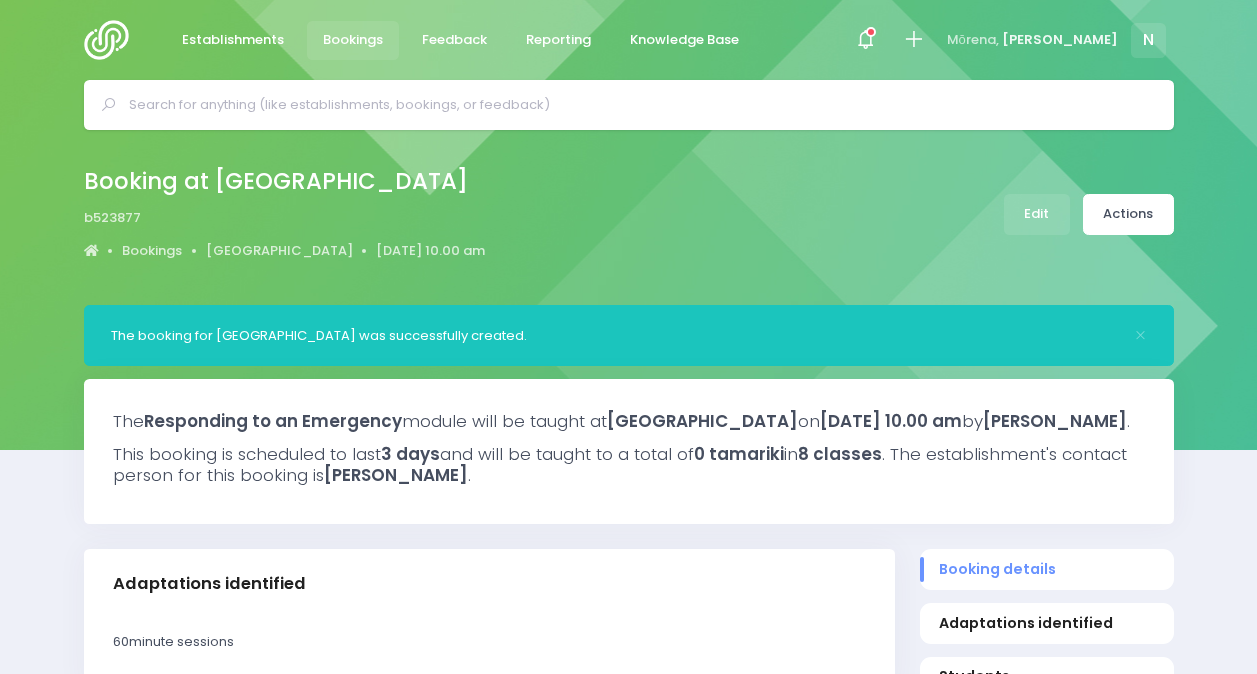 select on "5" 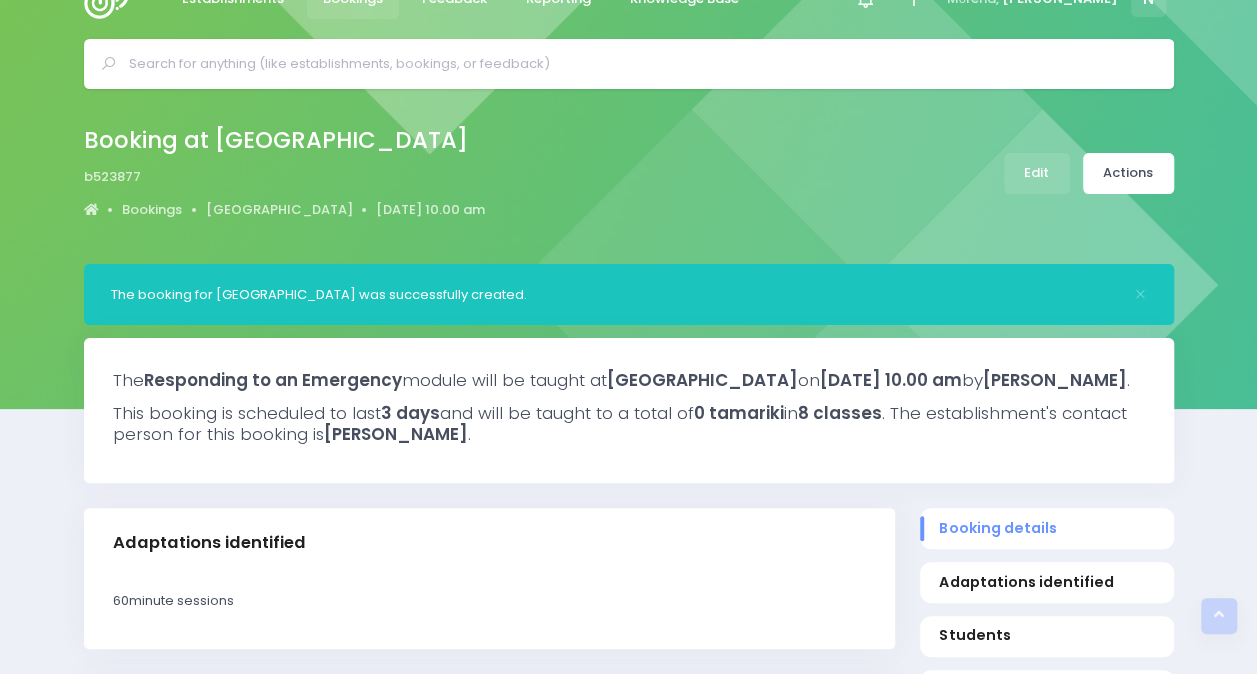 scroll, scrollTop: 0, scrollLeft: 0, axis: both 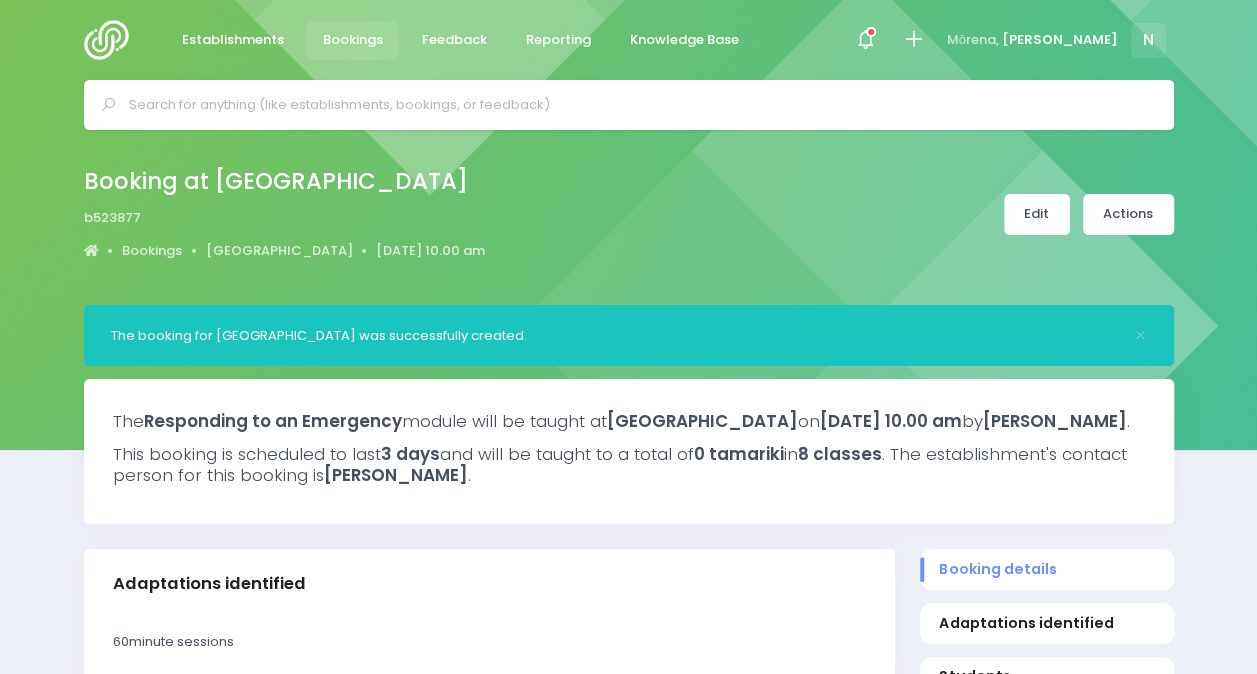 click on "Edit" at bounding box center (1037, 214) 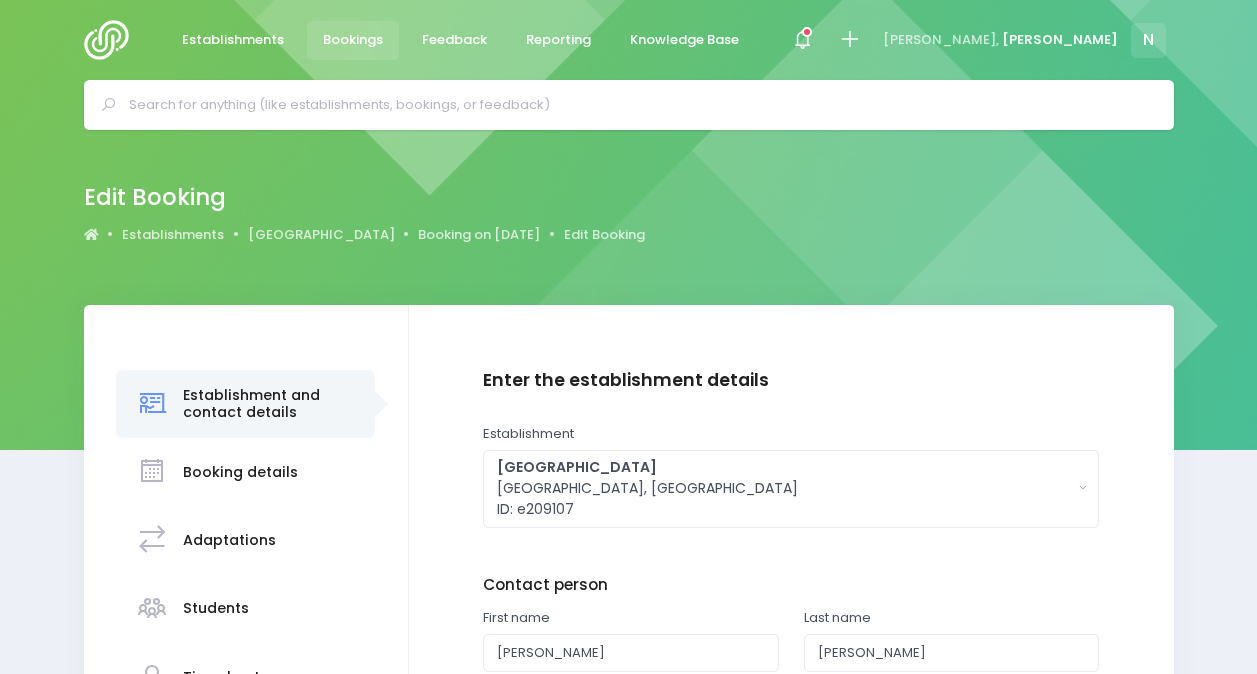 scroll, scrollTop: 0, scrollLeft: 0, axis: both 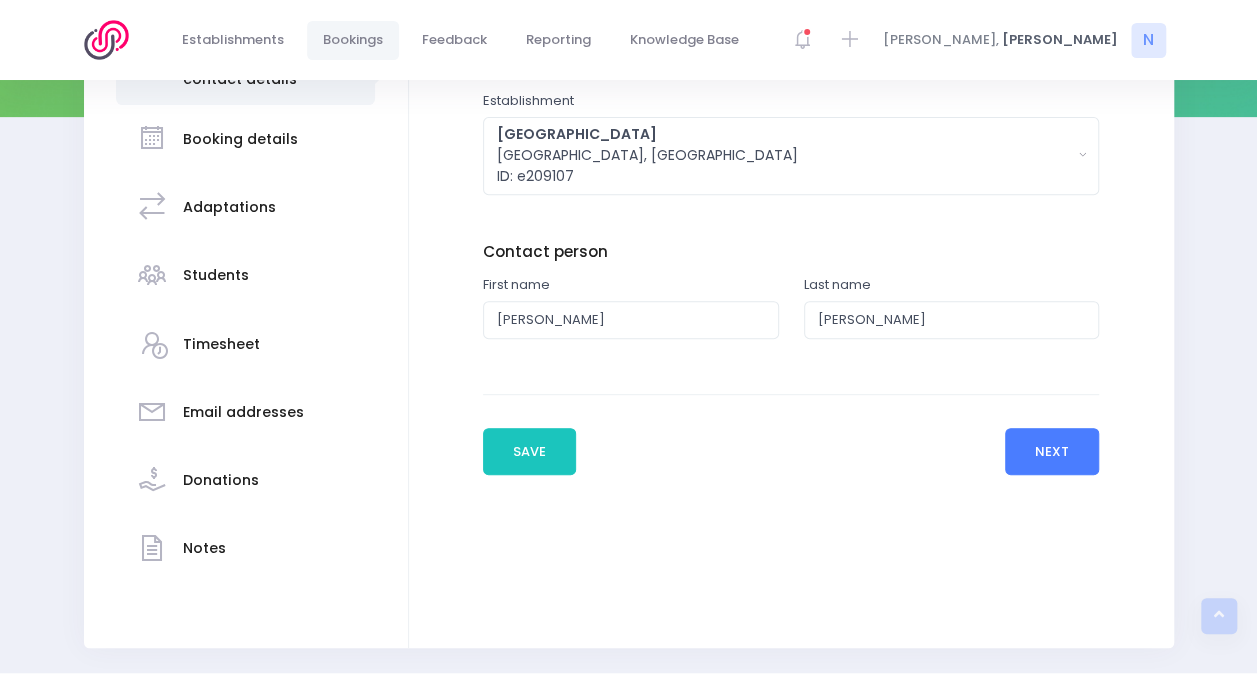 click on "Next" at bounding box center (1052, 452) 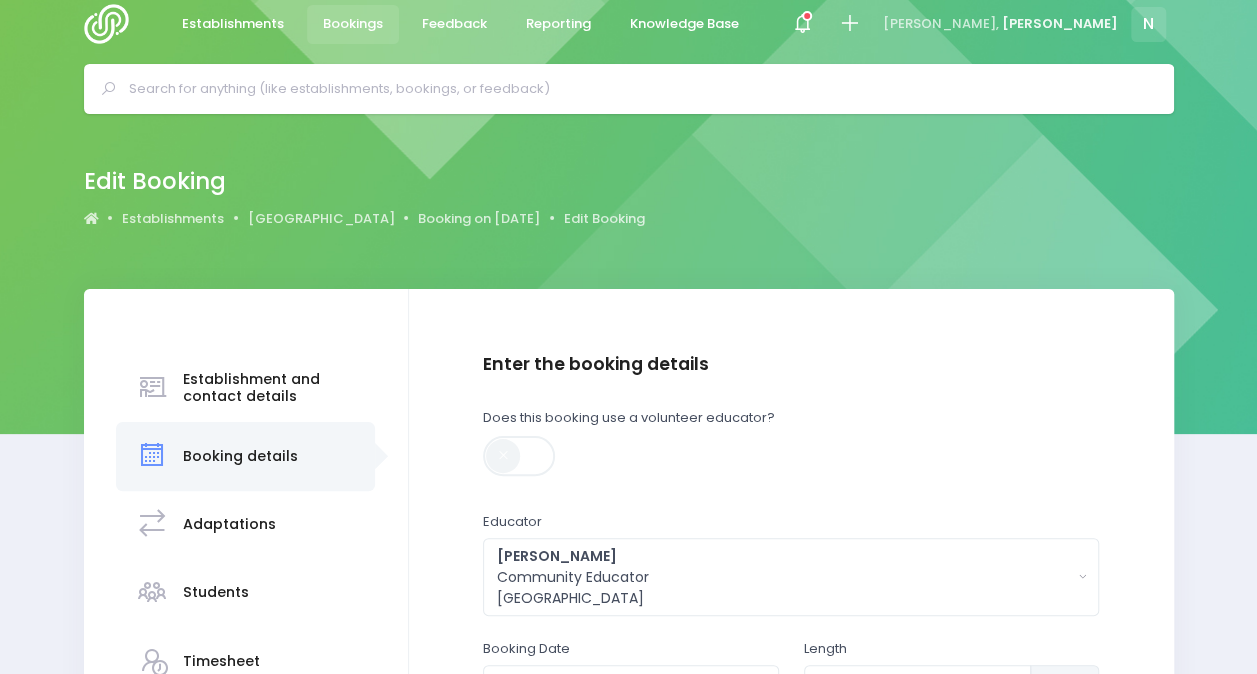 scroll, scrollTop: 0, scrollLeft: 0, axis: both 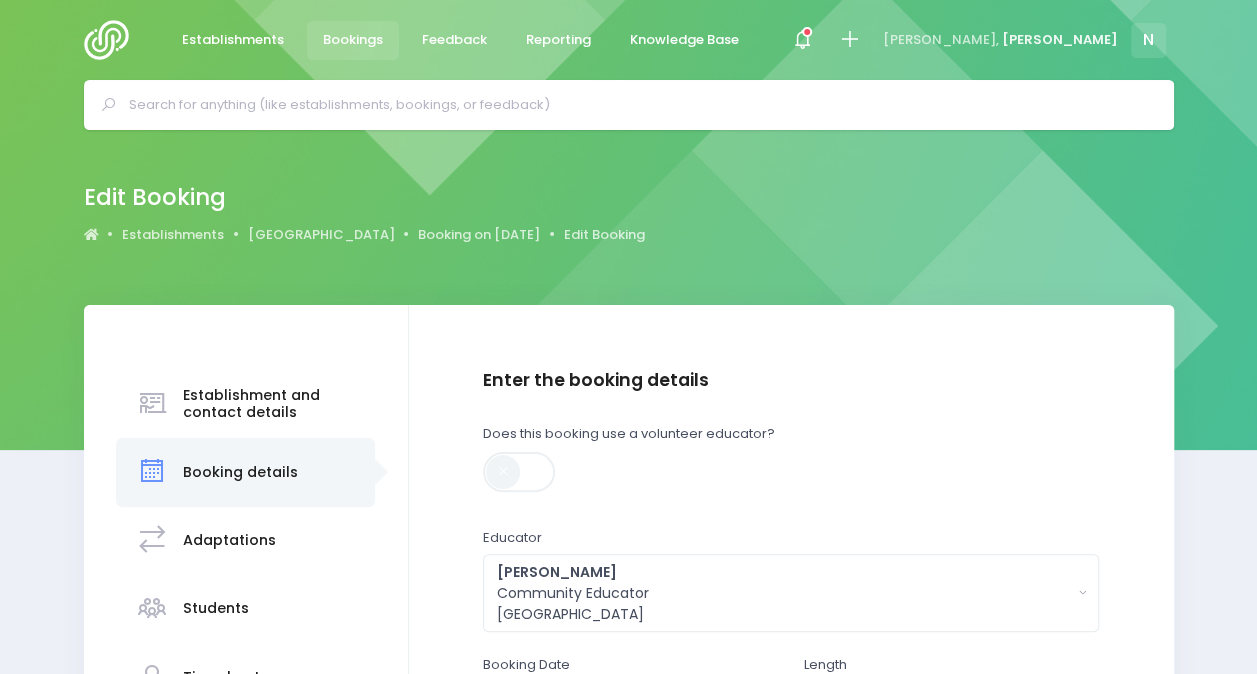 drag, startPoint x: 1256, startPoint y: 230, endPoint x: 1260, endPoint y: 454, distance: 224.0357 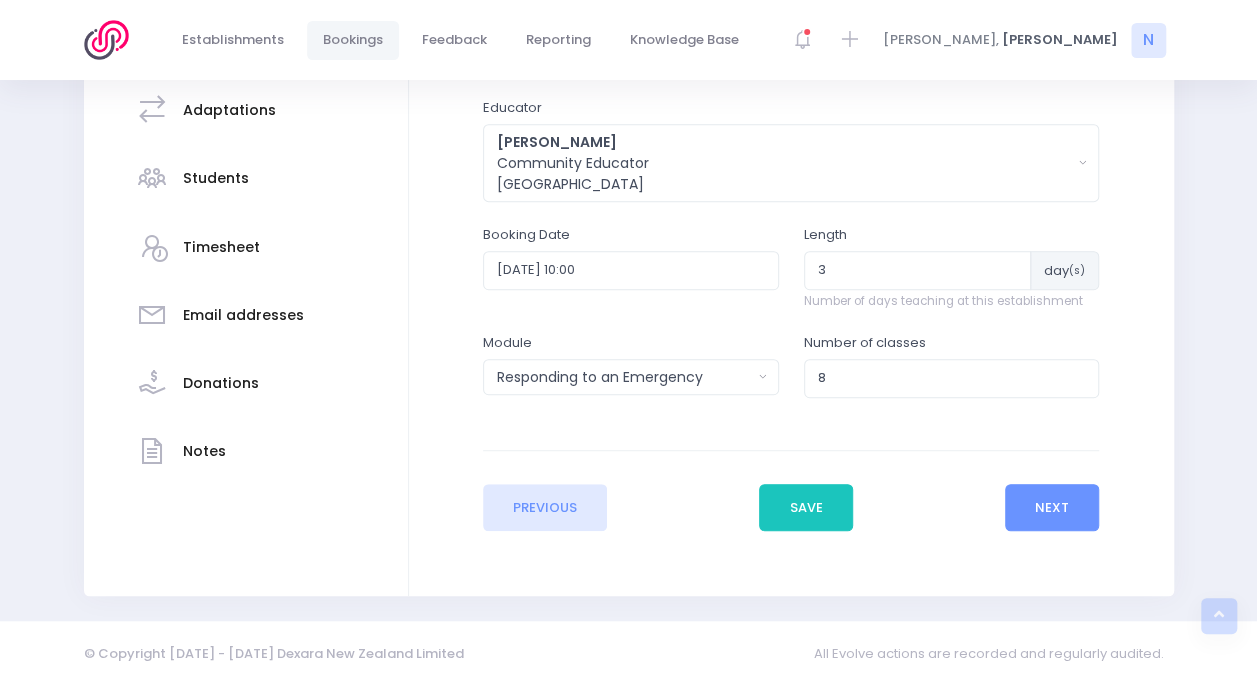 scroll, scrollTop: 438, scrollLeft: 0, axis: vertical 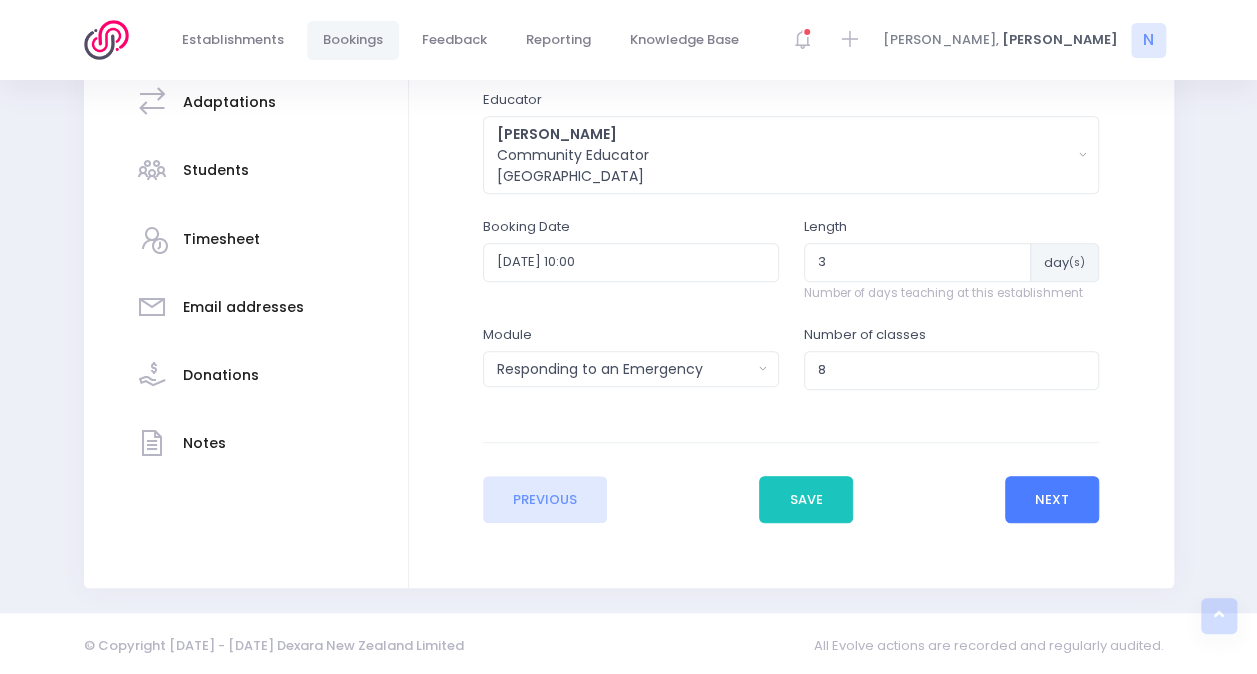 click on "Next" at bounding box center [1052, 500] 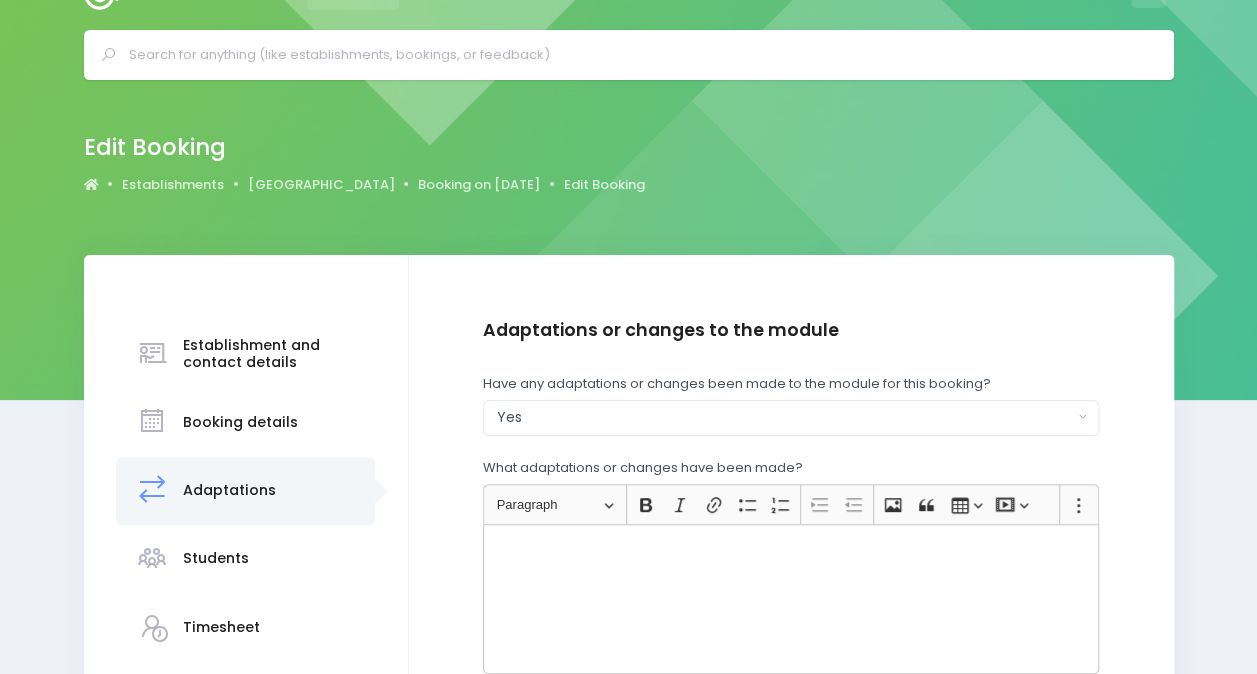 scroll, scrollTop: 0, scrollLeft: 0, axis: both 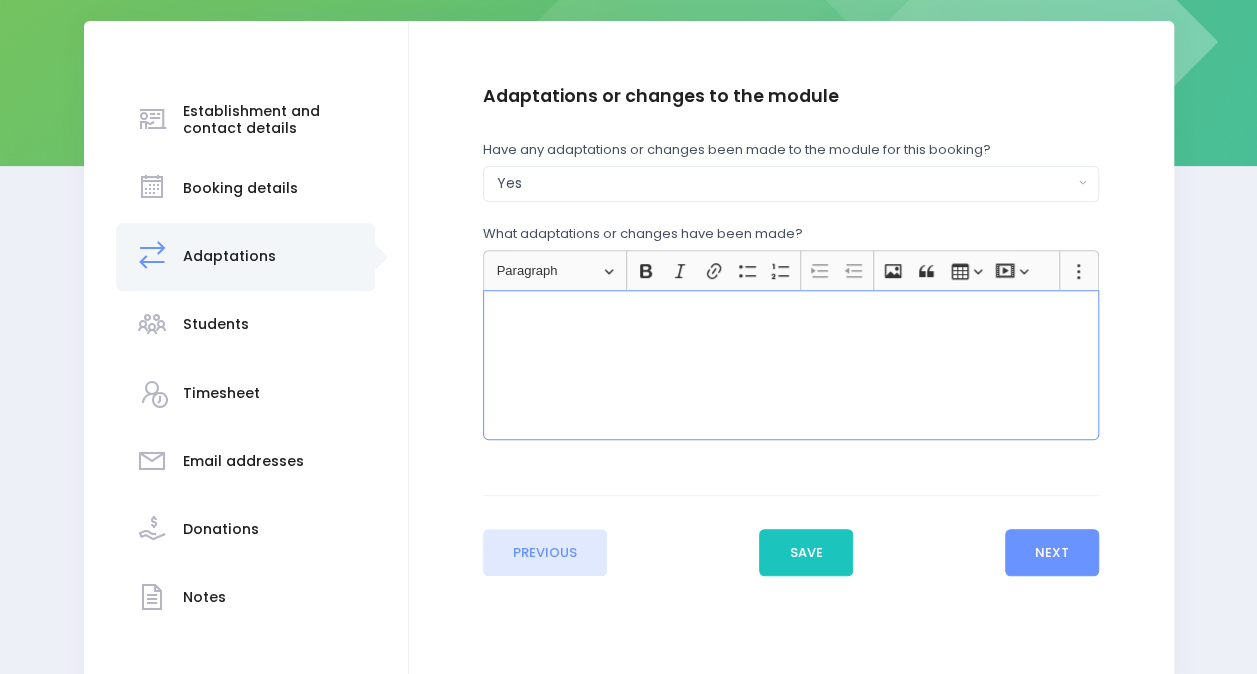 click at bounding box center (791, 365) 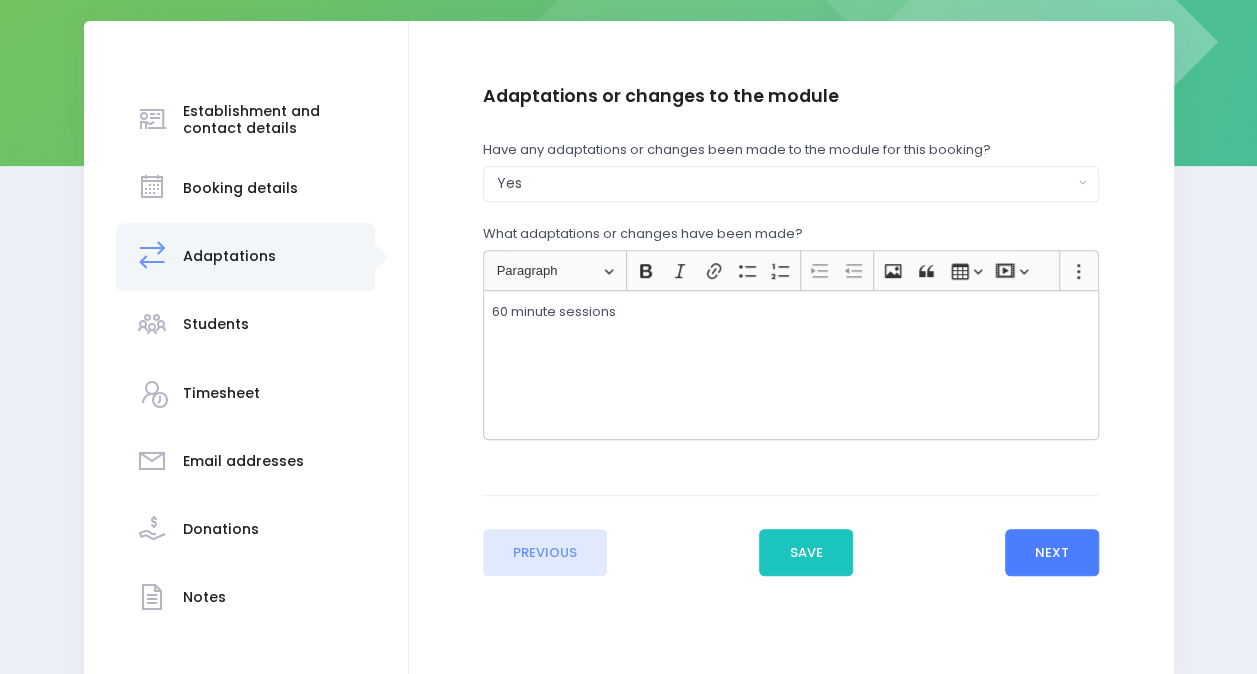 click on "Next" at bounding box center [1052, 553] 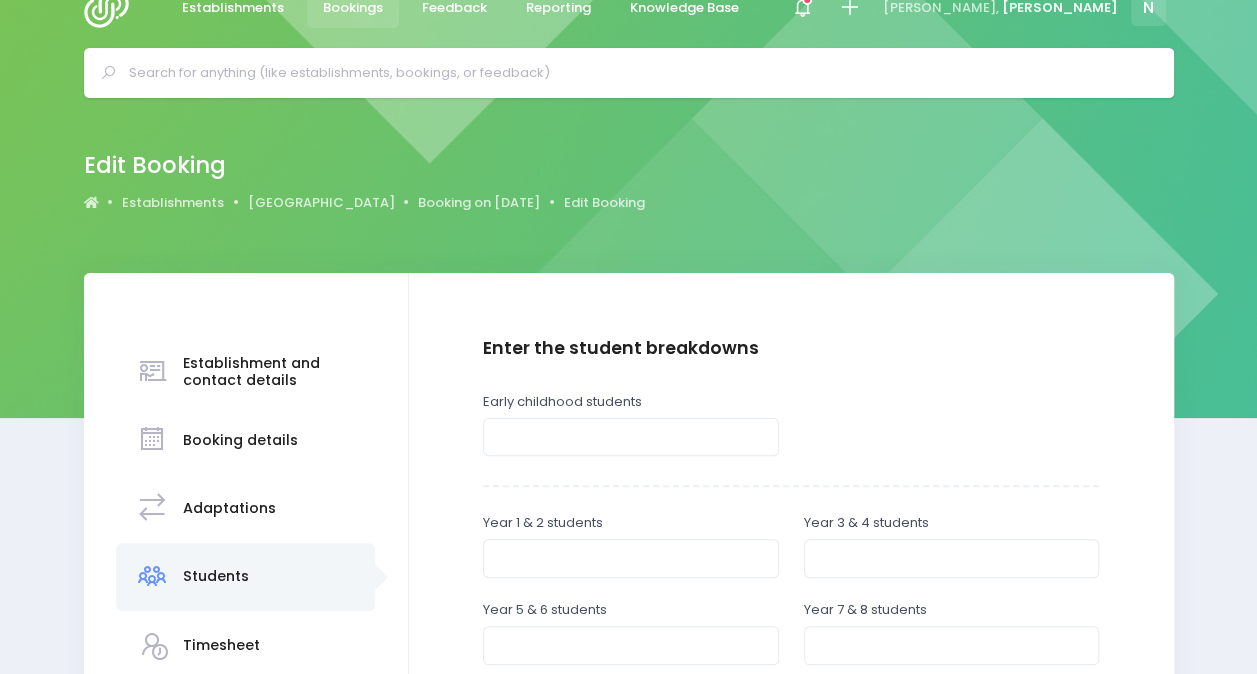 scroll, scrollTop: 0, scrollLeft: 0, axis: both 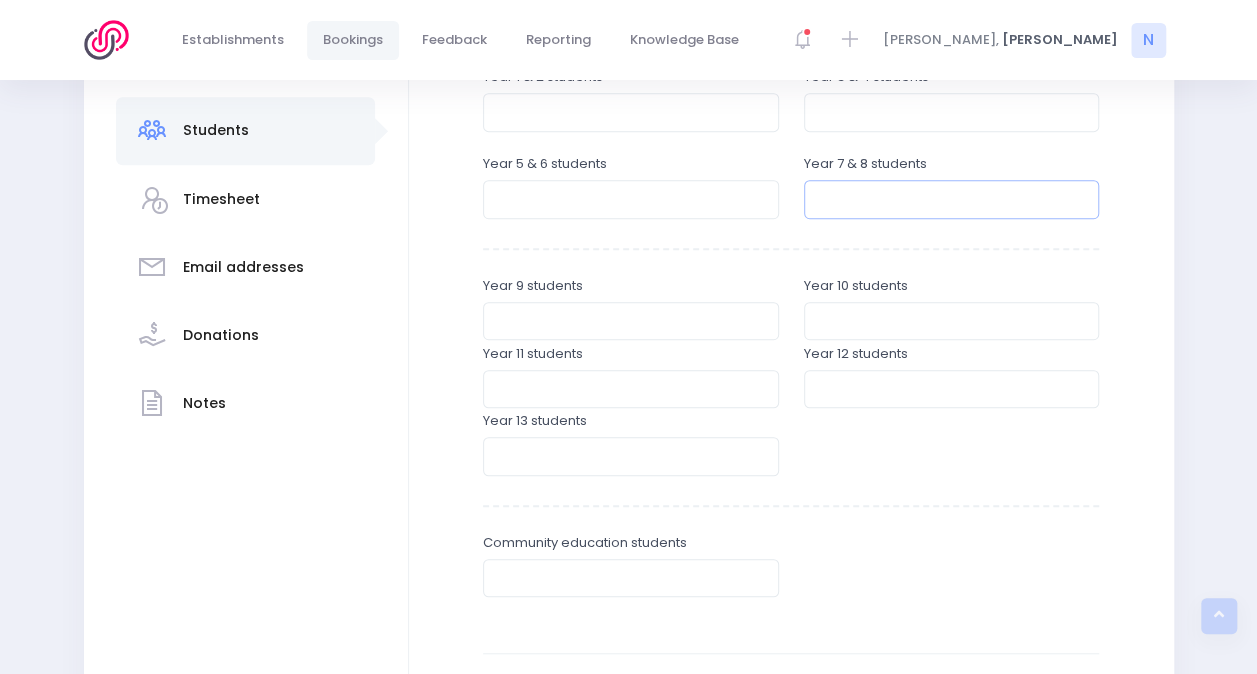 click at bounding box center [952, 199] 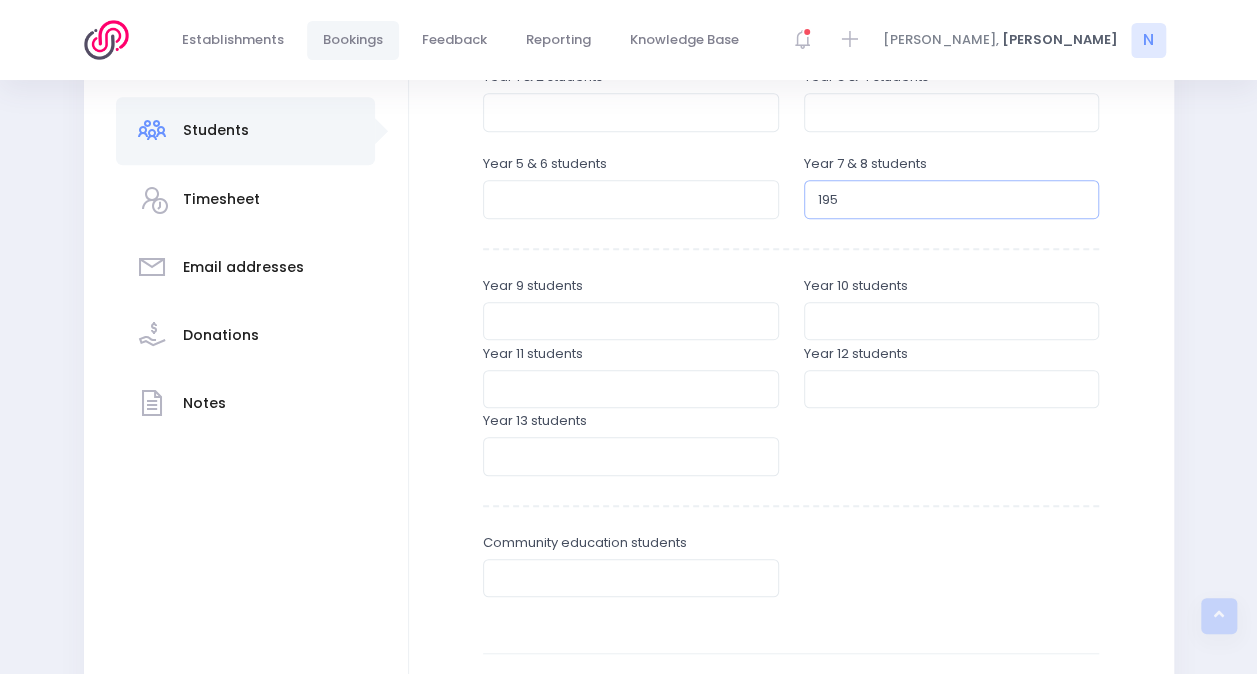scroll, scrollTop: 691, scrollLeft: 0, axis: vertical 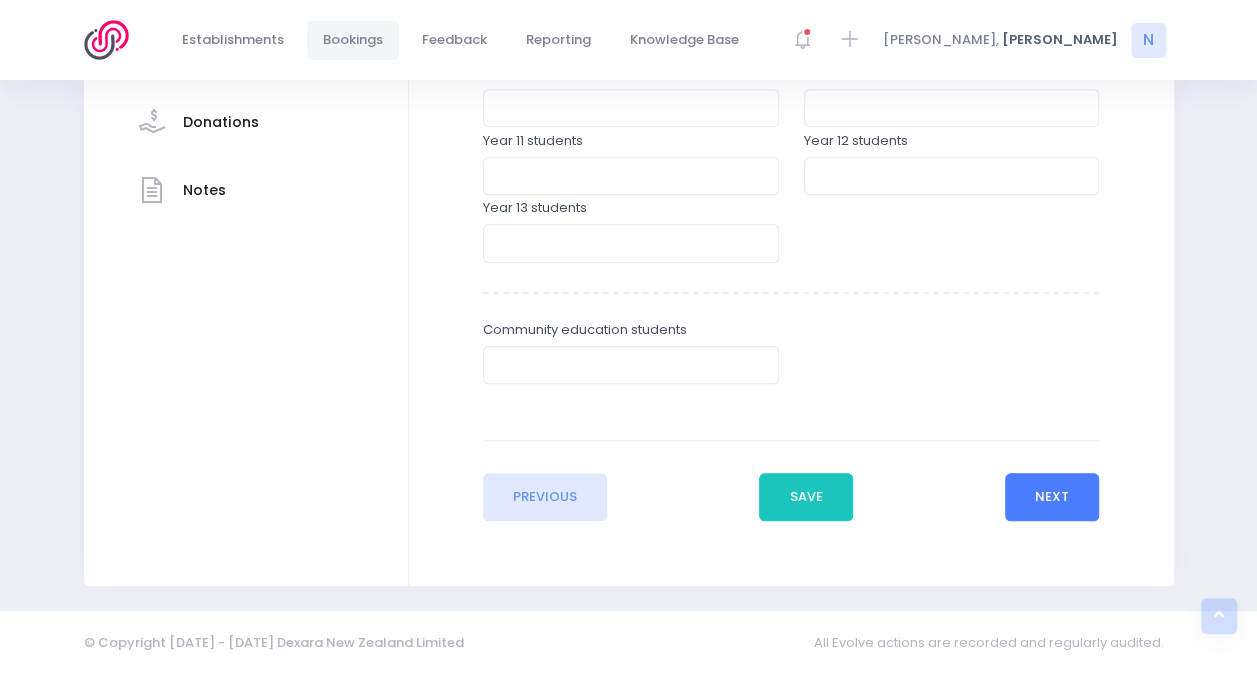 type on "195" 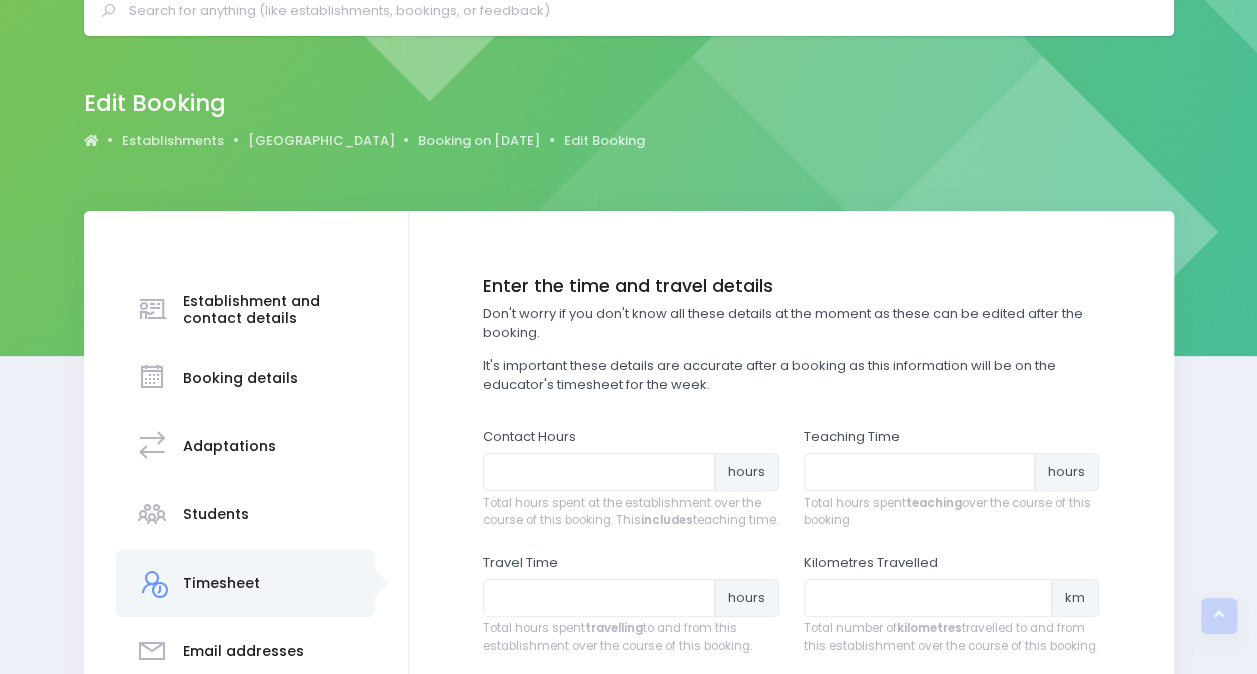 scroll, scrollTop: 0, scrollLeft: 0, axis: both 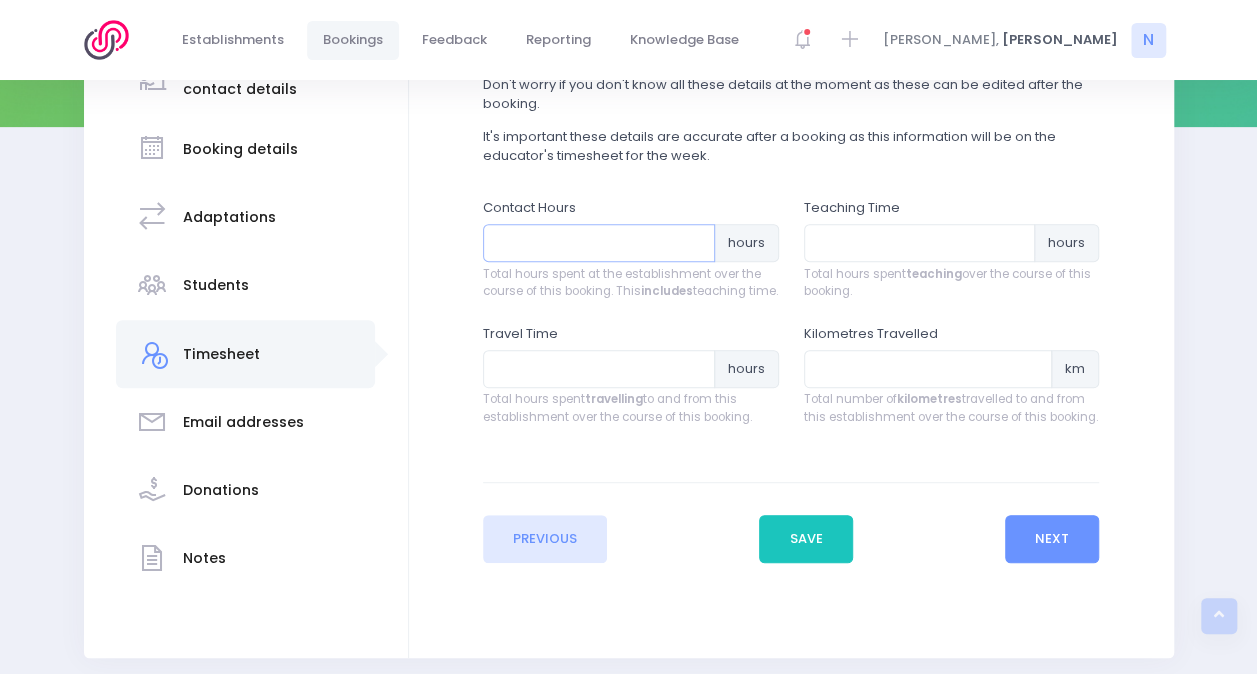 click at bounding box center (599, 243) 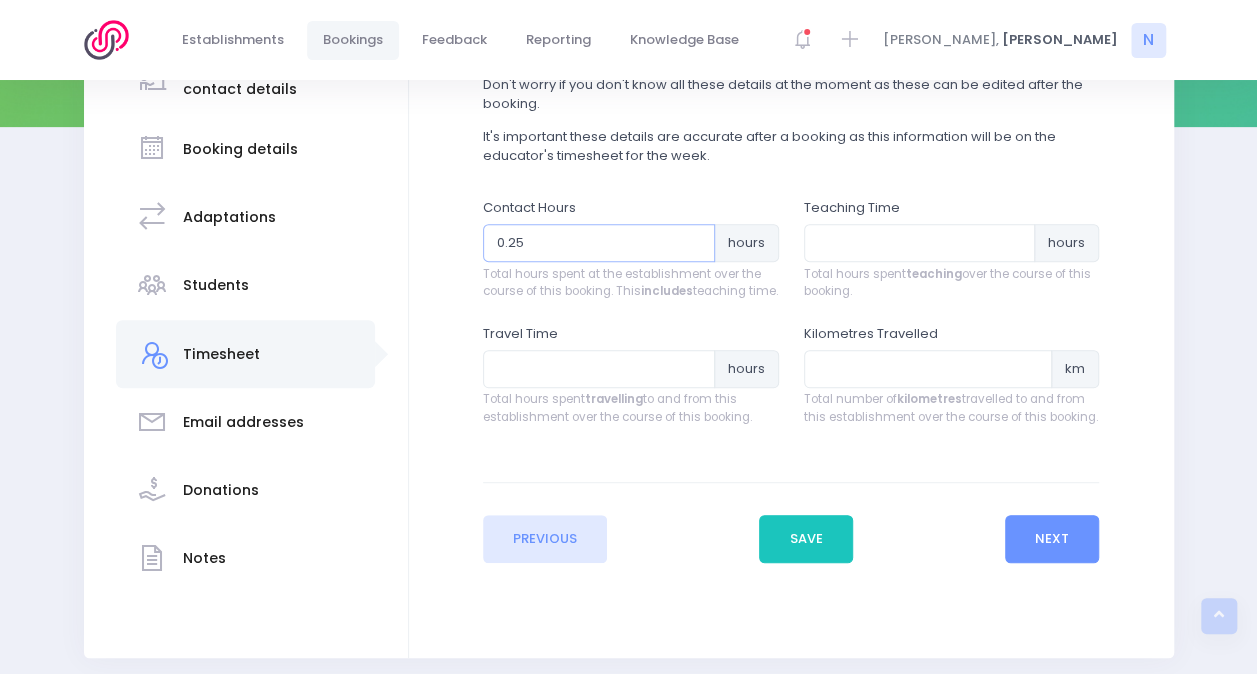 click on "0.25" at bounding box center (599, 243) 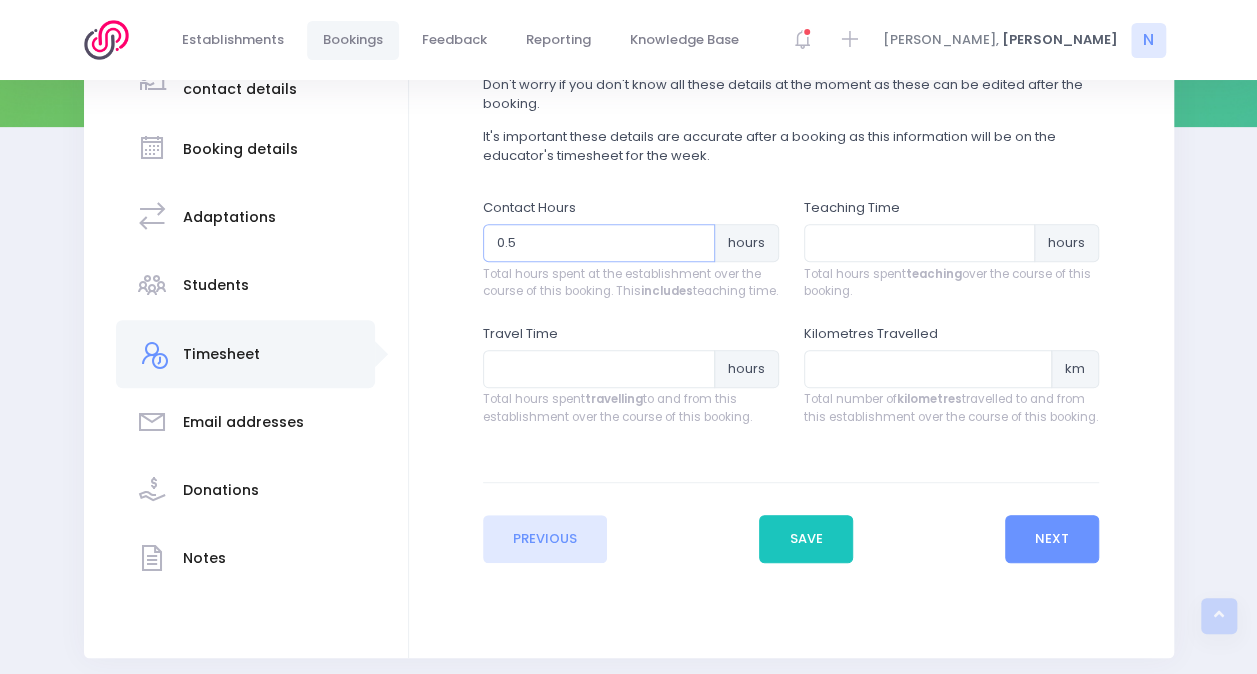 click on "0.5" at bounding box center [599, 243] 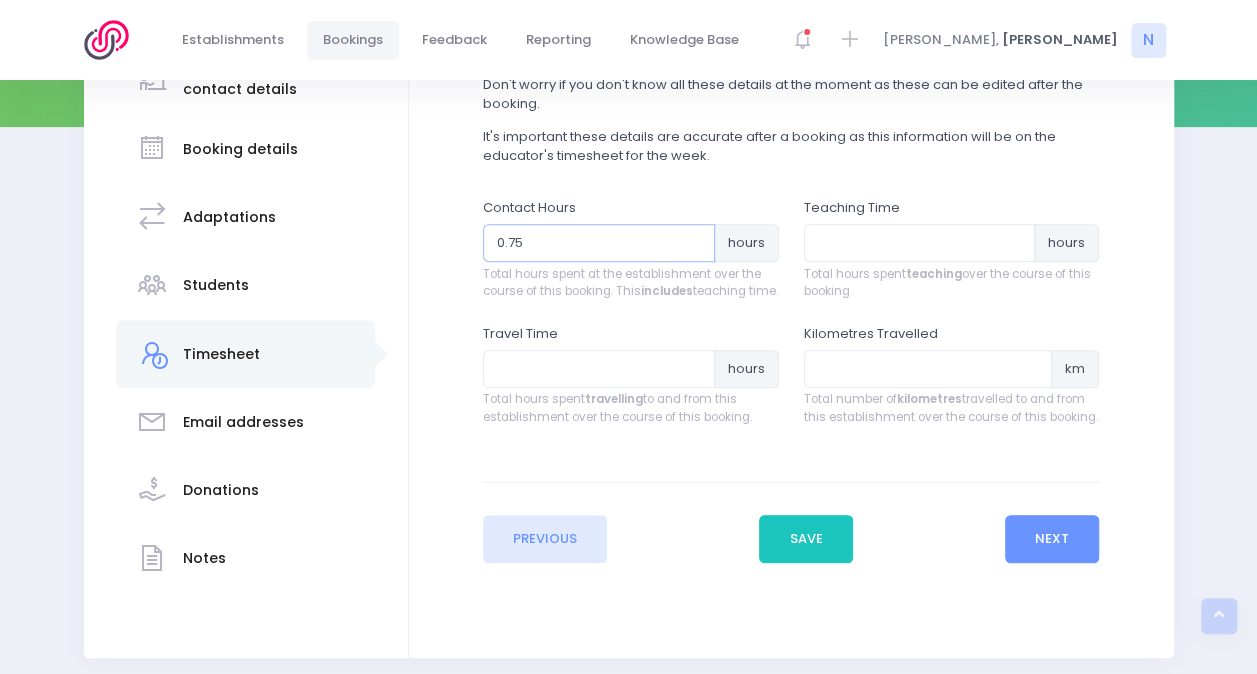 click on "0.75" at bounding box center [599, 243] 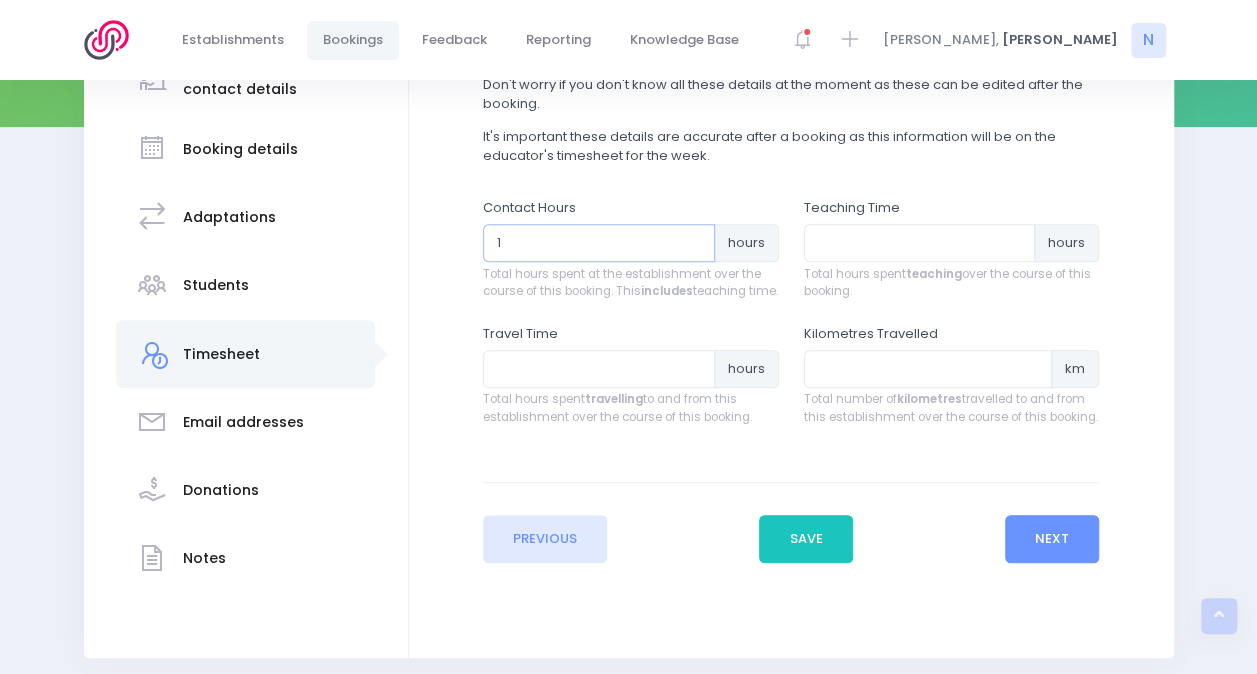 click on "1" at bounding box center (599, 243) 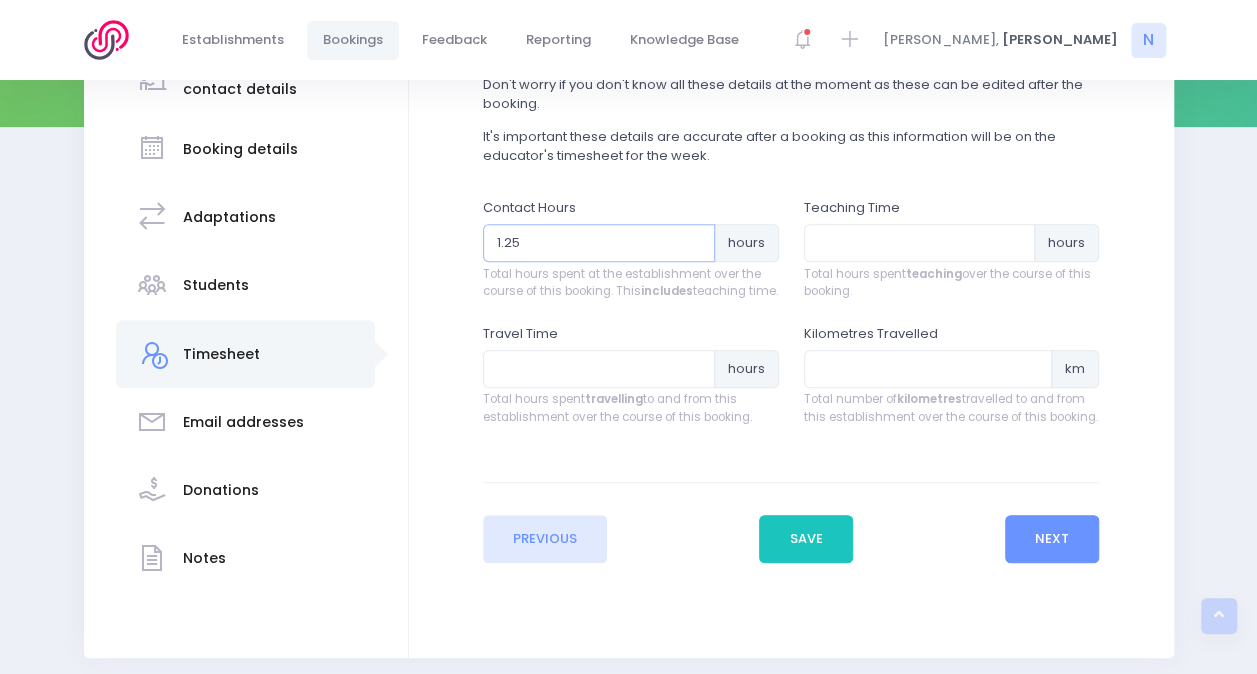 click on "1.25" at bounding box center [599, 243] 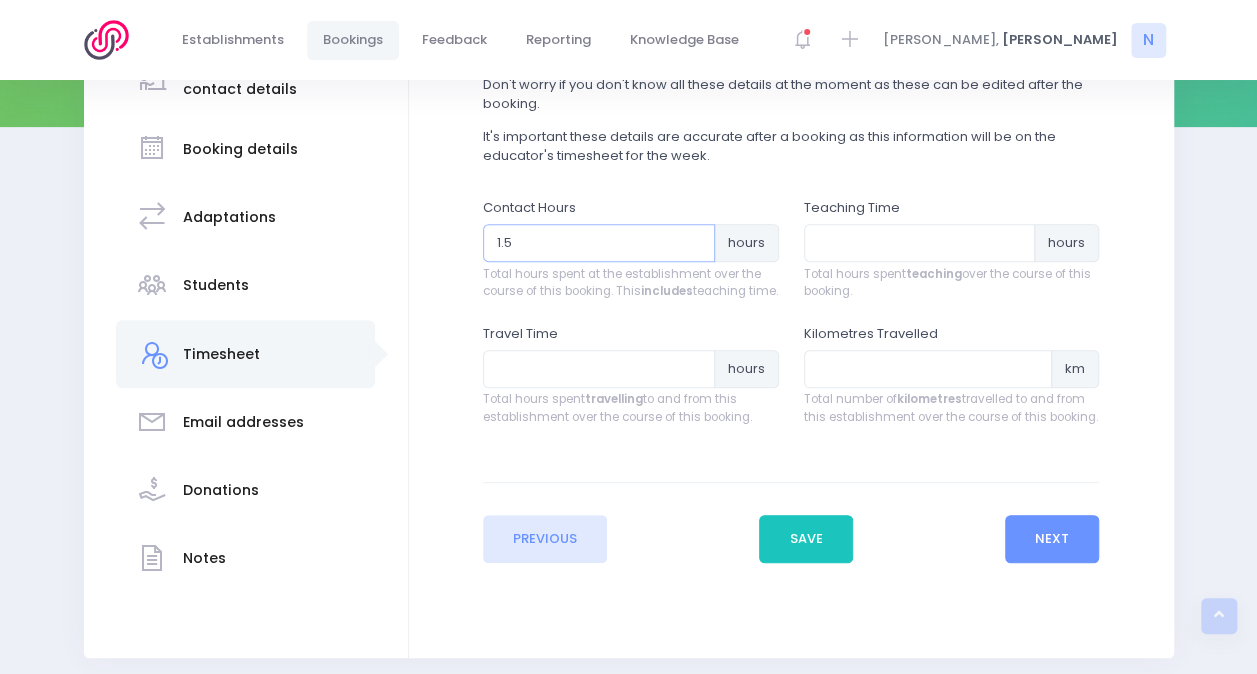 click on "1.5" at bounding box center (599, 243) 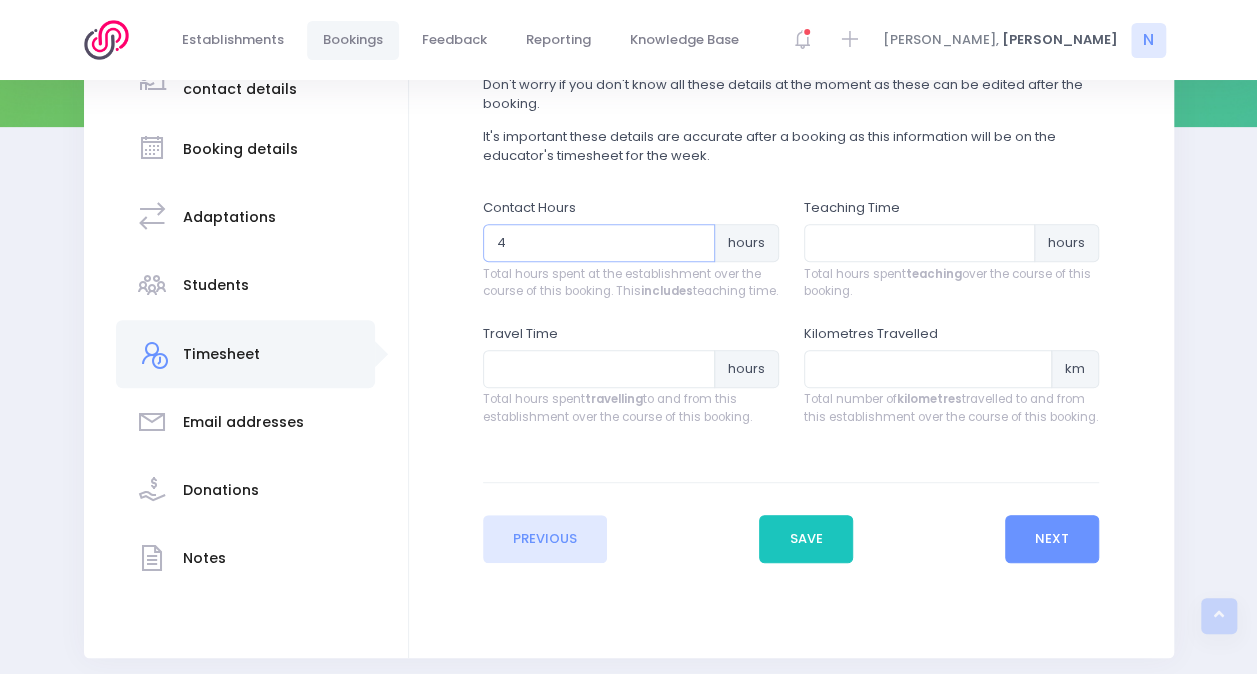 click on "4" at bounding box center [599, 243] 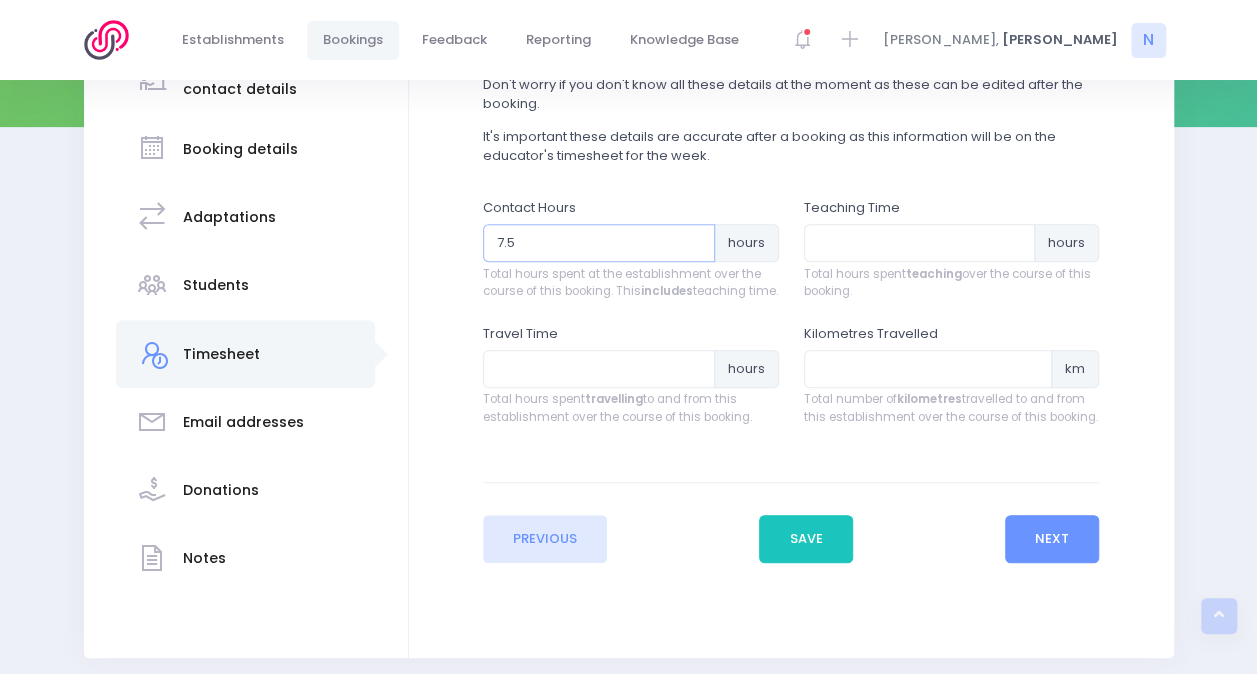 click on "7.5" at bounding box center [599, 243] 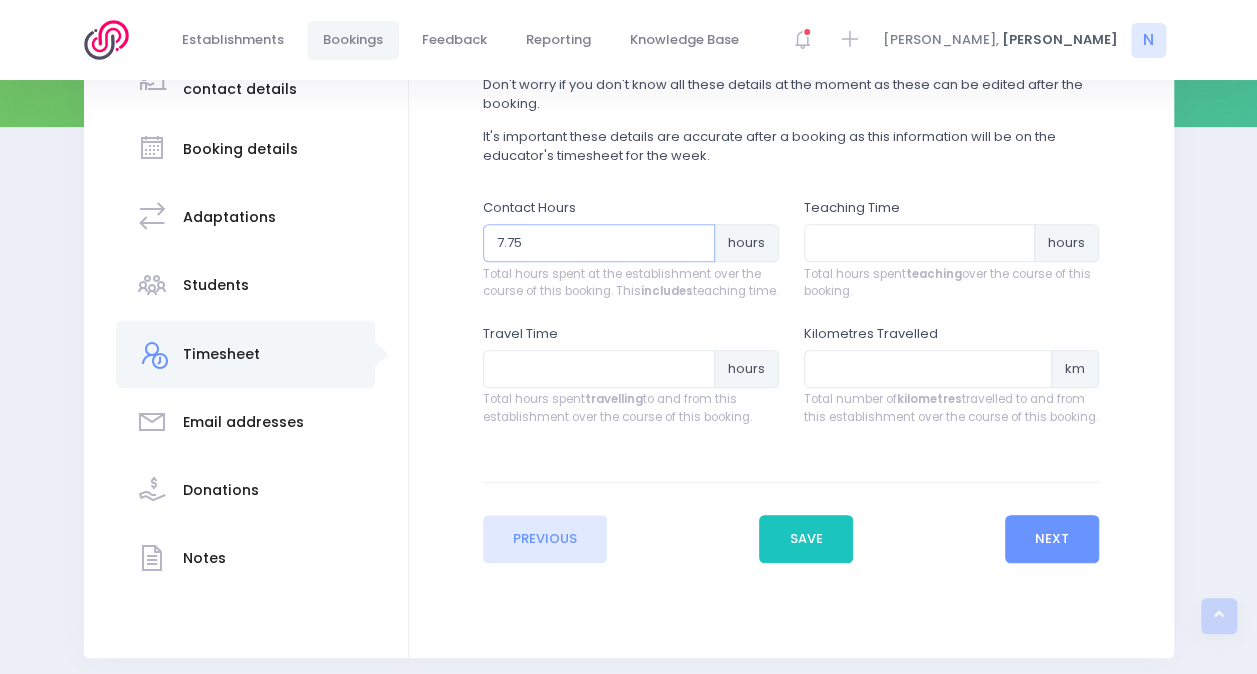 click on "7.75" at bounding box center (599, 243) 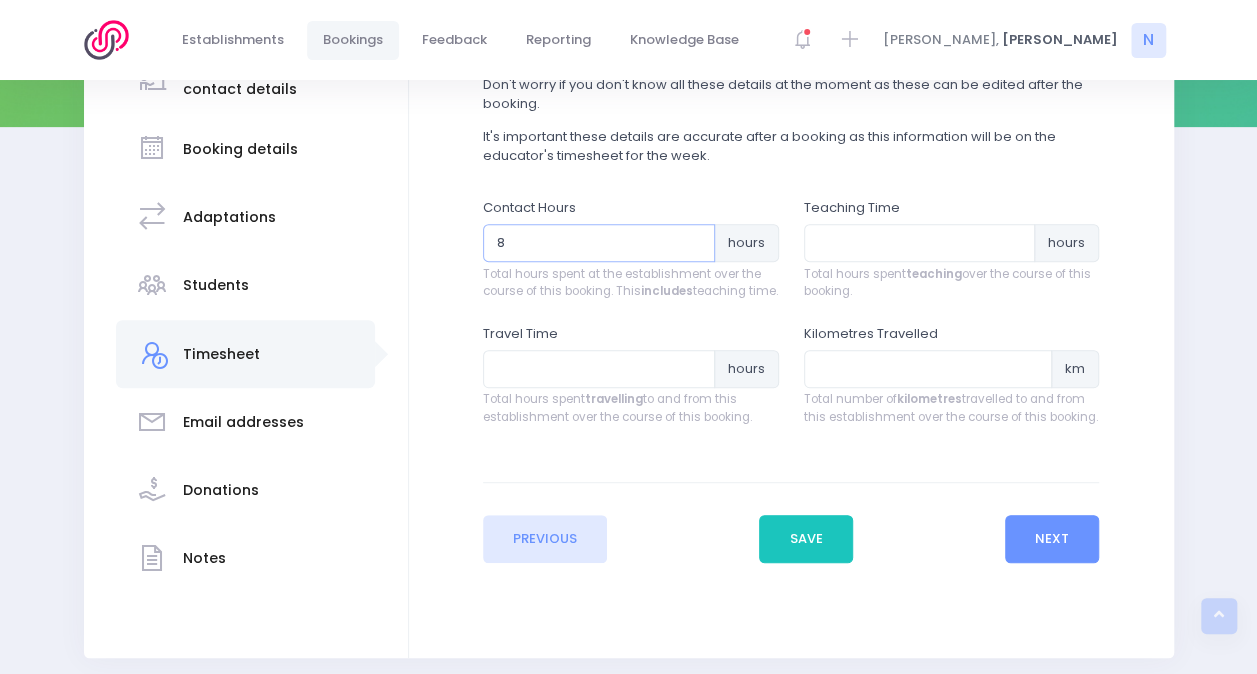 click on "8" at bounding box center (599, 243) 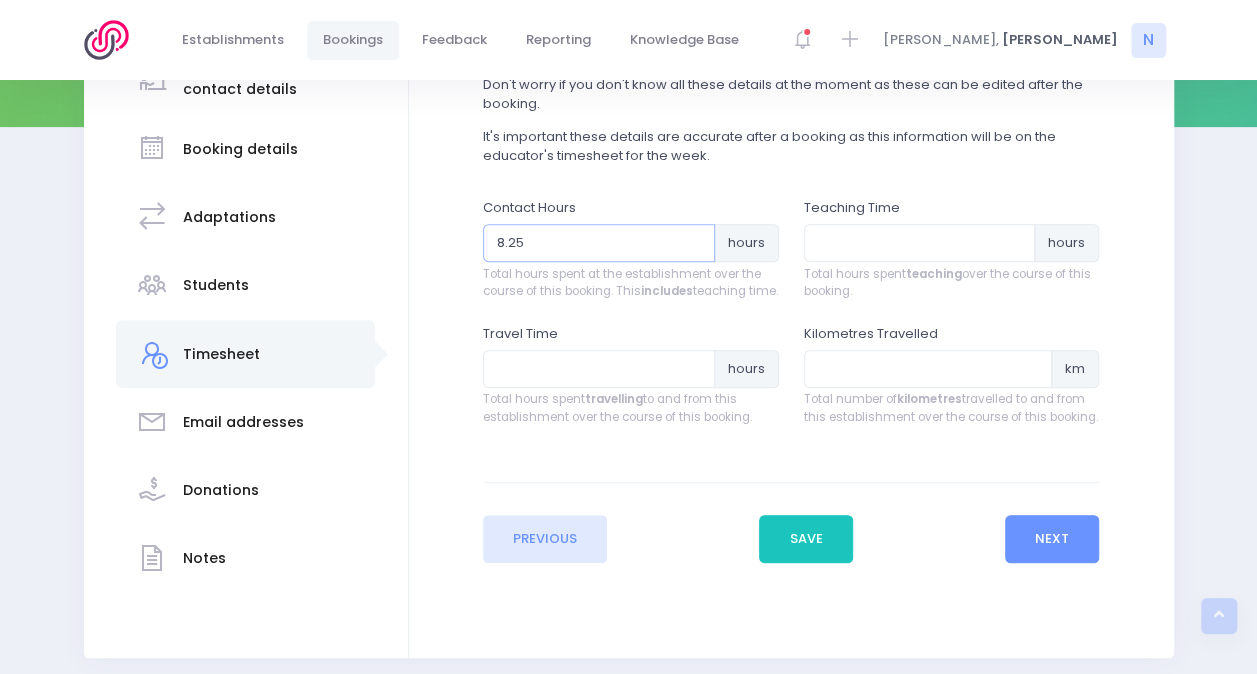 click on "8.25" at bounding box center (599, 243) 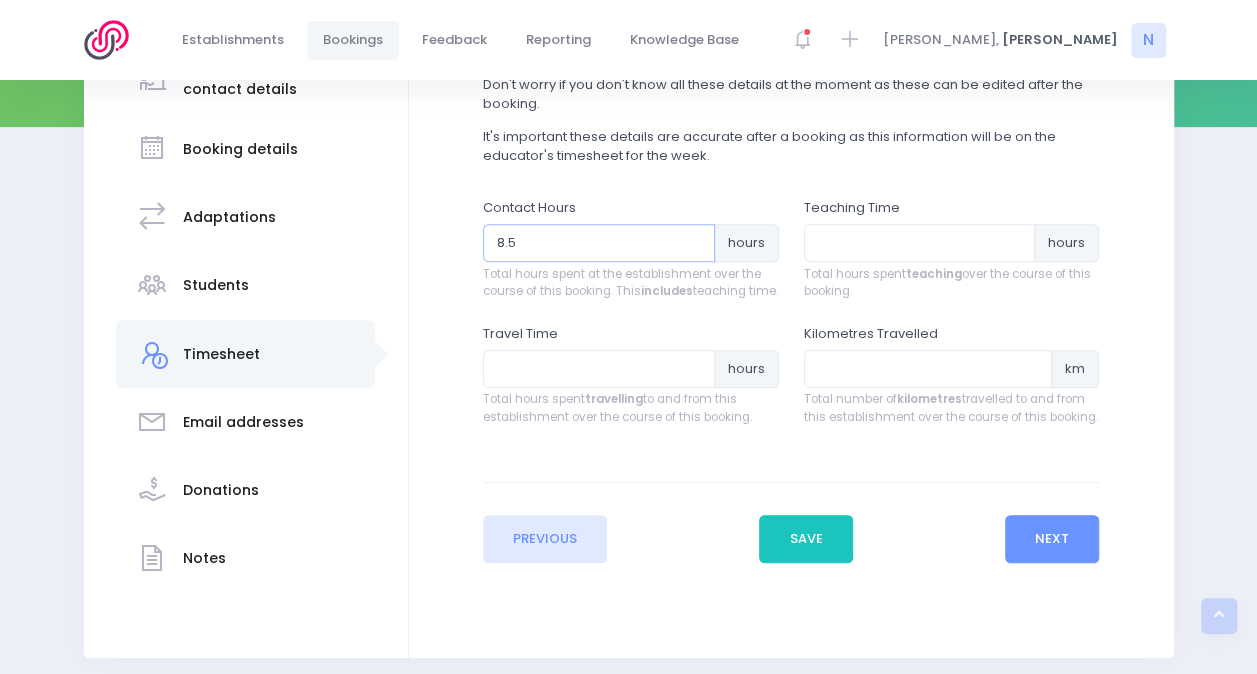 click on "8.5" at bounding box center [599, 243] 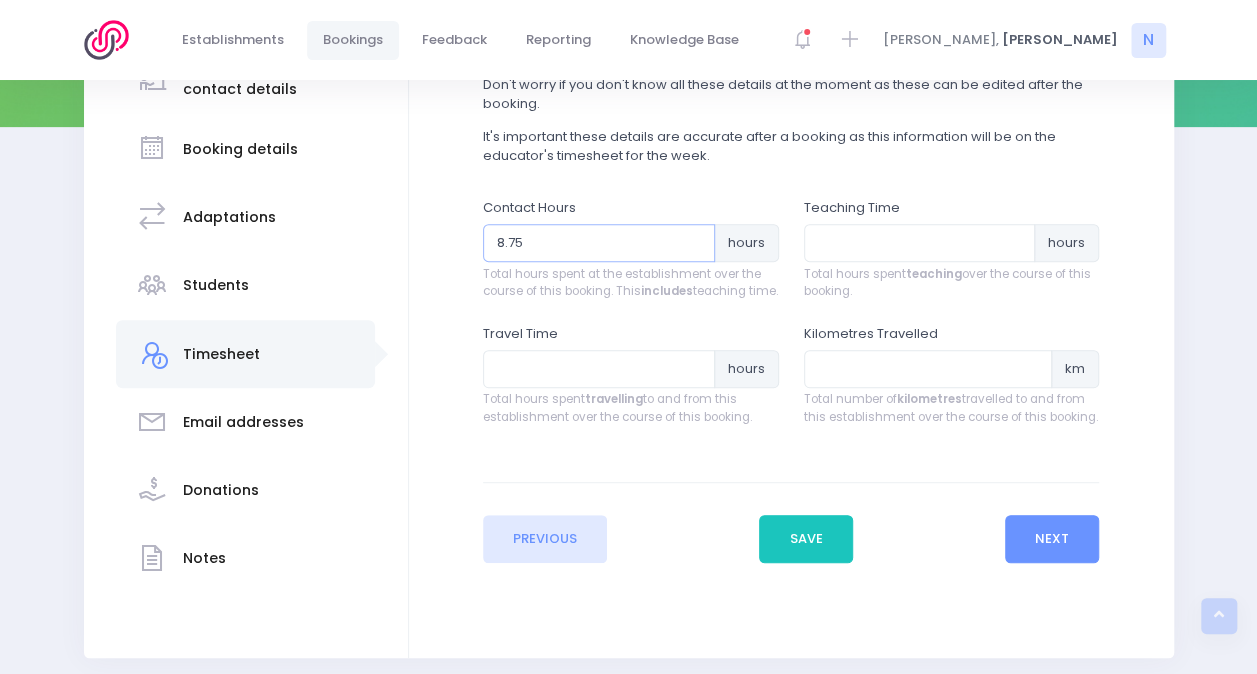 click on "8.75" at bounding box center [599, 243] 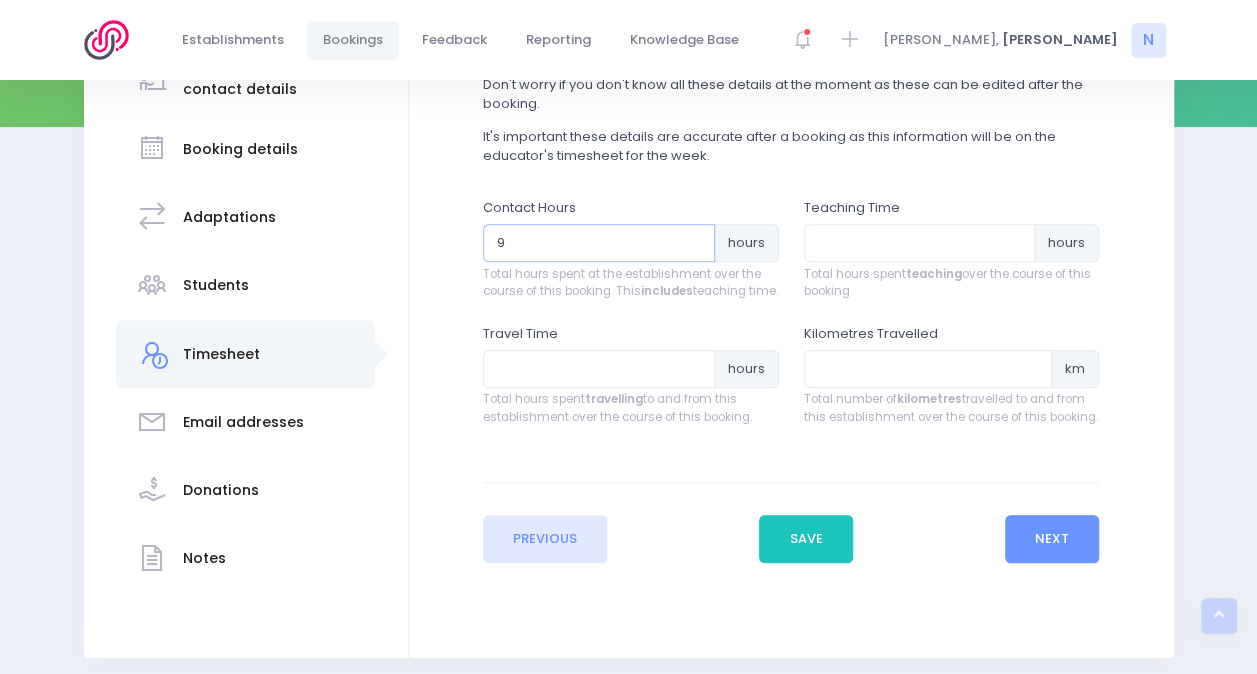 click on "9" at bounding box center [599, 243] 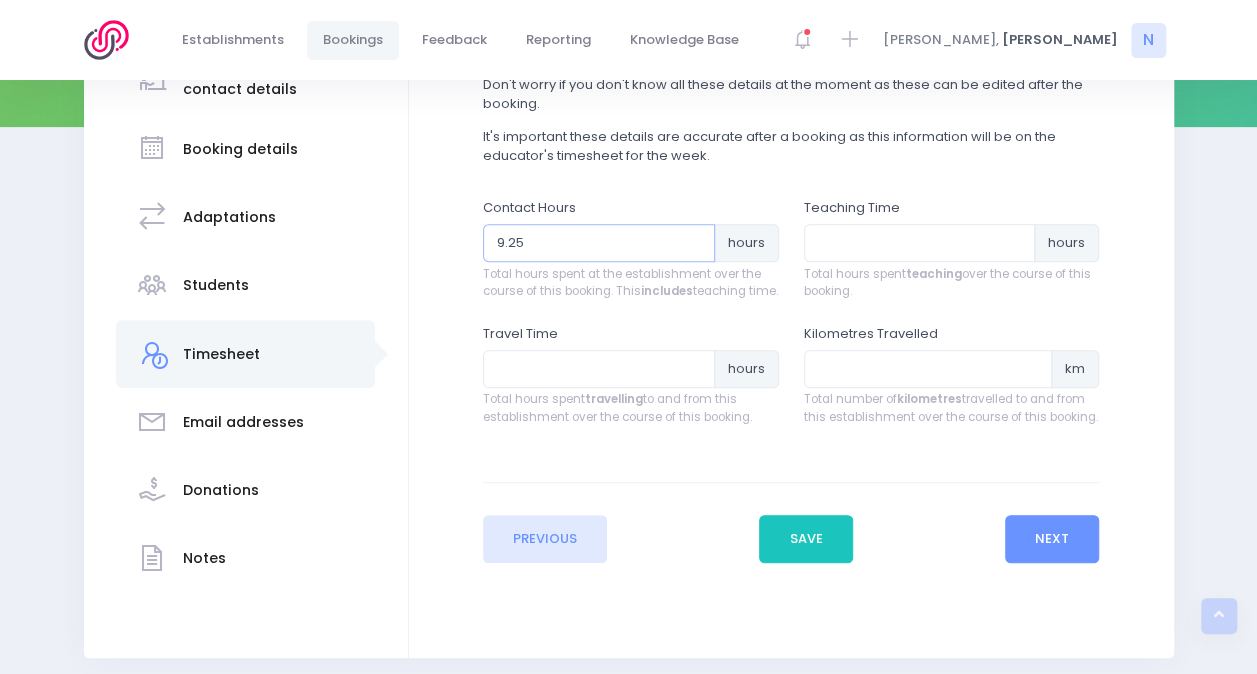 click on "9.25" at bounding box center (599, 243) 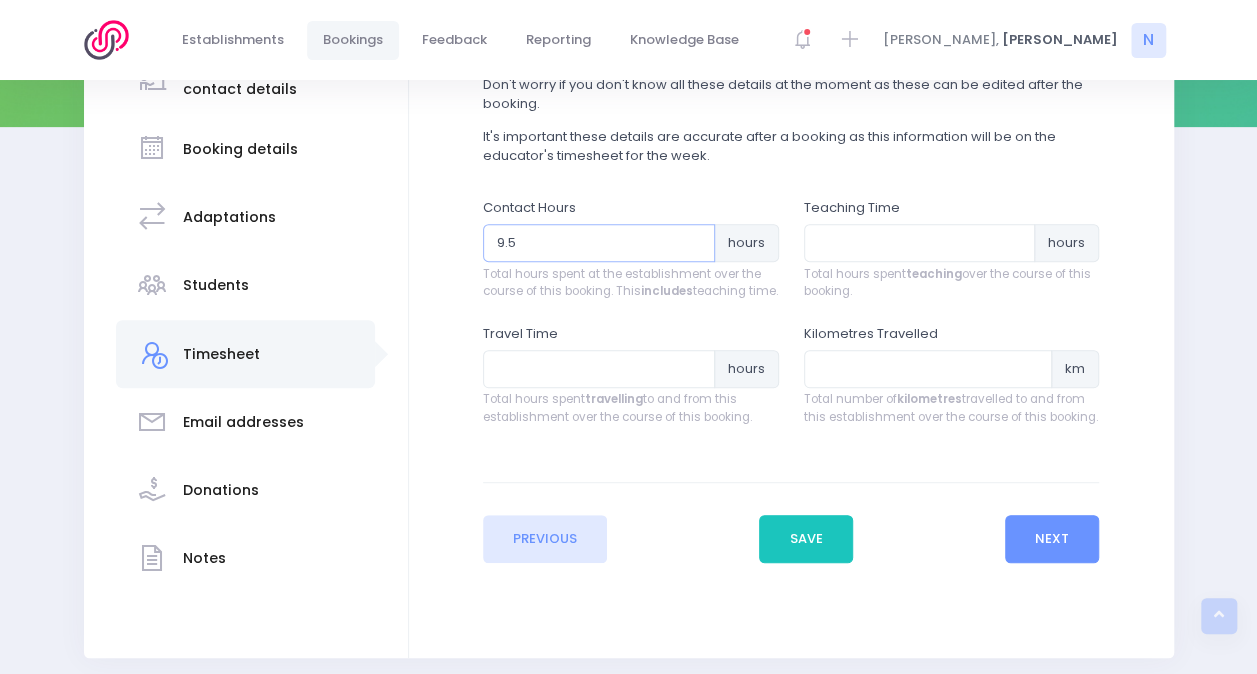 click on "9.5" at bounding box center (599, 243) 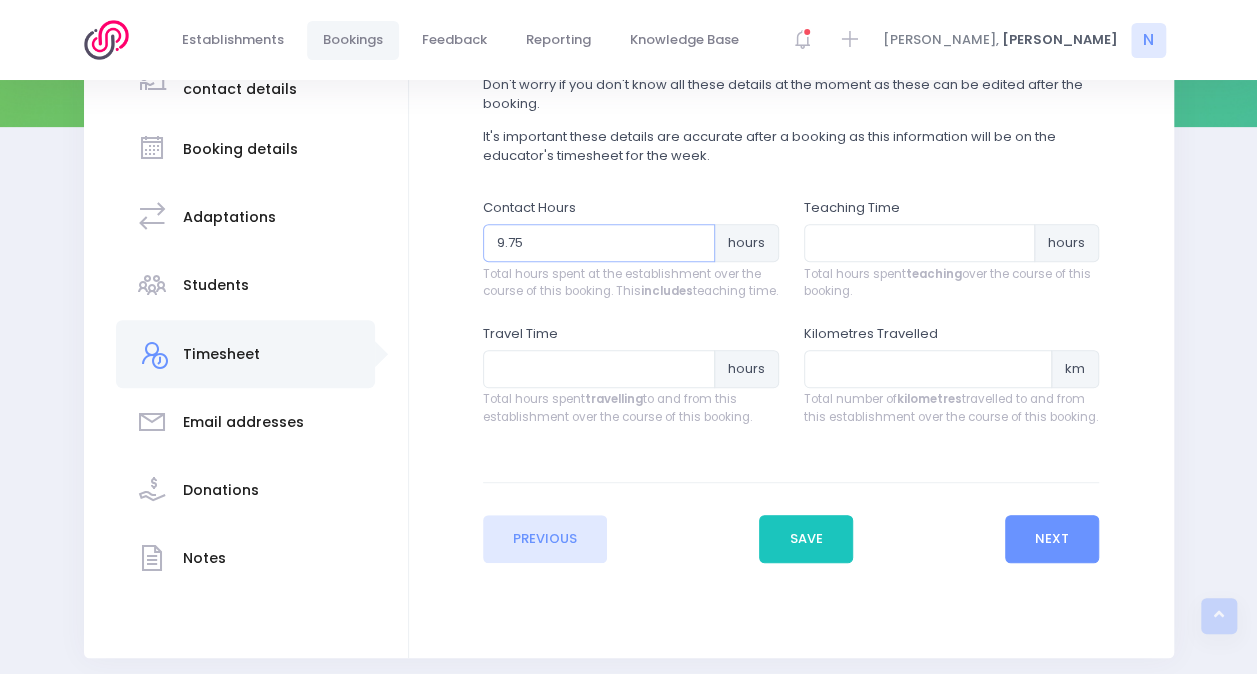 click on "9.75" at bounding box center [599, 243] 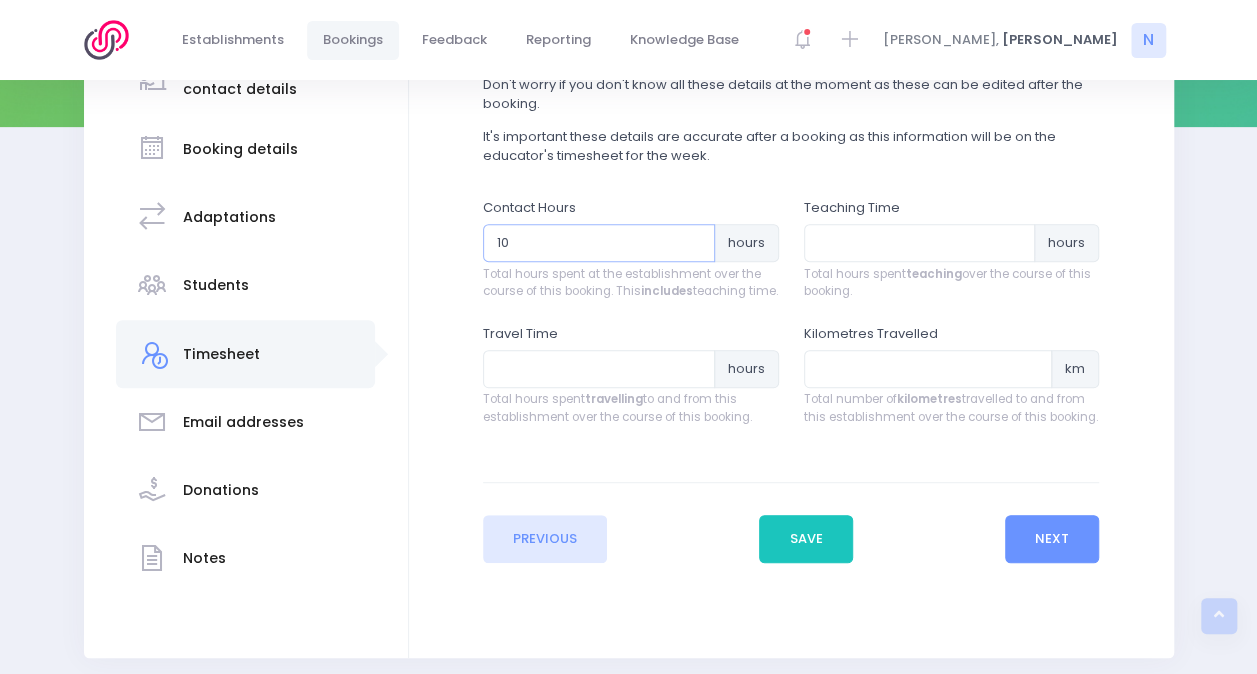 click on "10" at bounding box center (599, 243) 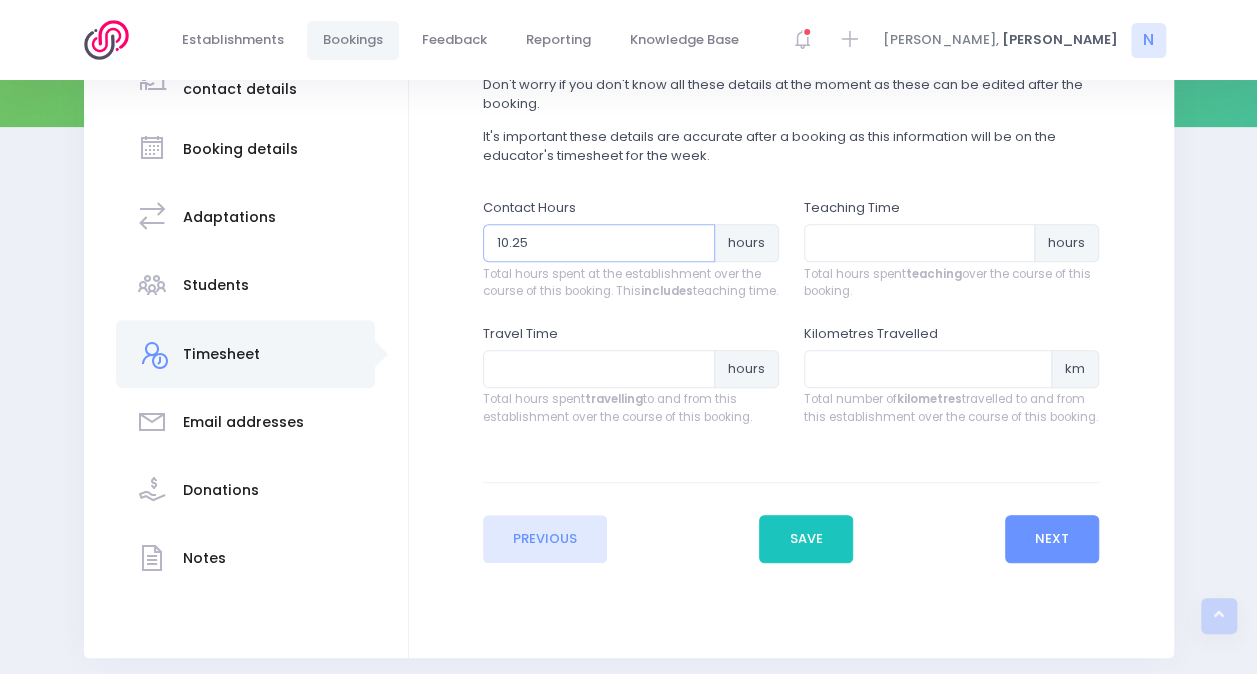 click on "10.25" at bounding box center (599, 243) 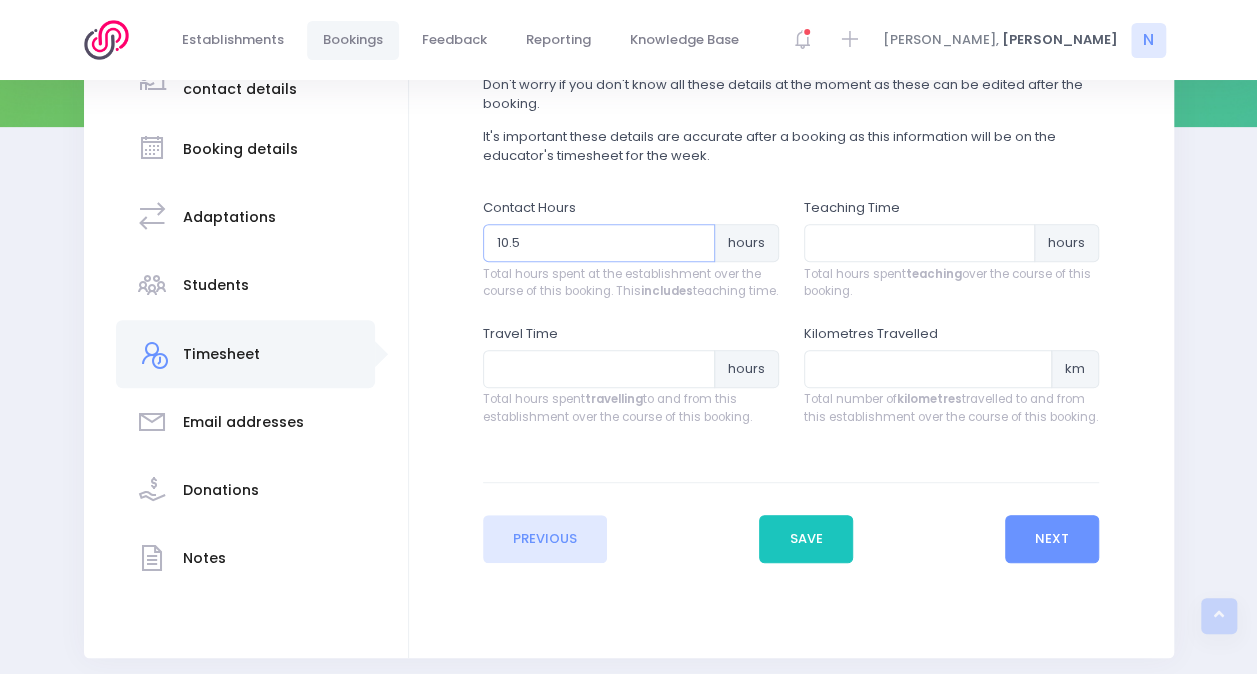 click on "10.5" at bounding box center (599, 243) 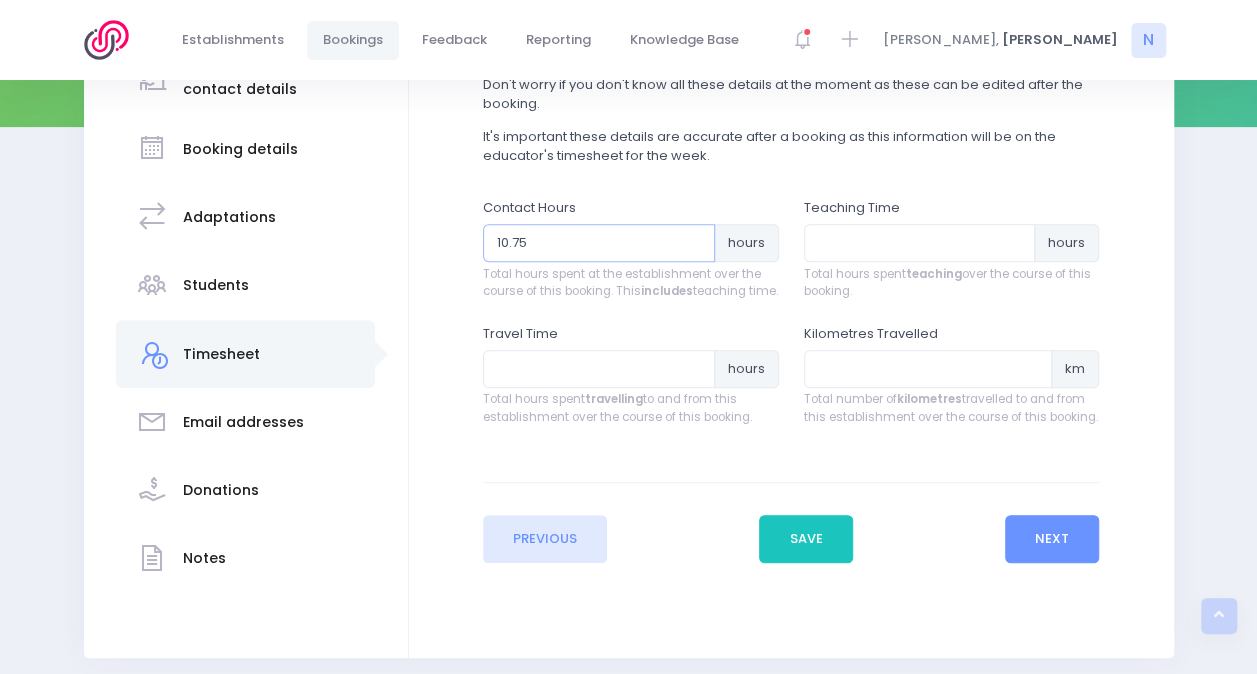 click on "10.75" at bounding box center (599, 243) 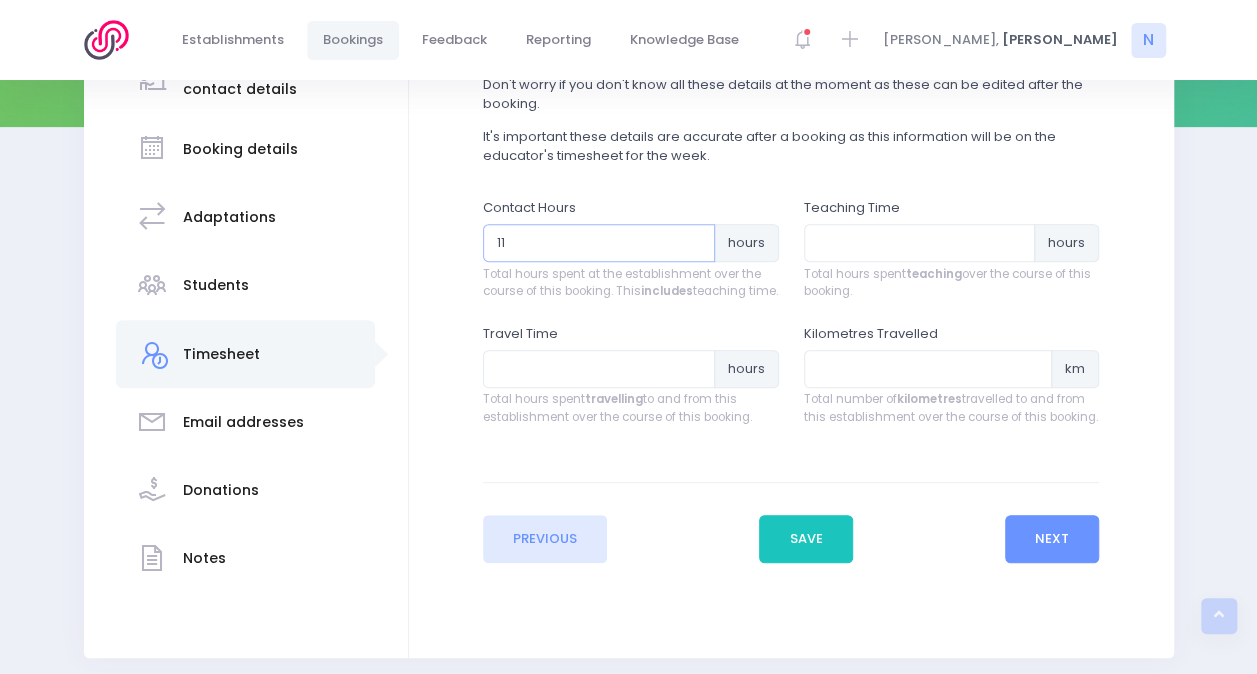 click on "11" at bounding box center [599, 243] 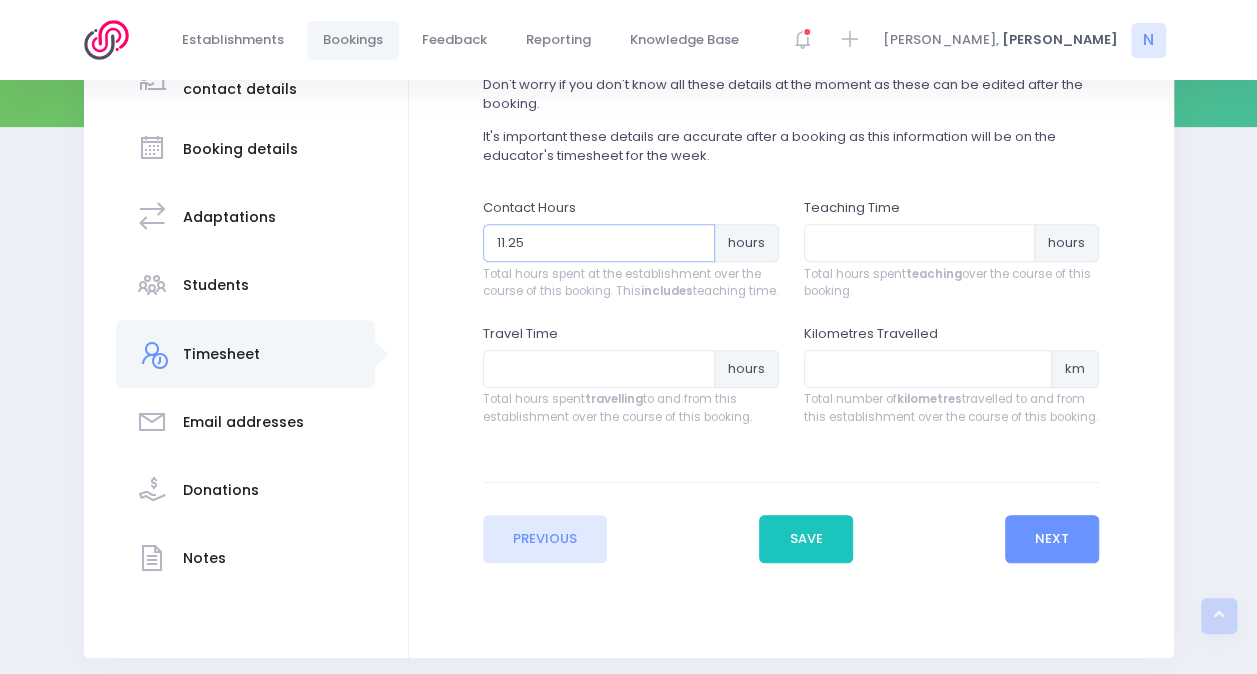 click on "11.25" at bounding box center [599, 243] 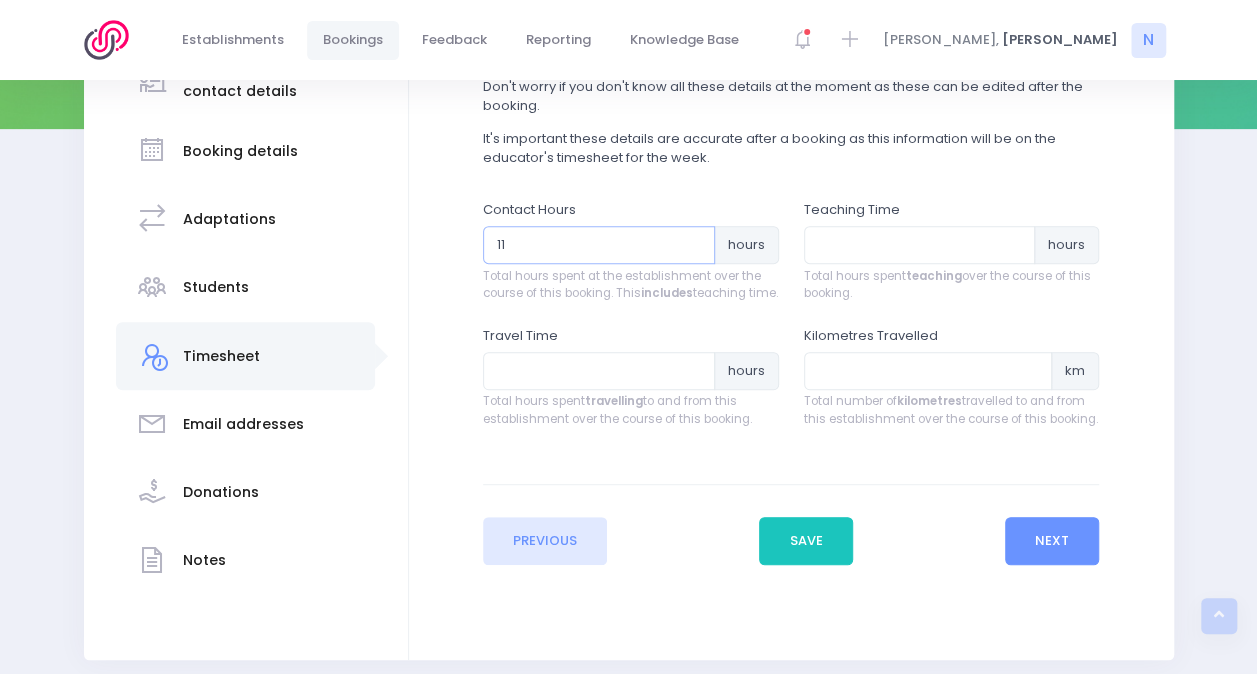 click on "11" at bounding box center [599, 245] 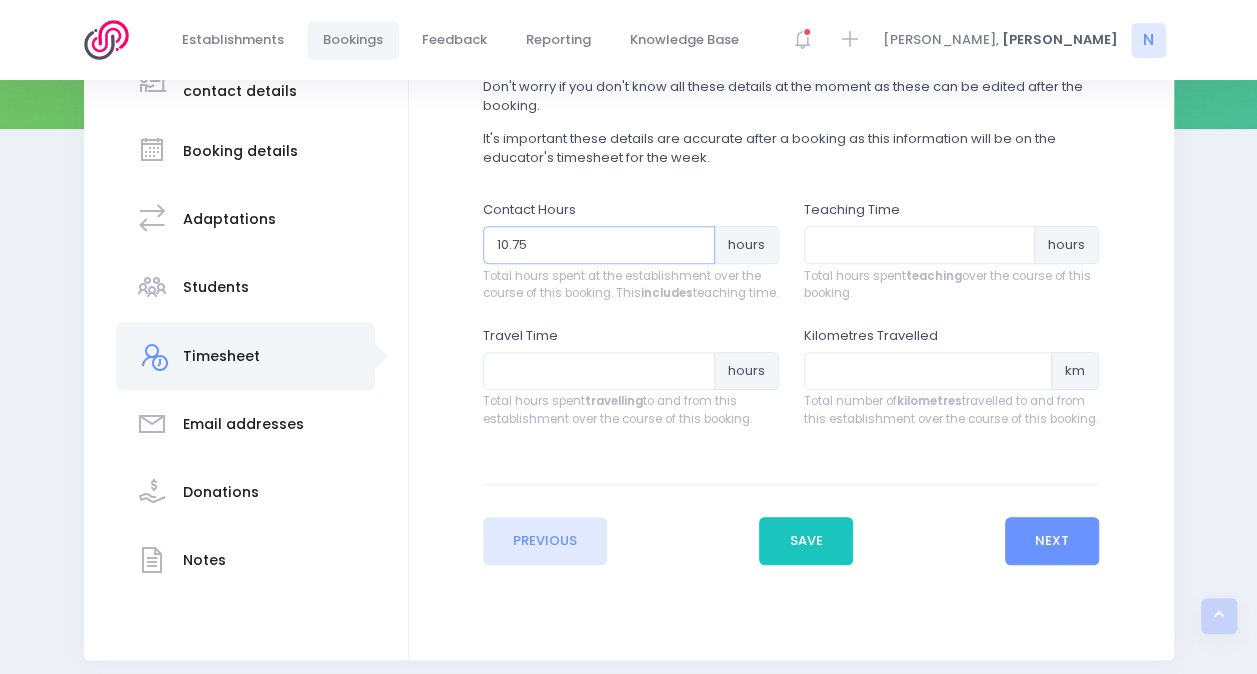 click on "10.75" at bounding box center [599, 245] 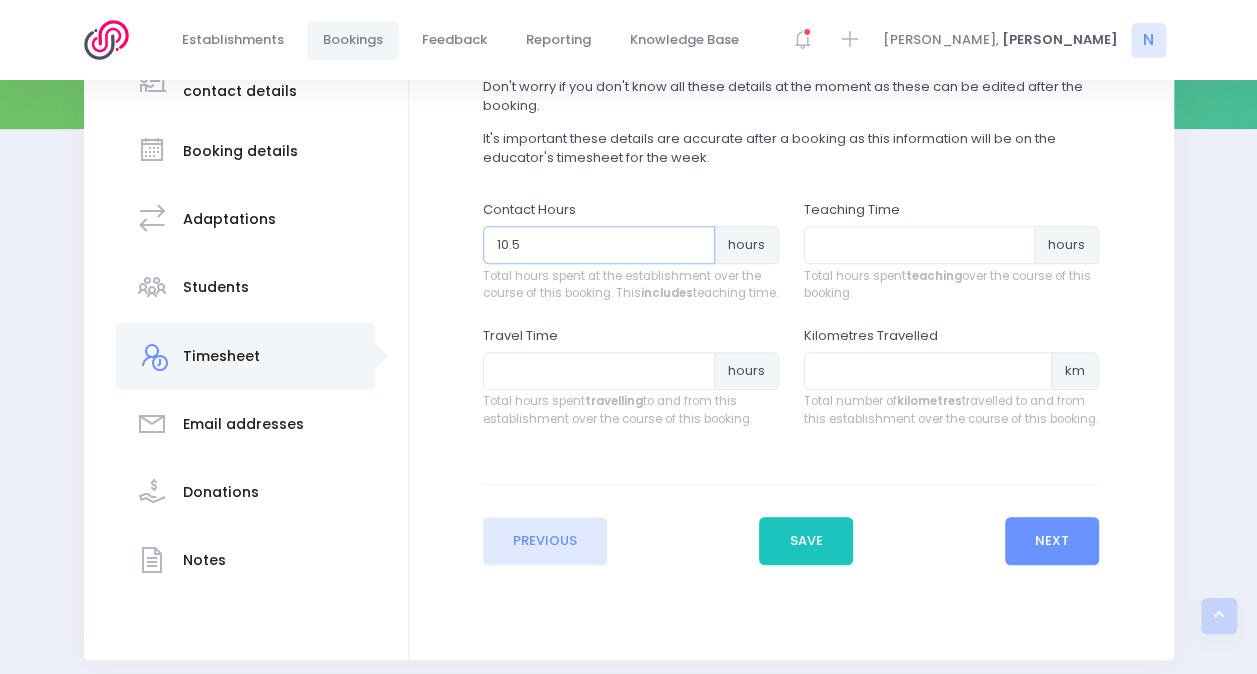 click on "10.5" at bounding box center (599, 245) 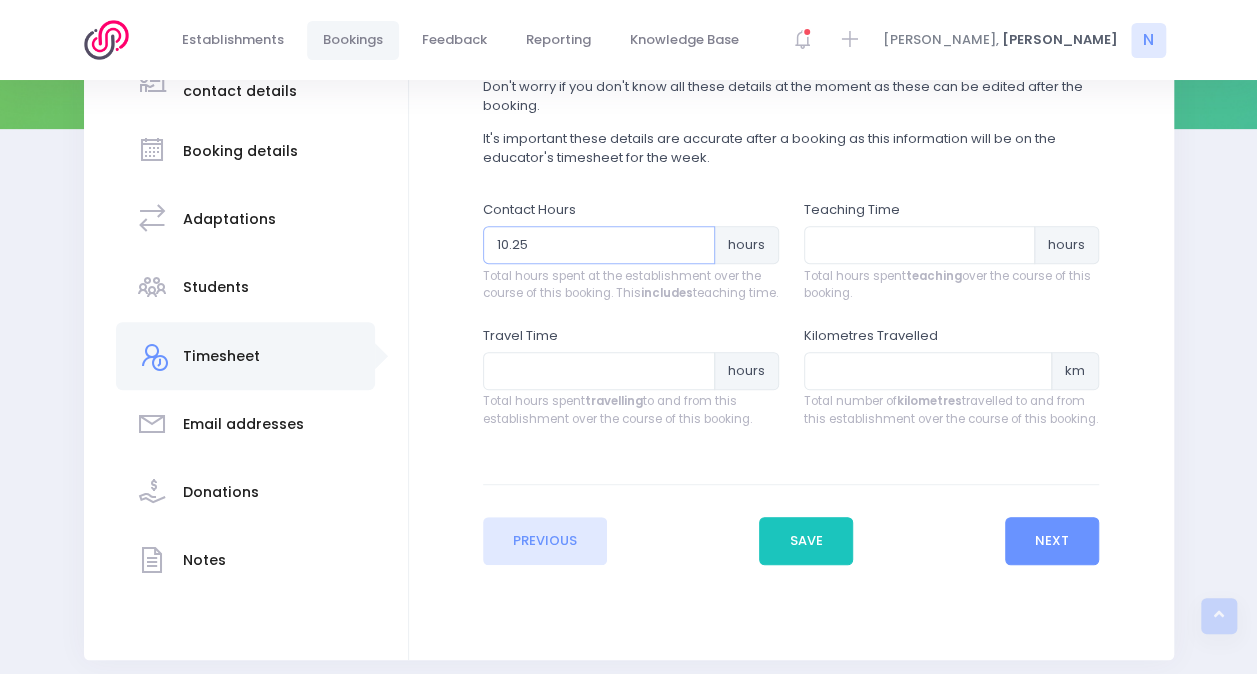 click on "10.25" at bounding box center [599, 245] 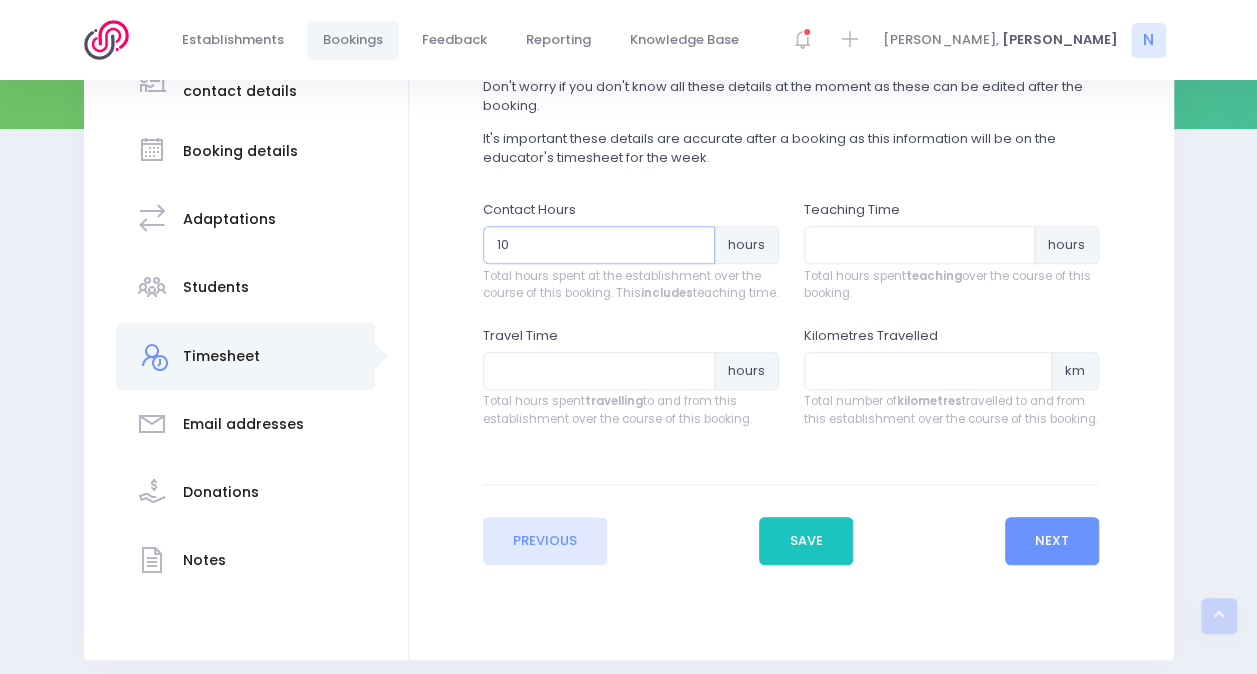 click on "10" at bounding box center (599, 245) 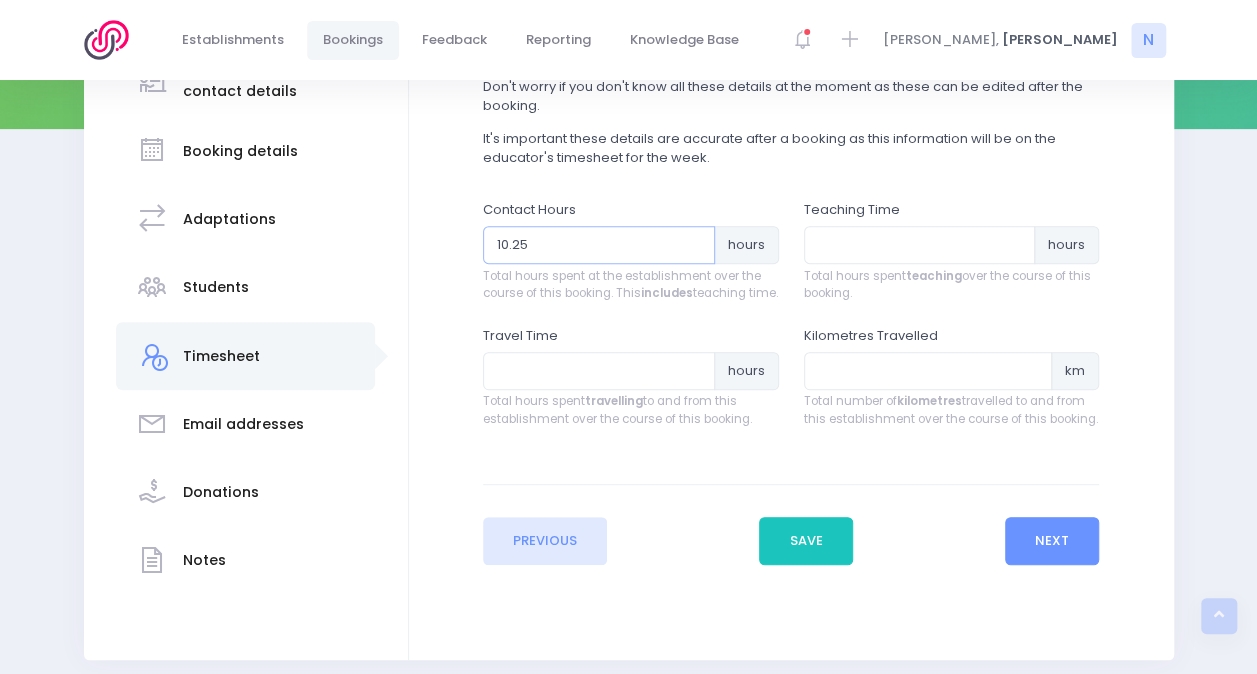 click on "10.25" at bounding box center [599, 245] 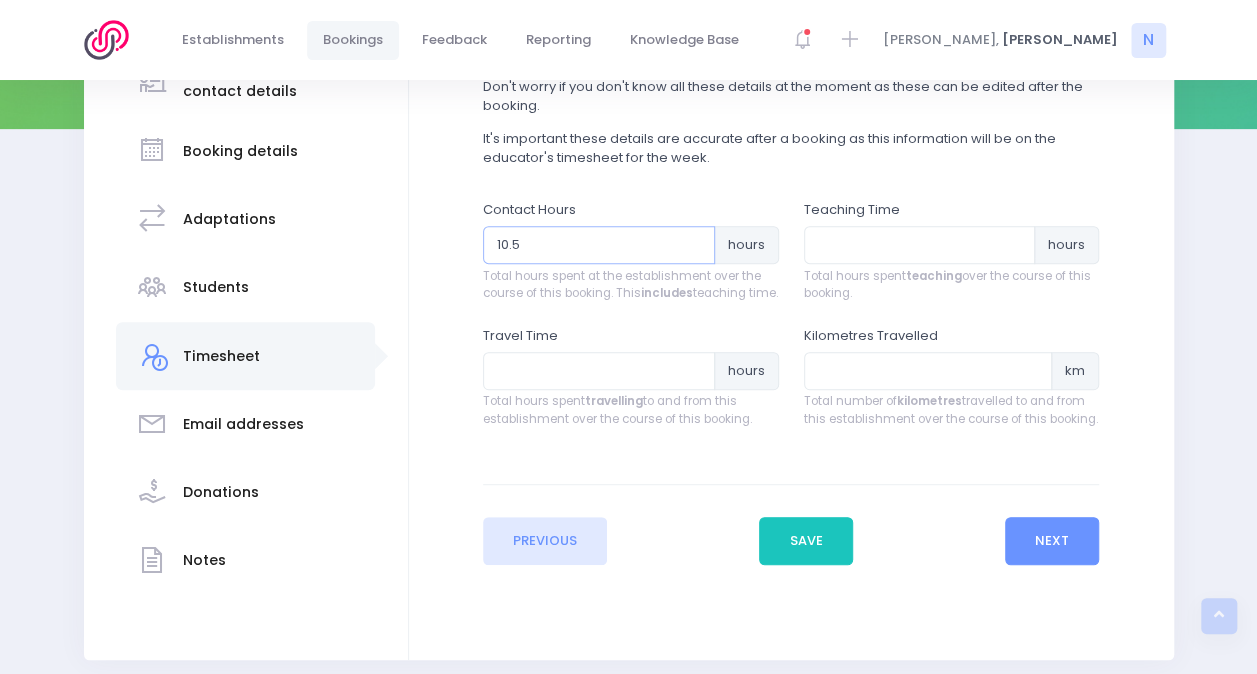 click on "10.5" at bounding box center [599, 245] 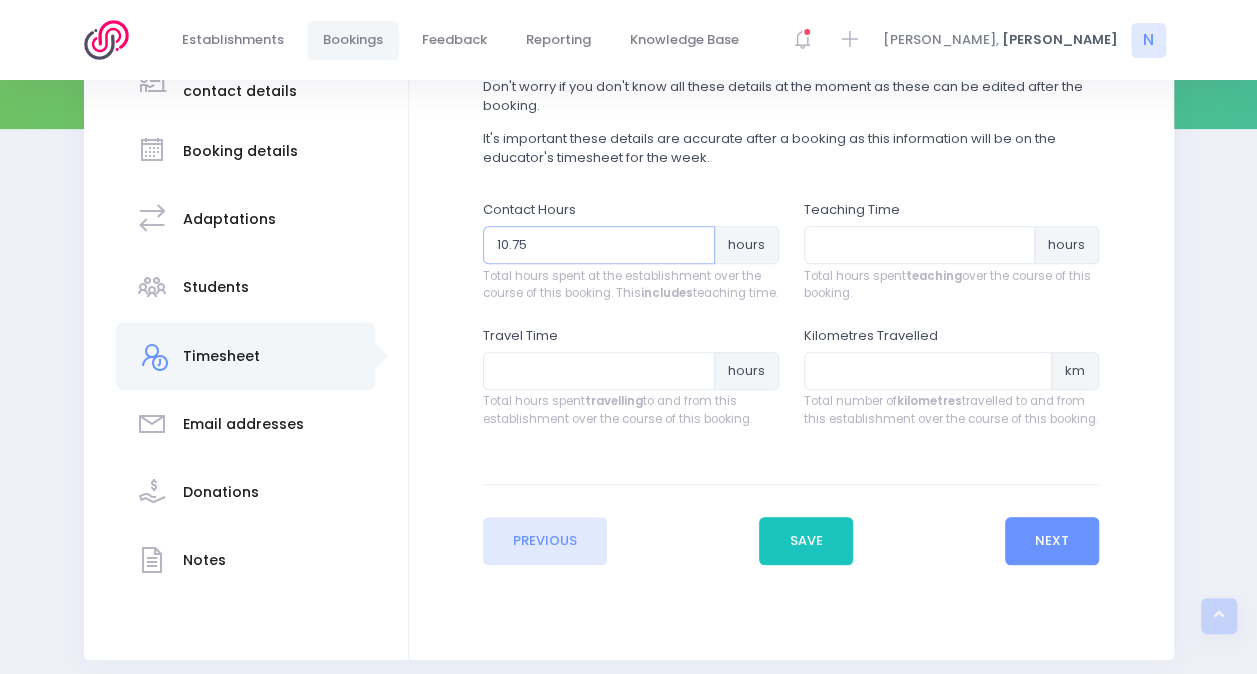 click on "10.75" at bounding box center [599, 245] 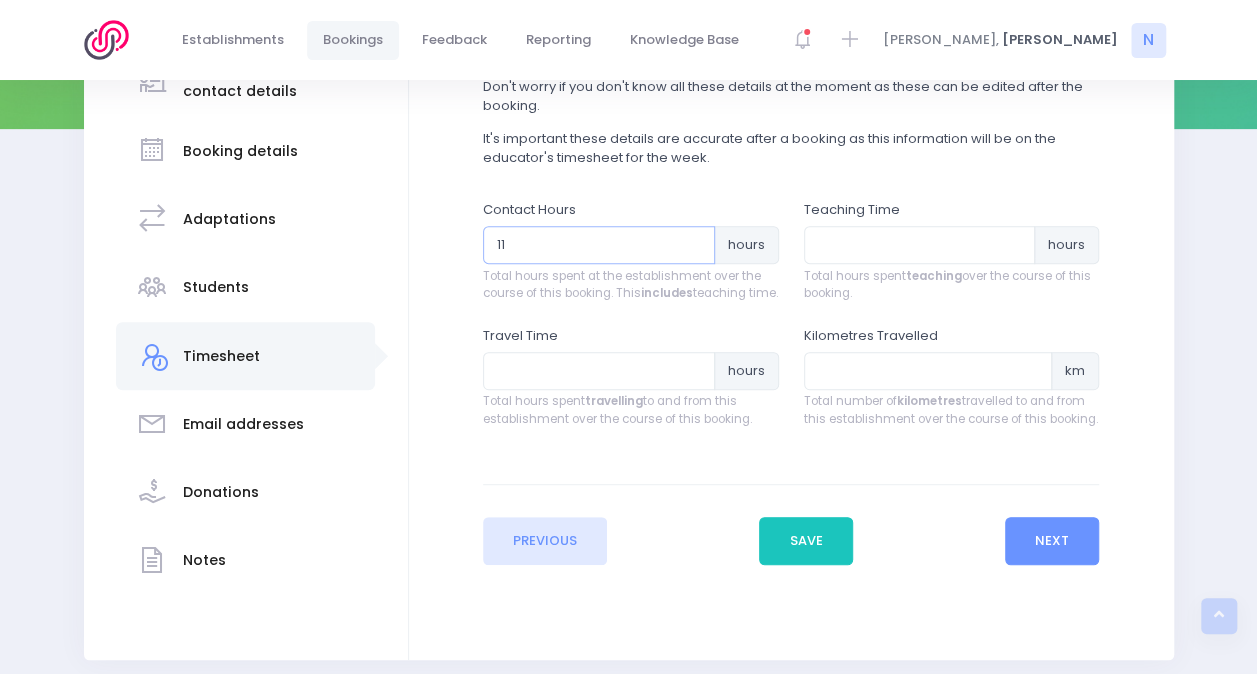 type on "11" 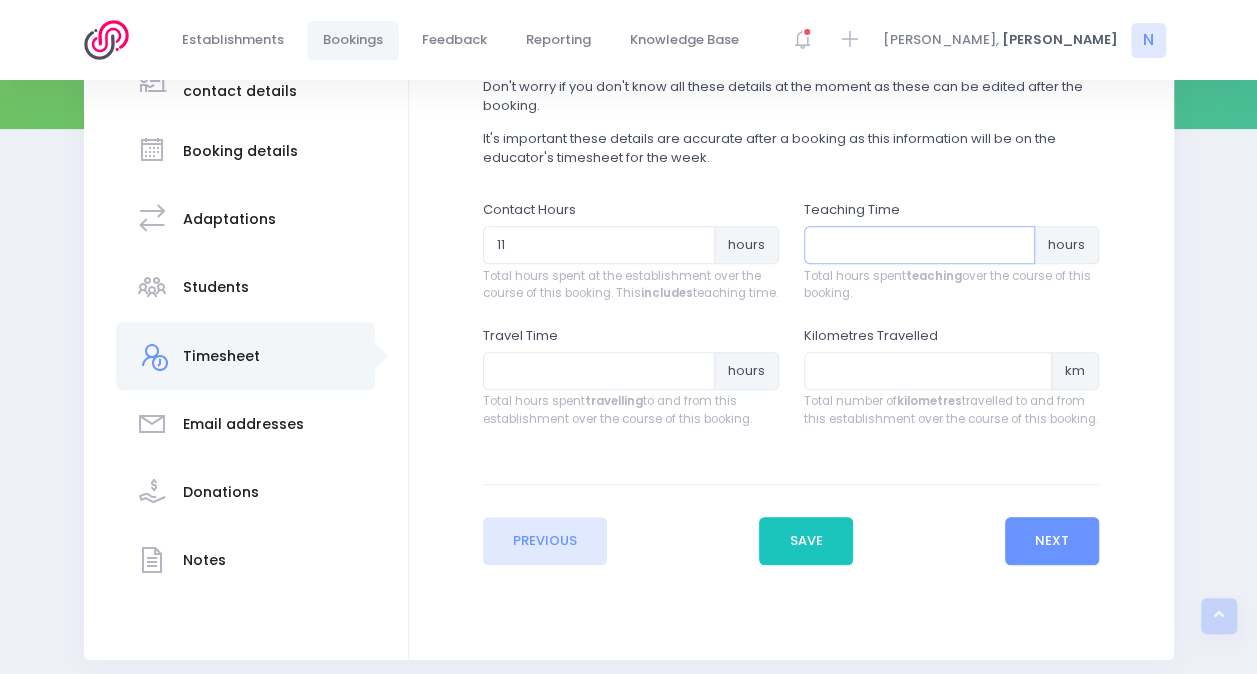 click at bounding box center [920, 245] 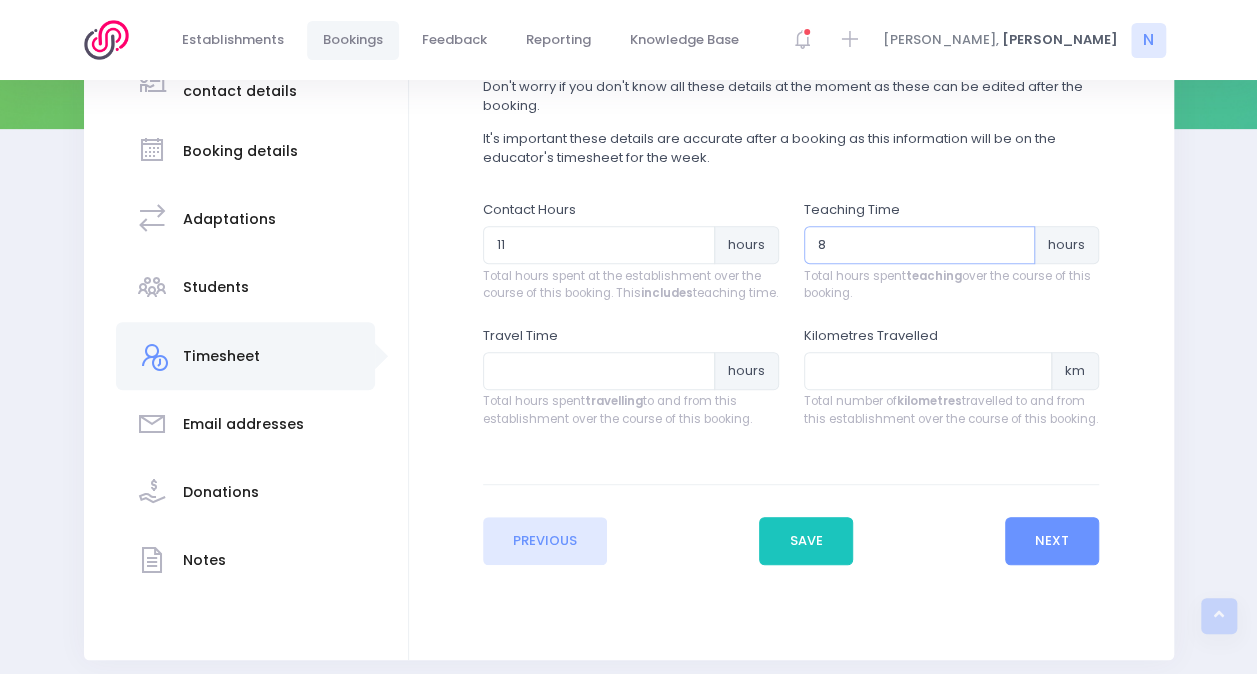 type on "8" 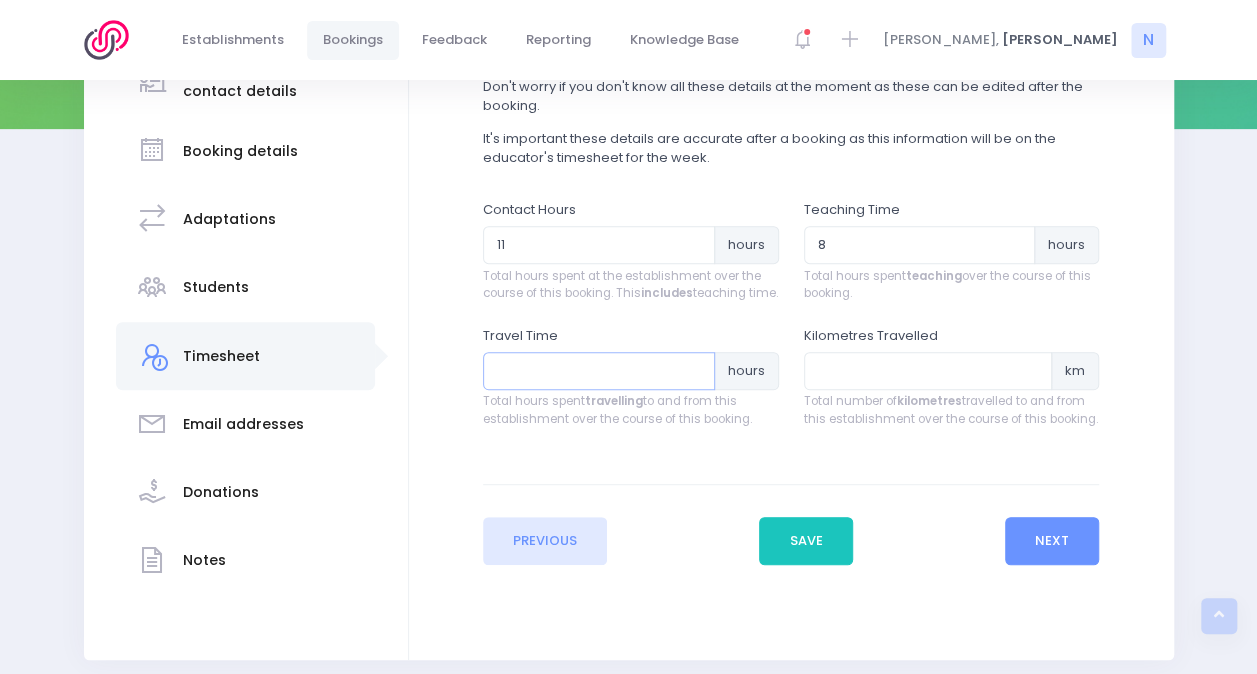click at bounding box center [599, 371] 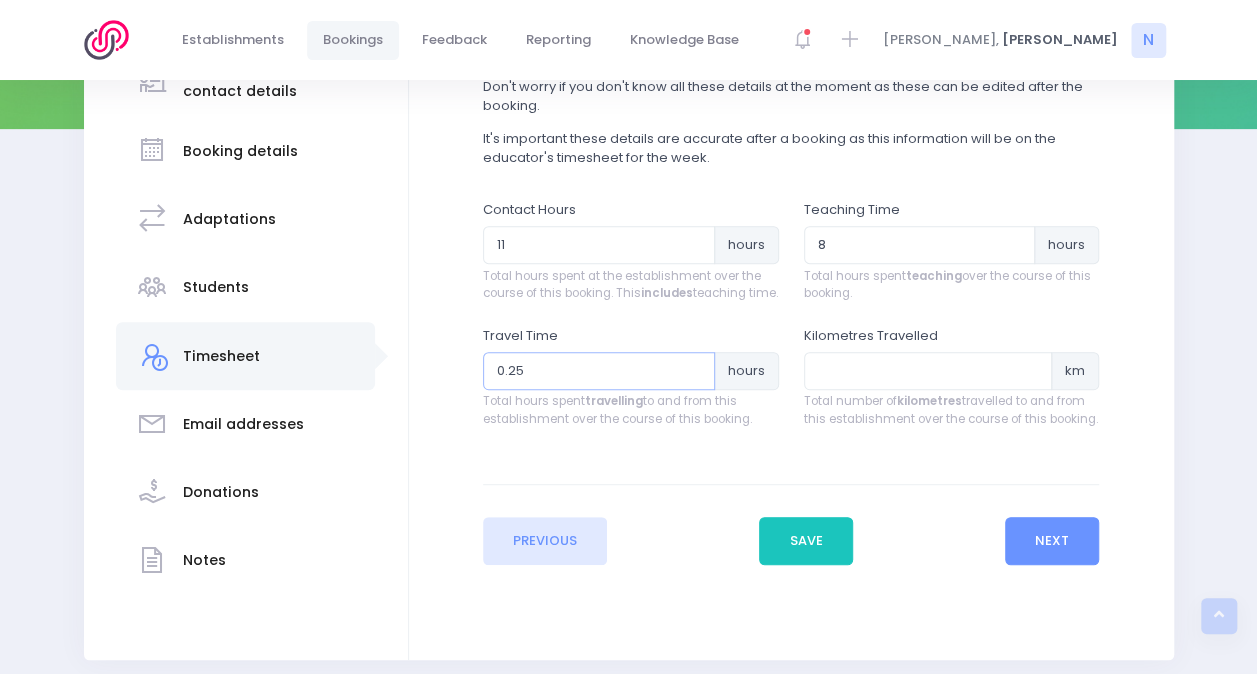 click on "0.25" at bounding box center [599, 371] 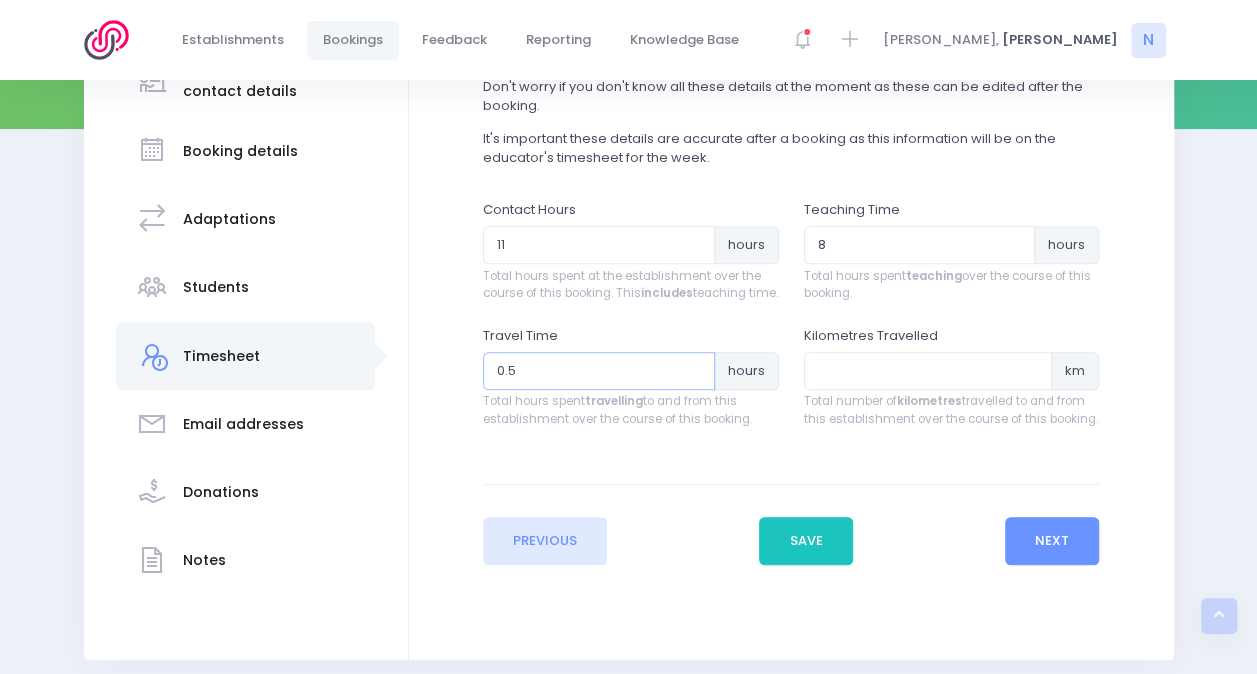 click on "0.5" at bounding box center (599, 371) 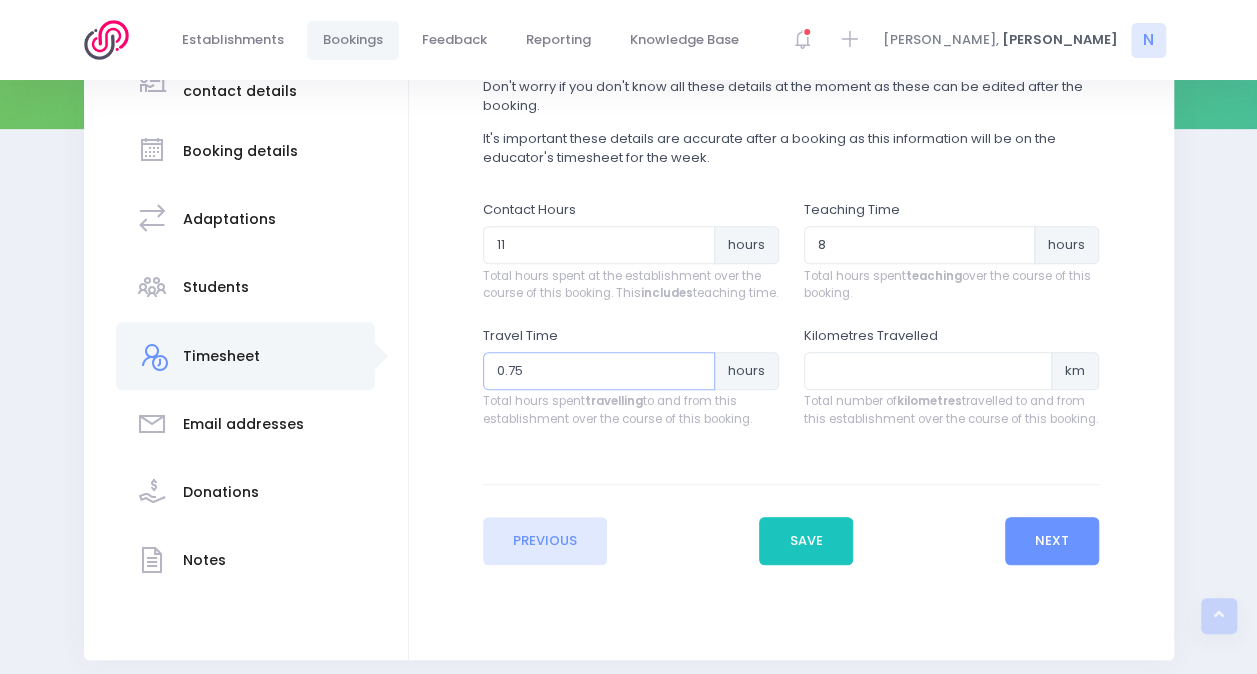 click on "0.75" at bounding box center (599, 371) 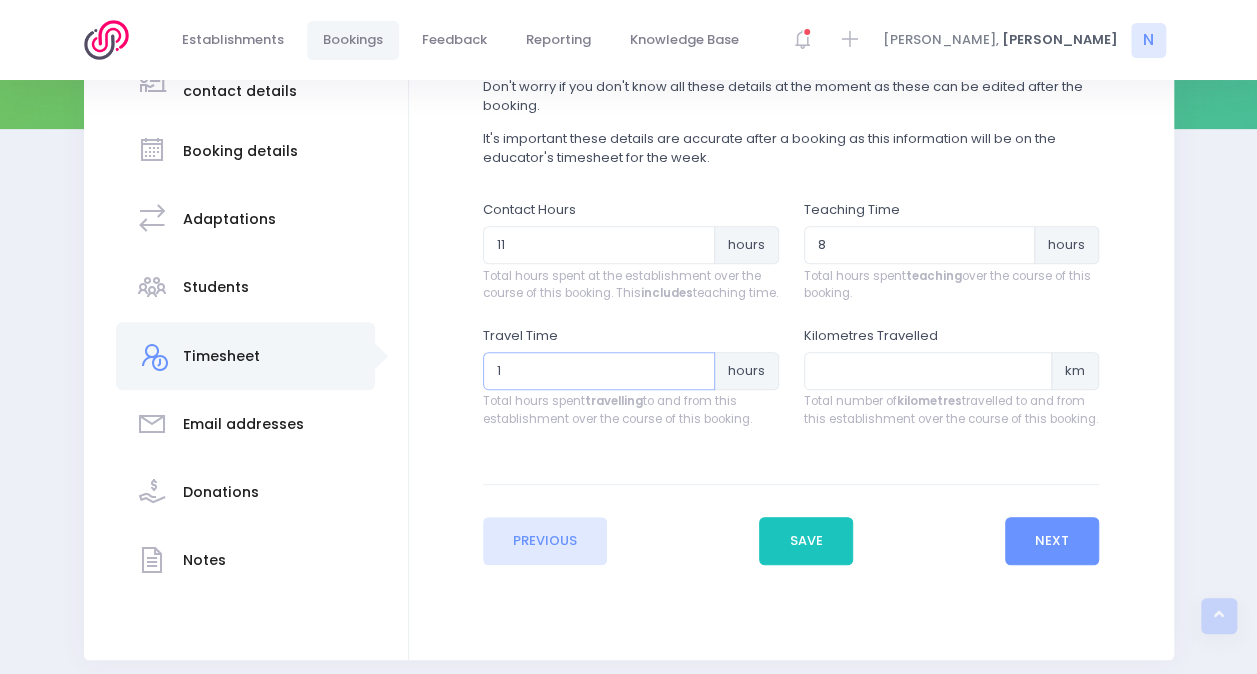 click on "1" at bounding box center (599, 371) 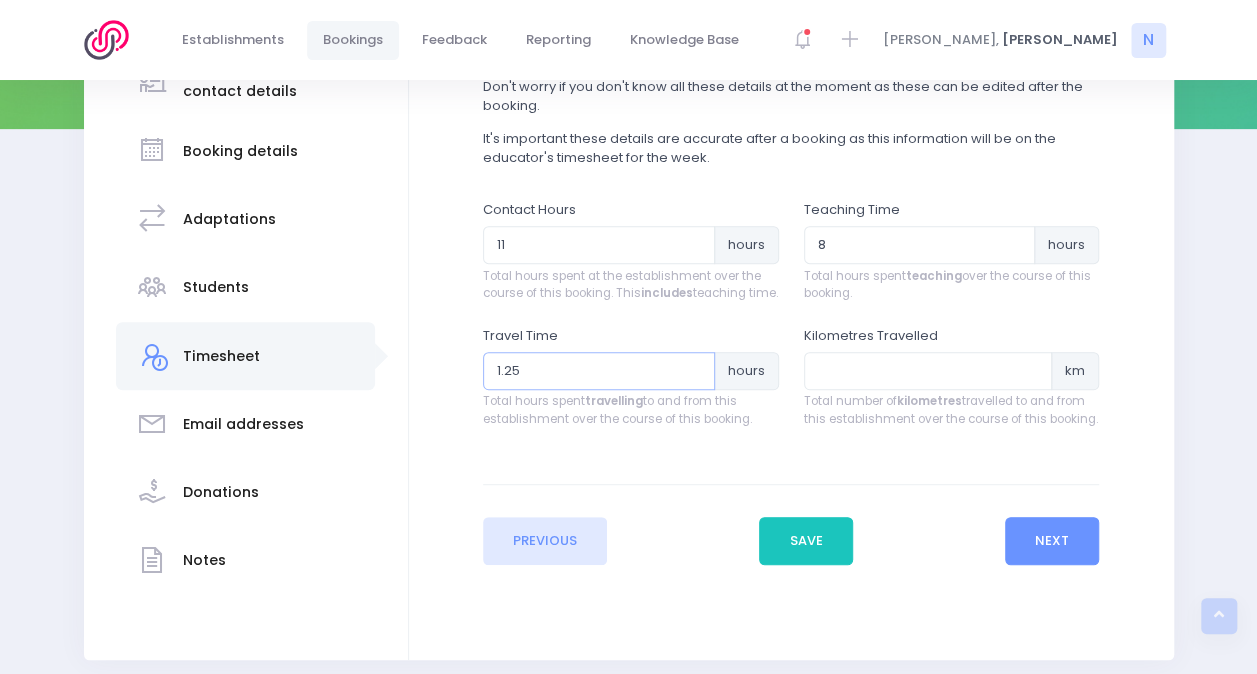 click on "1.25" at bounding box center [599, 371] 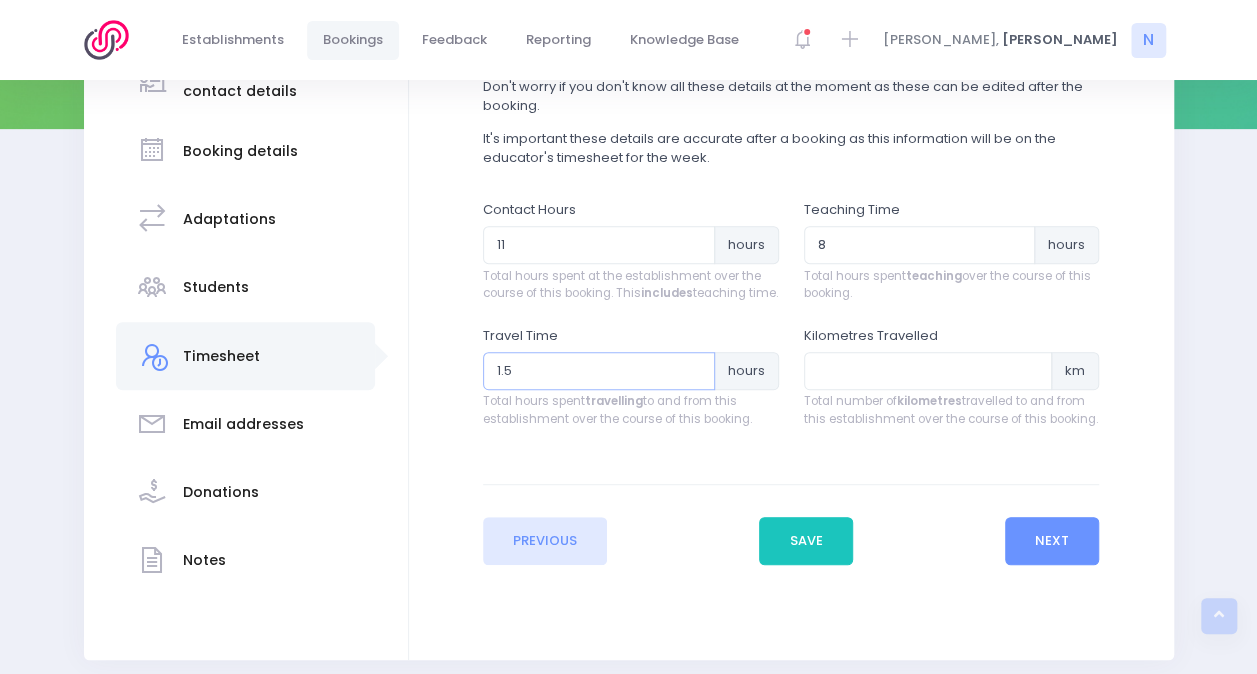 click on "1.5" at bounding box center (599, 371) 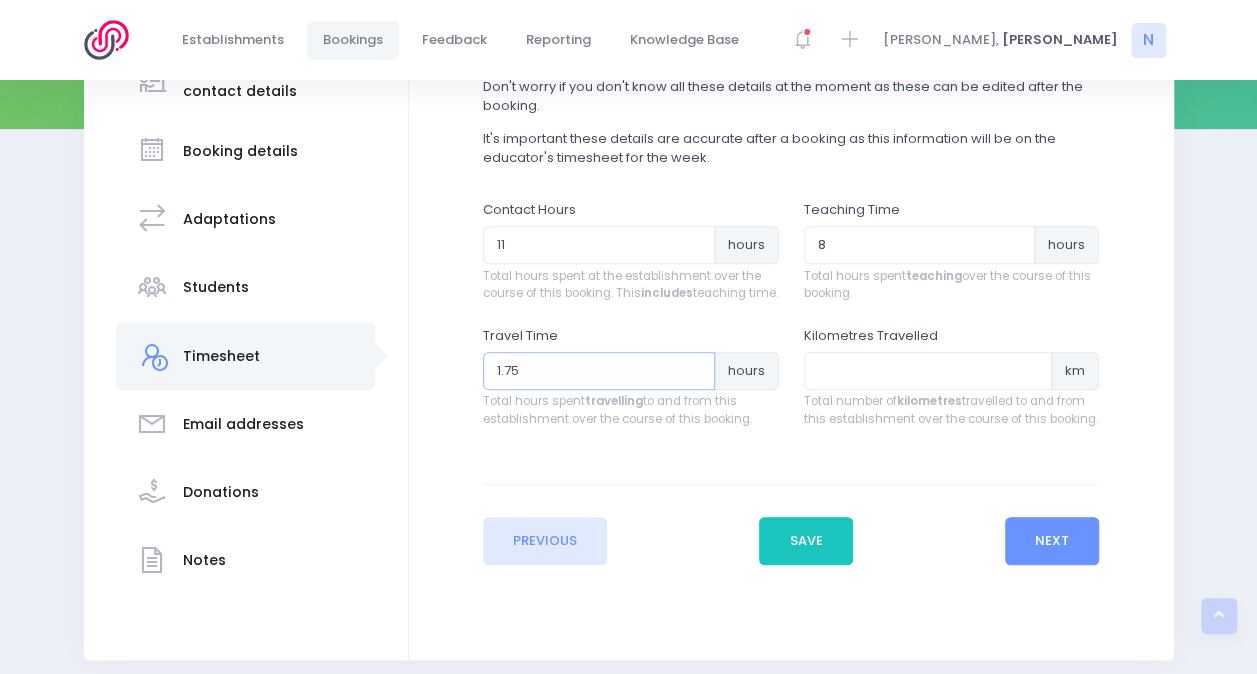 click on "1.75" at bounding box center (599, 371) 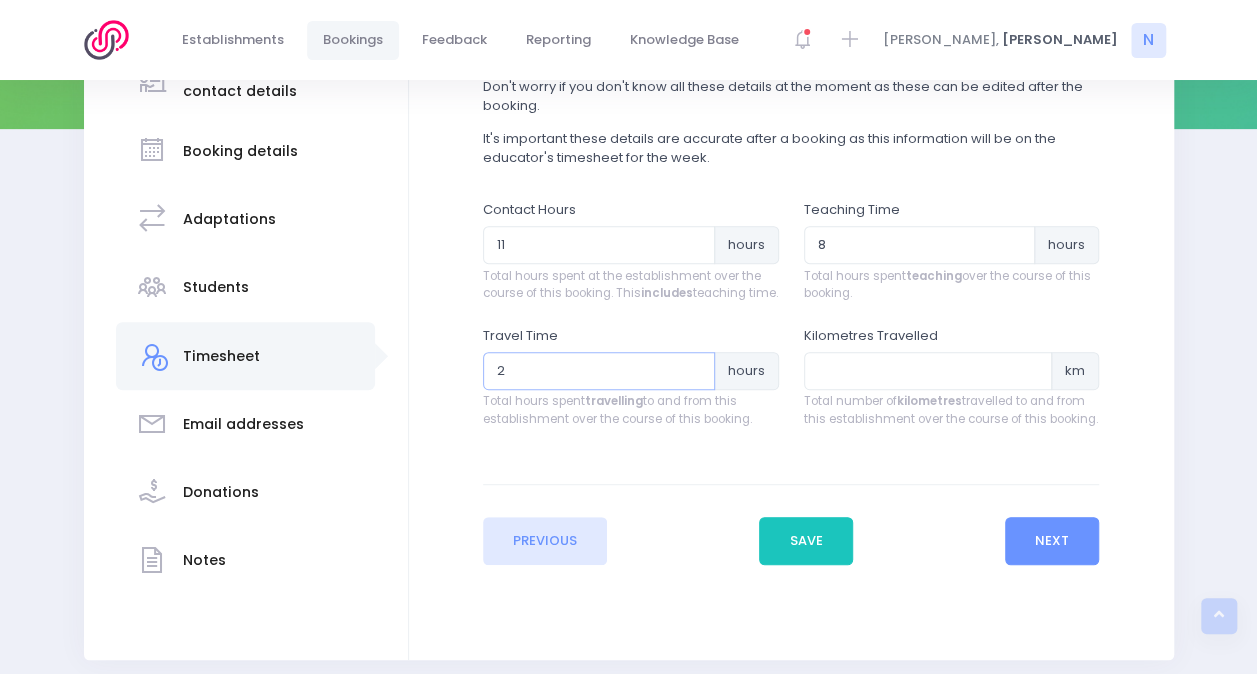 click on "2" at bounding box center (599, 371) 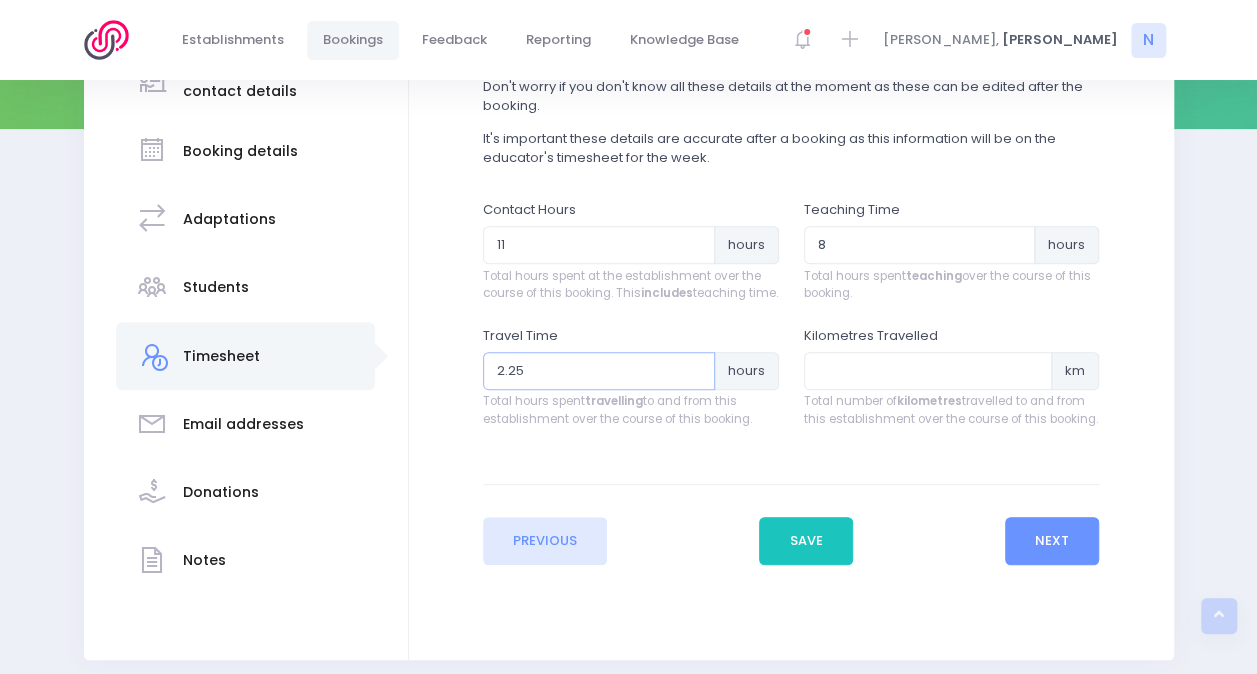 click on "2.25" at bounding box center [599, 371] 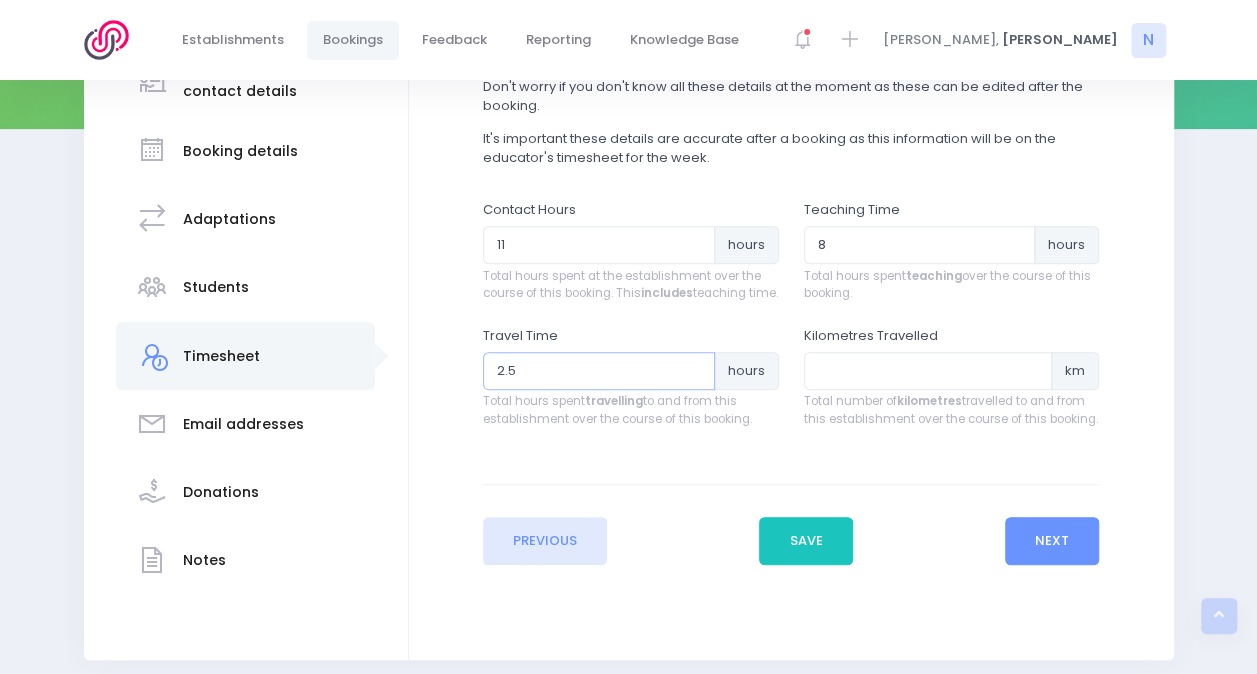 click on "2.5" at bounding box center [599, 371] 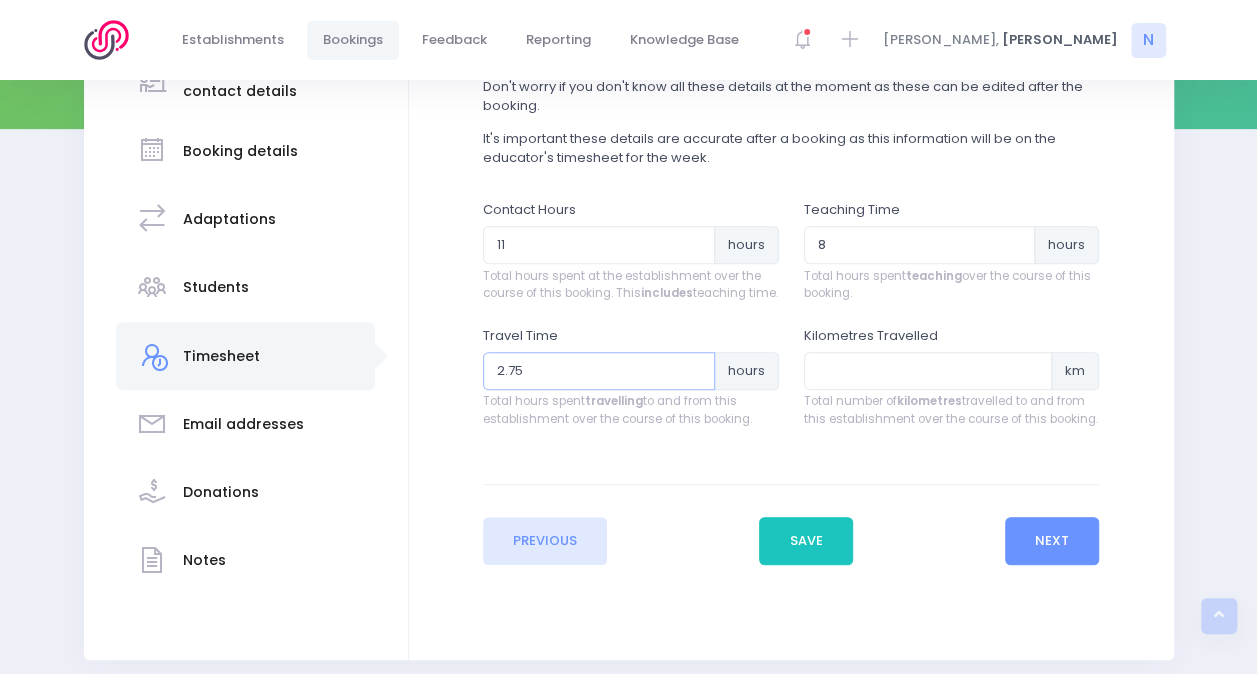 click on "2.75" at bounding box center (599, 371) 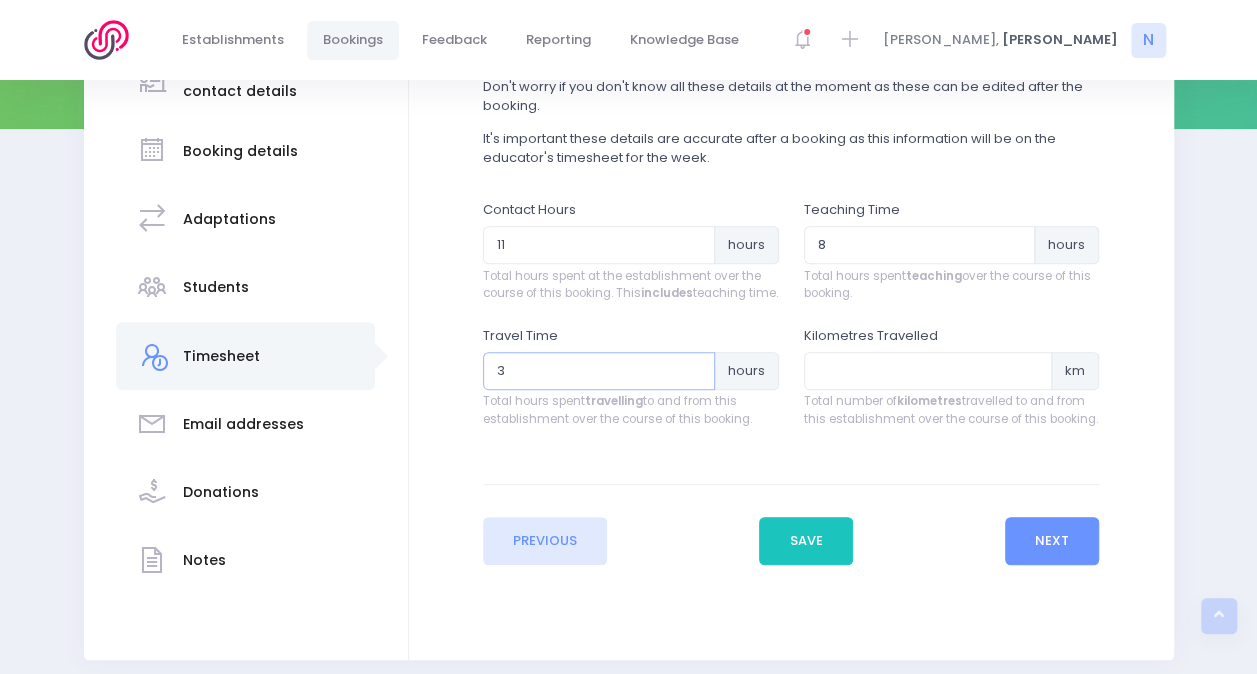click on "3" at bounding box center (599, 371) 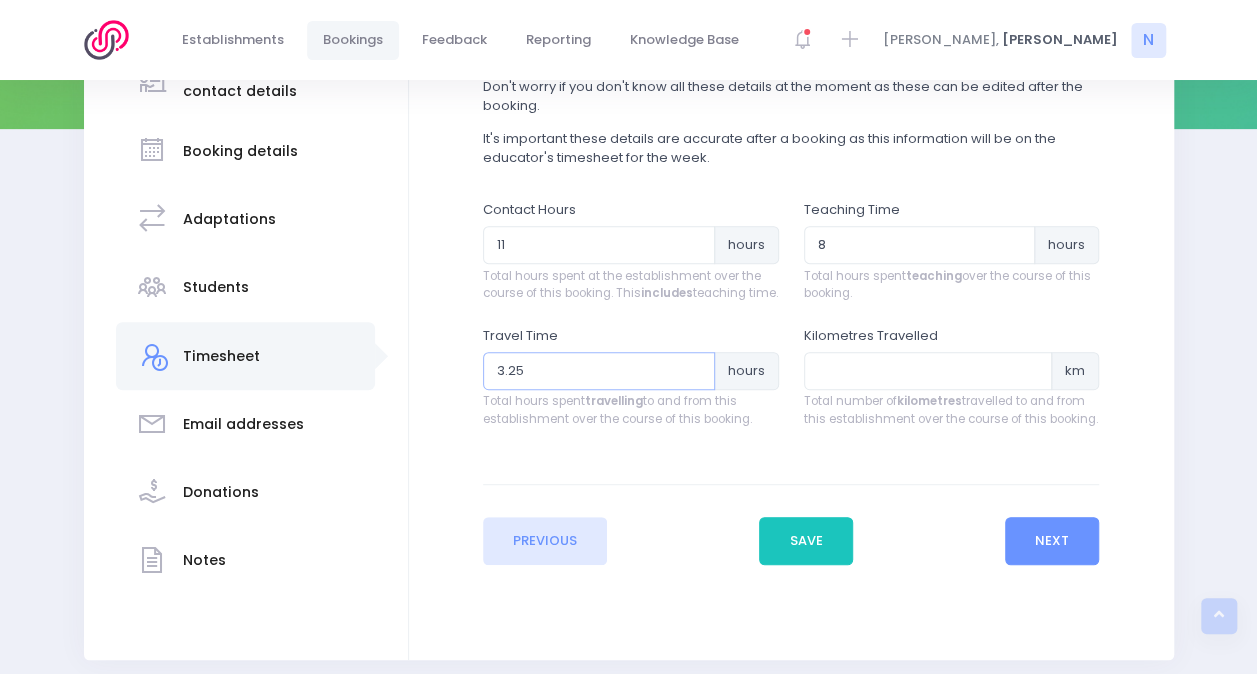 click on "3.25" at bounding box center [599, 371] 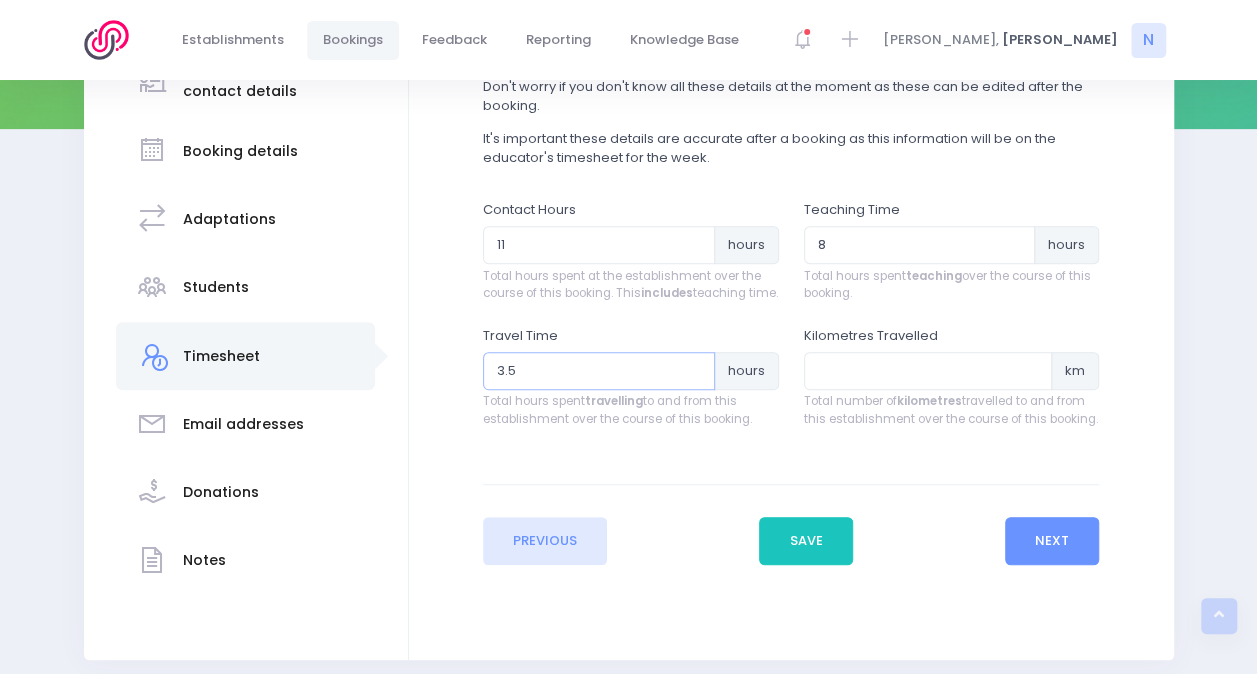 click on "3.5" at bounding box center (599, 371) 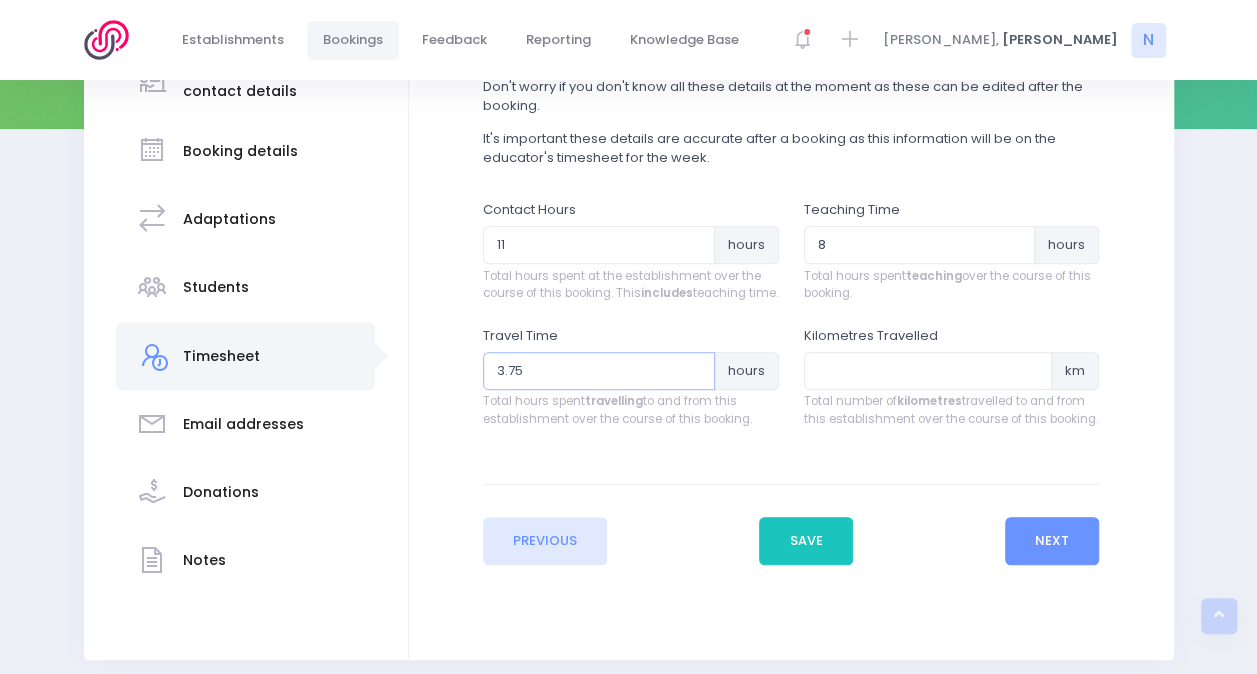 click on "3.75" at bounding box center [599, 371] 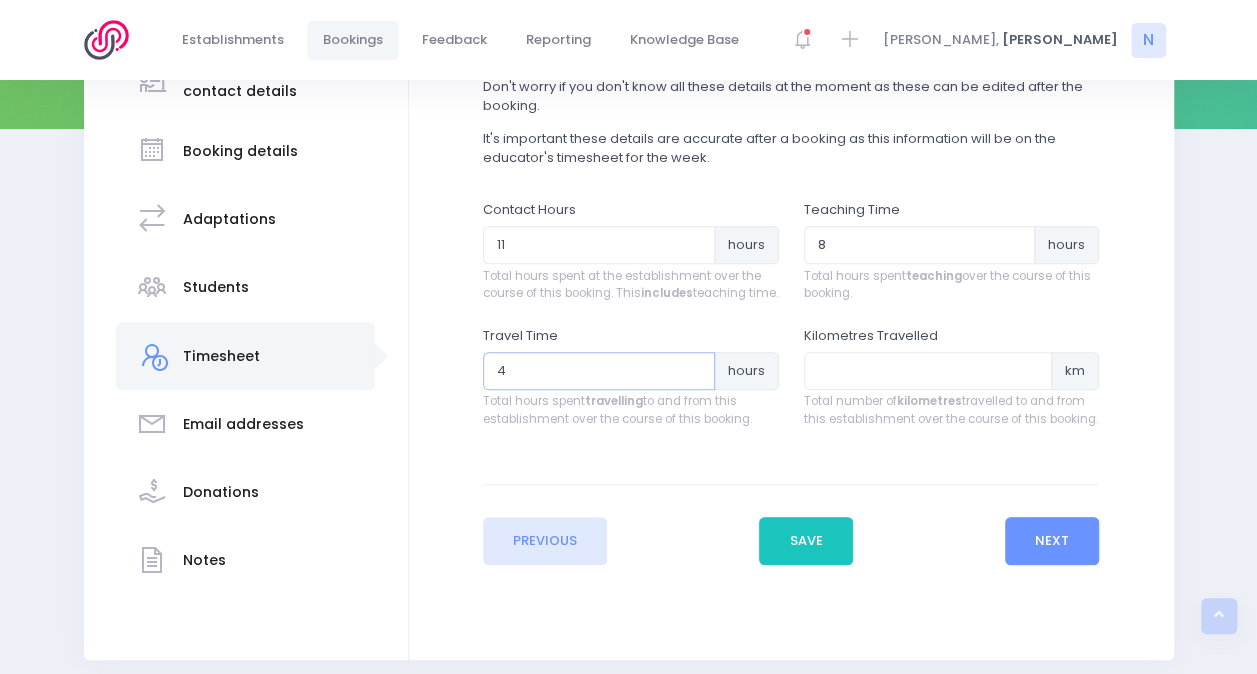 click on "4" at bounding box center [599, 371] 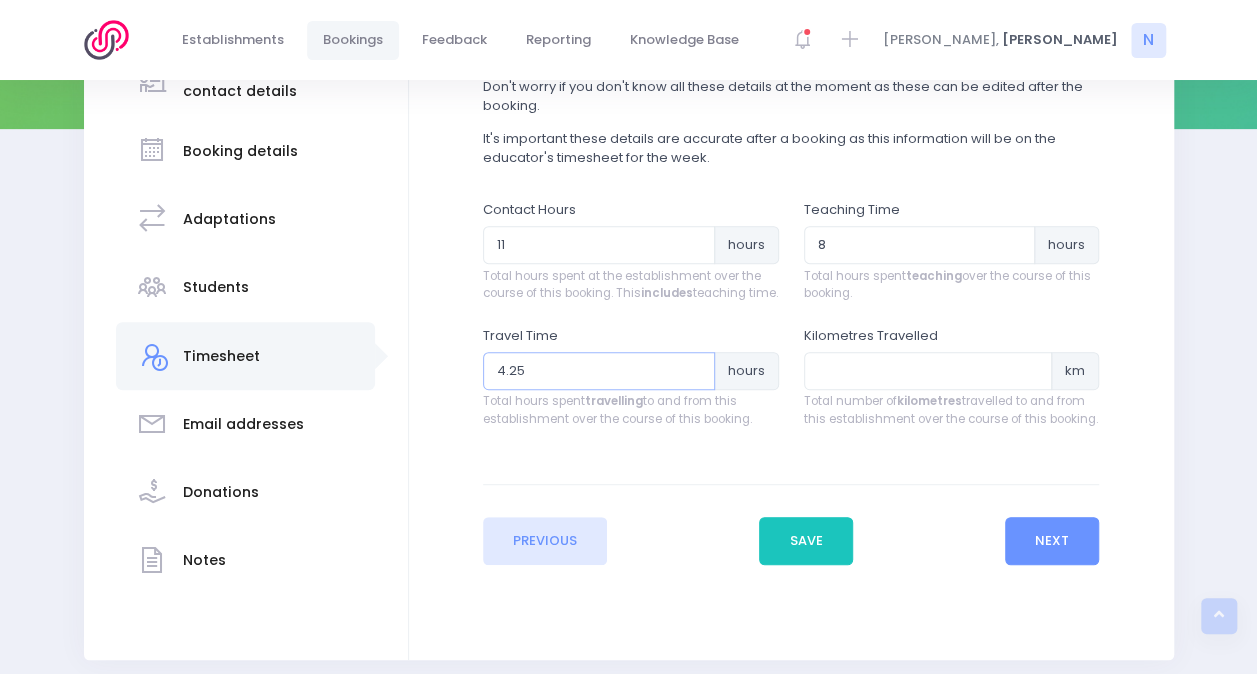 click on "4.25" at bounding box center [599, 371] 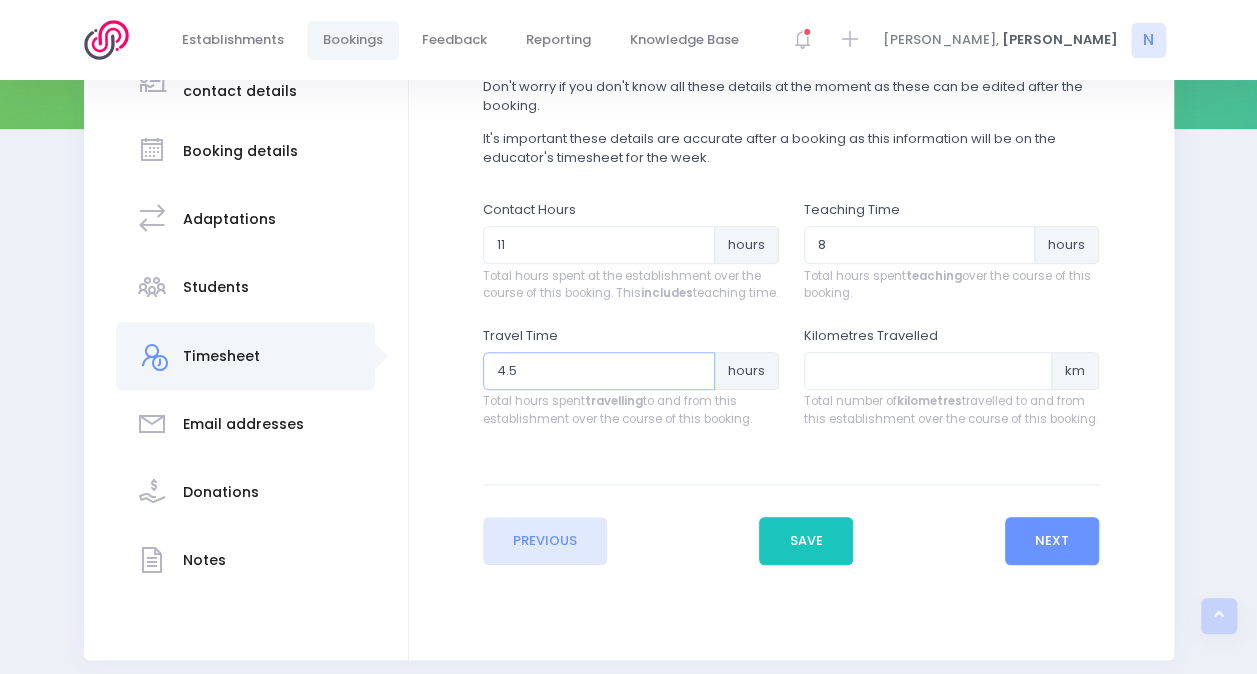 type on "4.5" 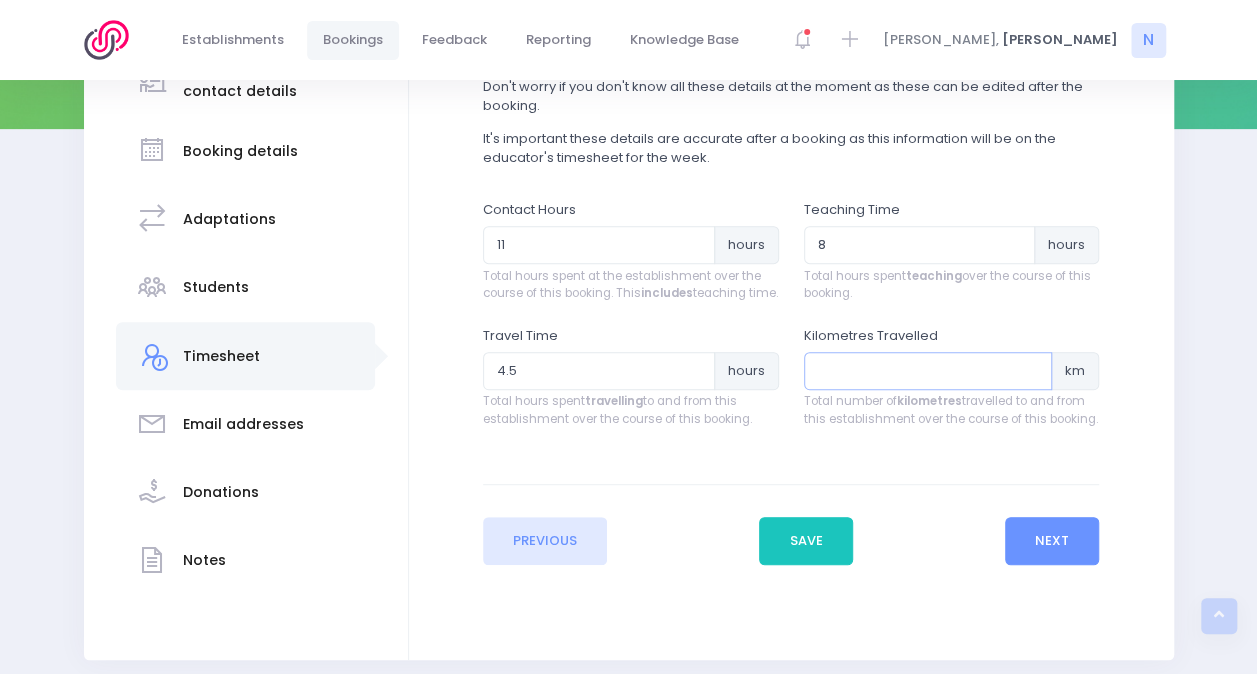 click at bounding box center (928, 371) 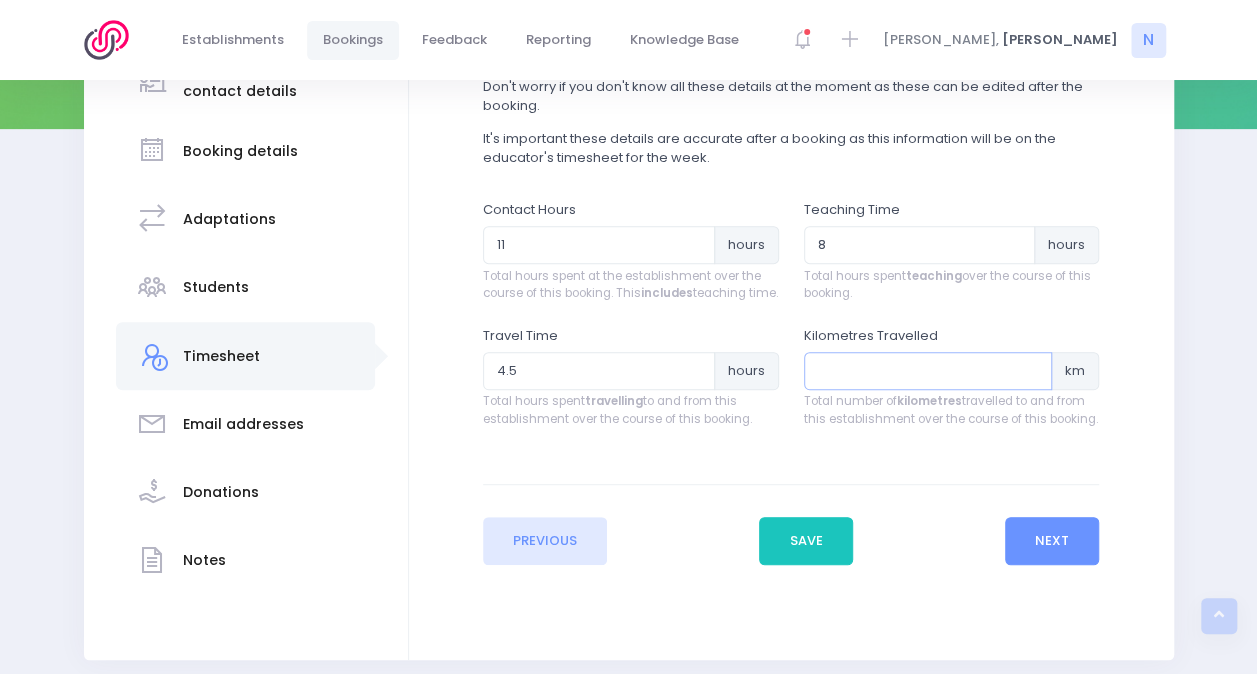 click at bounding box center (928, 371) 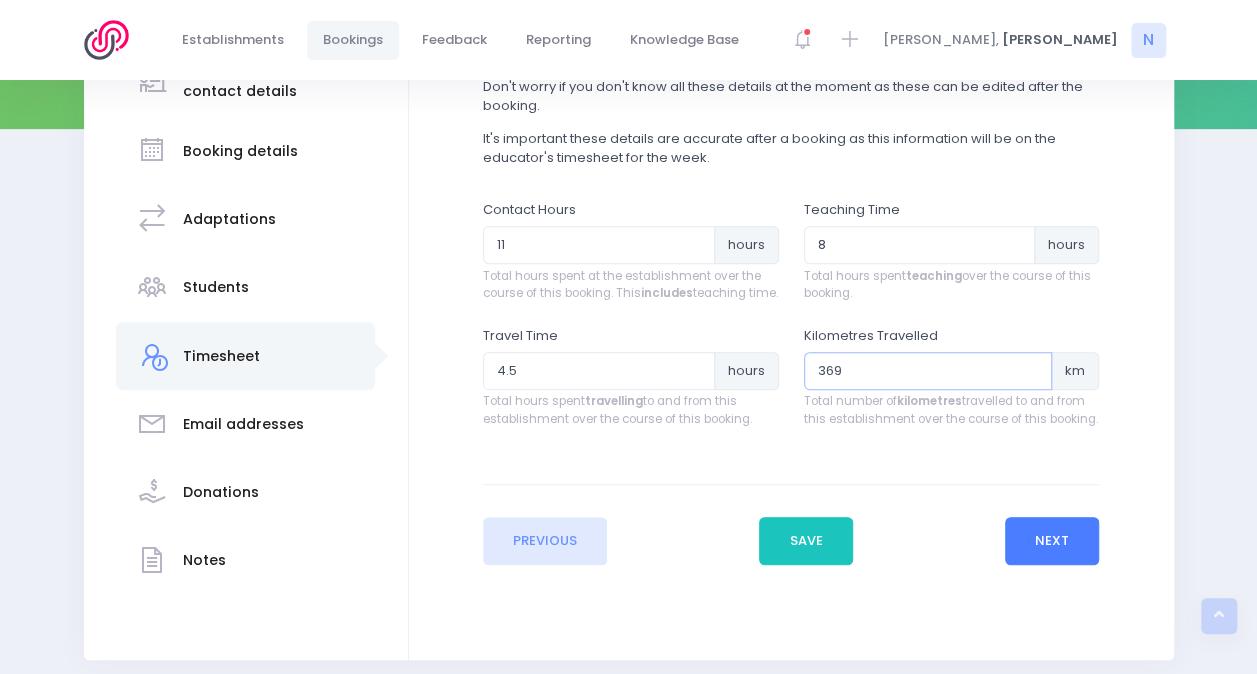 type on "369" 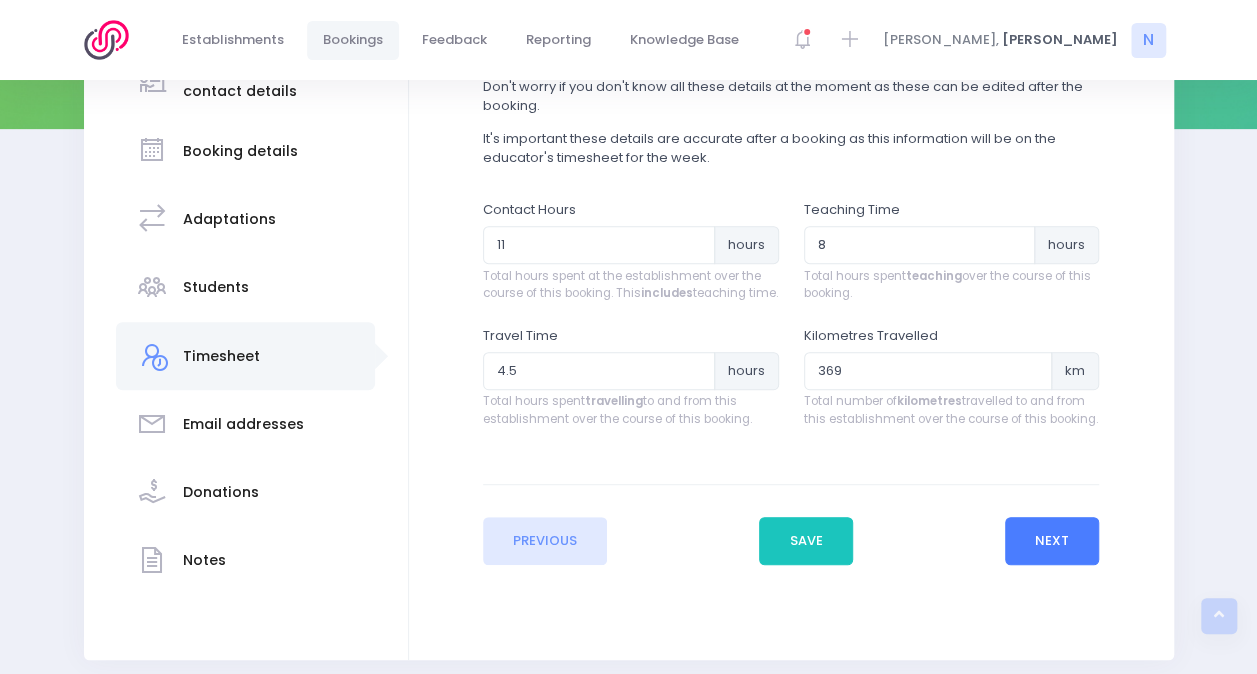 click on "Next" at bounding box center [1052, 541] 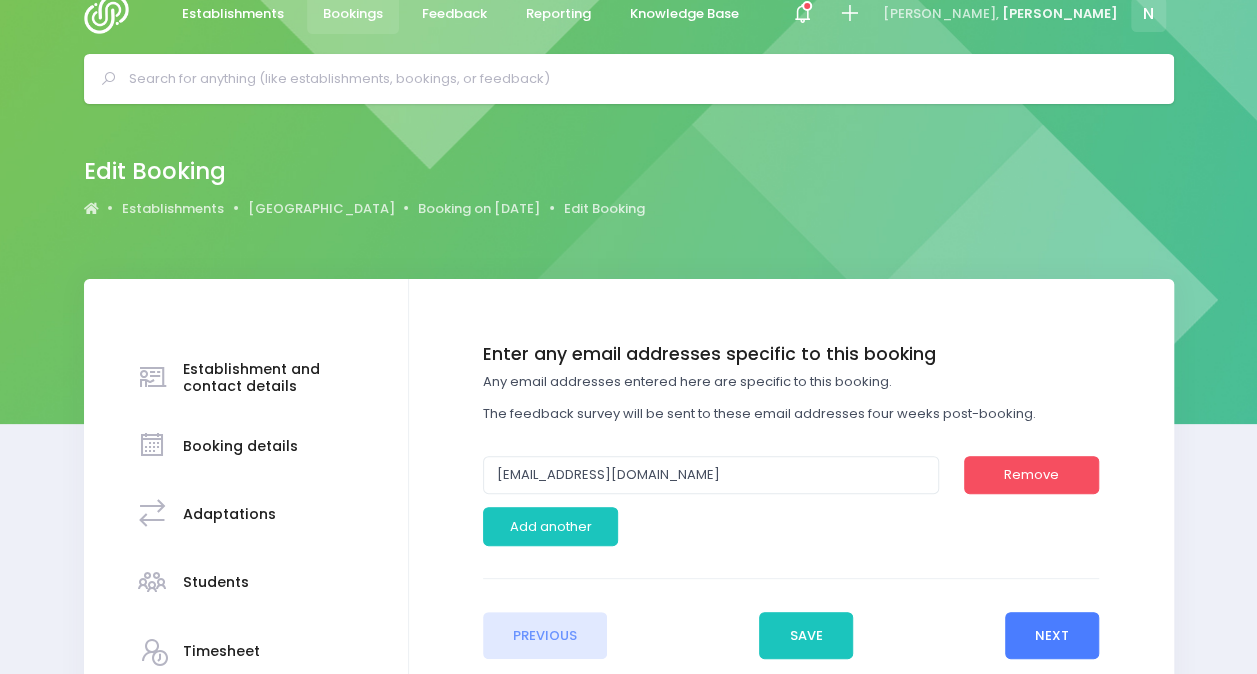 scroll, scrollTop: 0, scrollLeft: 0, axis: both 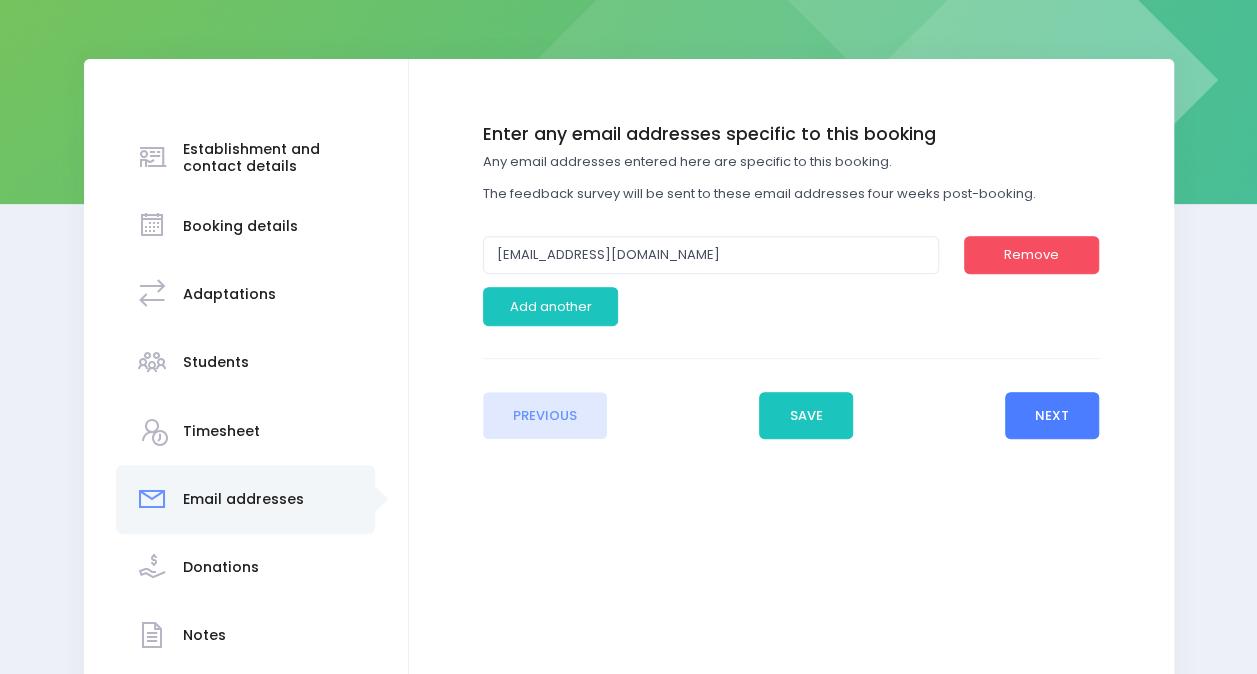 click on "Next" at bounding box center (1052, 416) 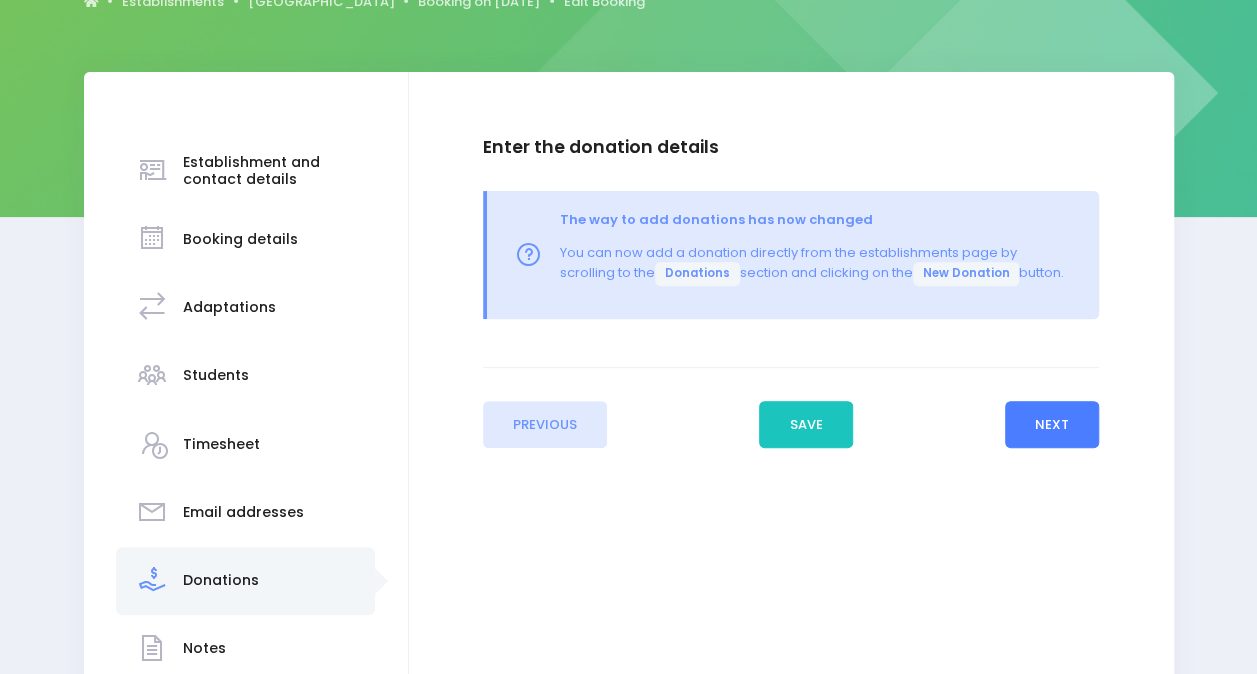 scroll, scrollTop: 242, scrollLeft: 0, axis: vertical 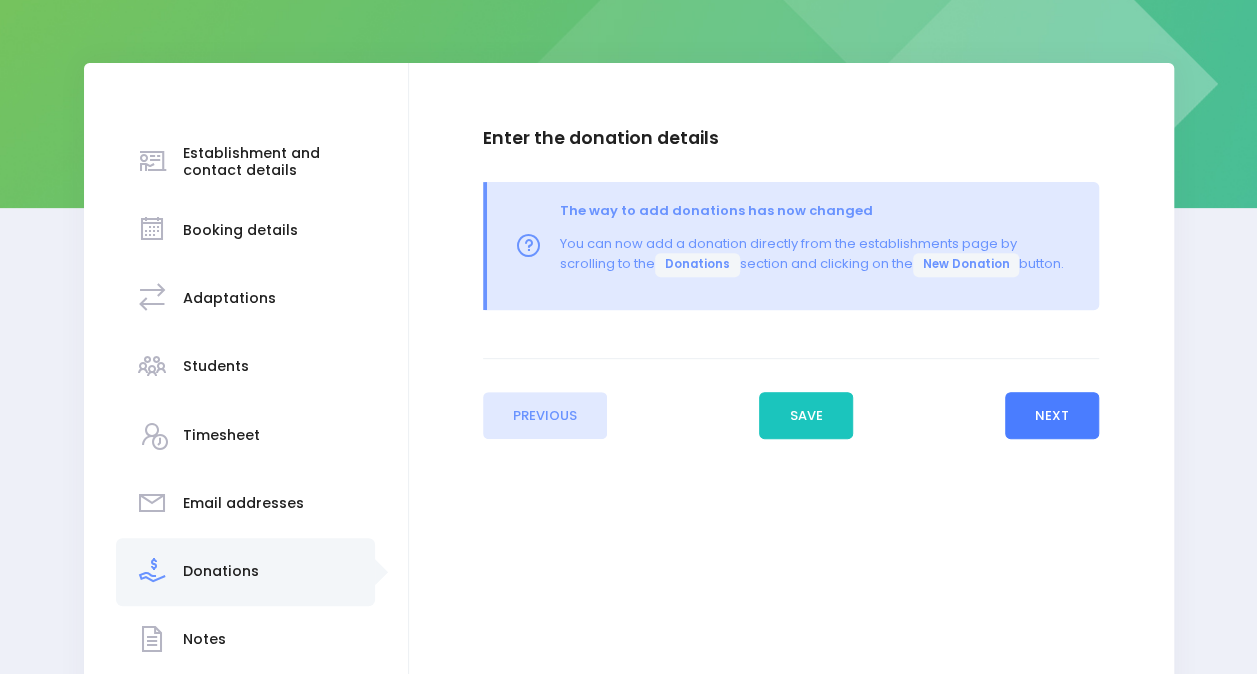 click on "Next" at bounding box center (1052, 416) 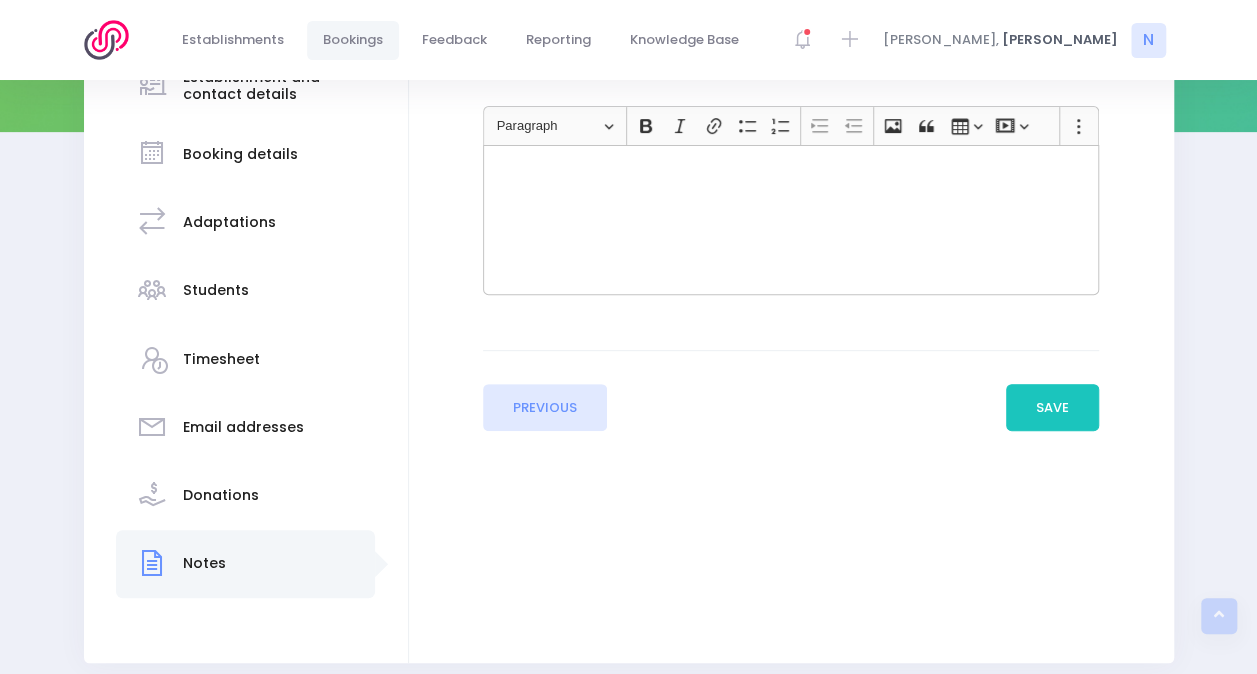 scroll, scrollTop: 341, scrollLeft: 0, axis: vertical 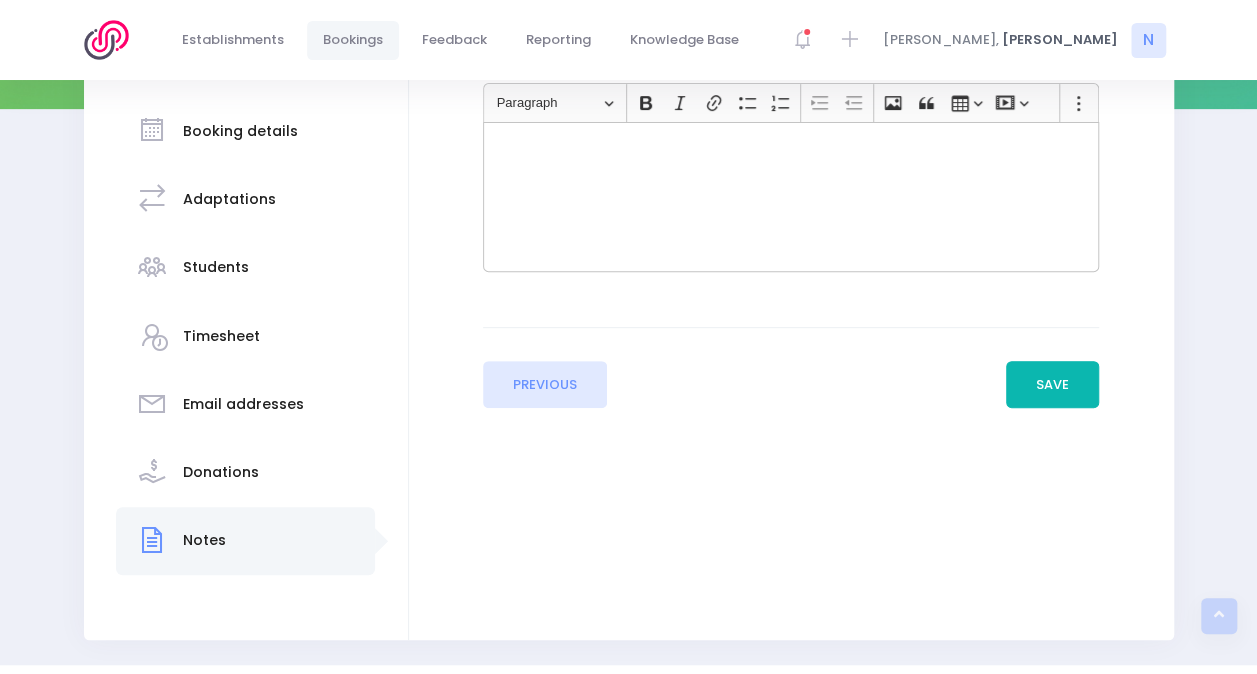 click on "Save" at bounding box center [1053, 385] 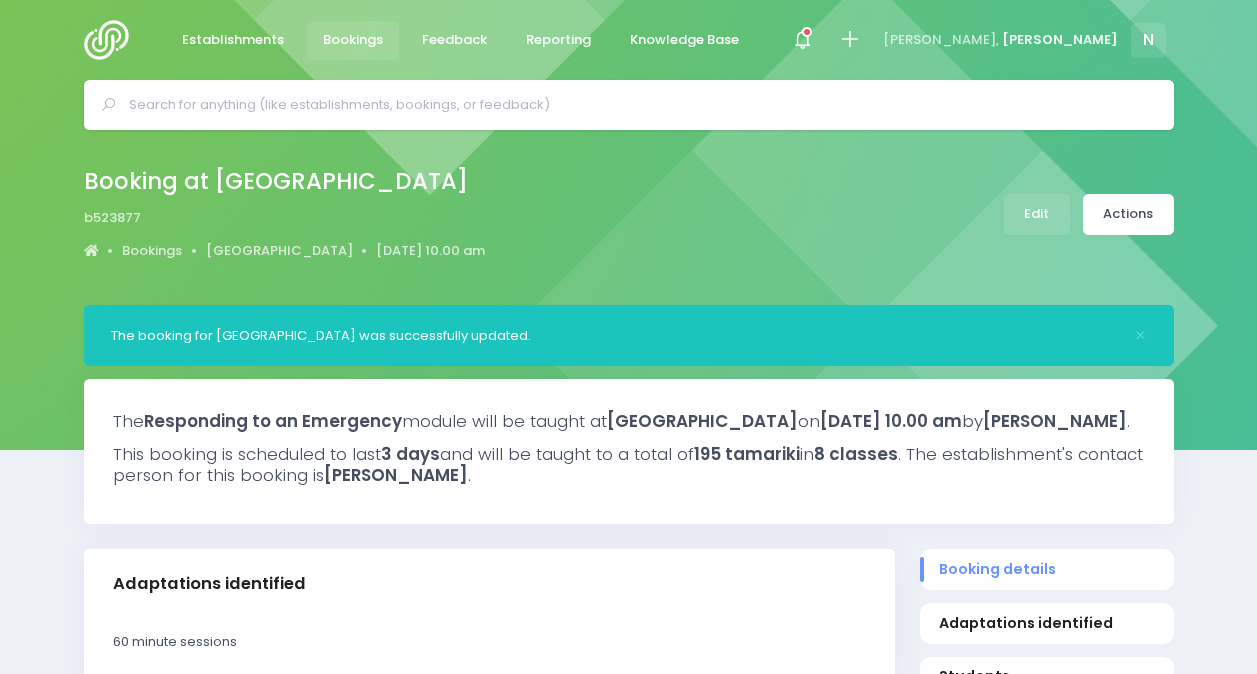 select on "5" 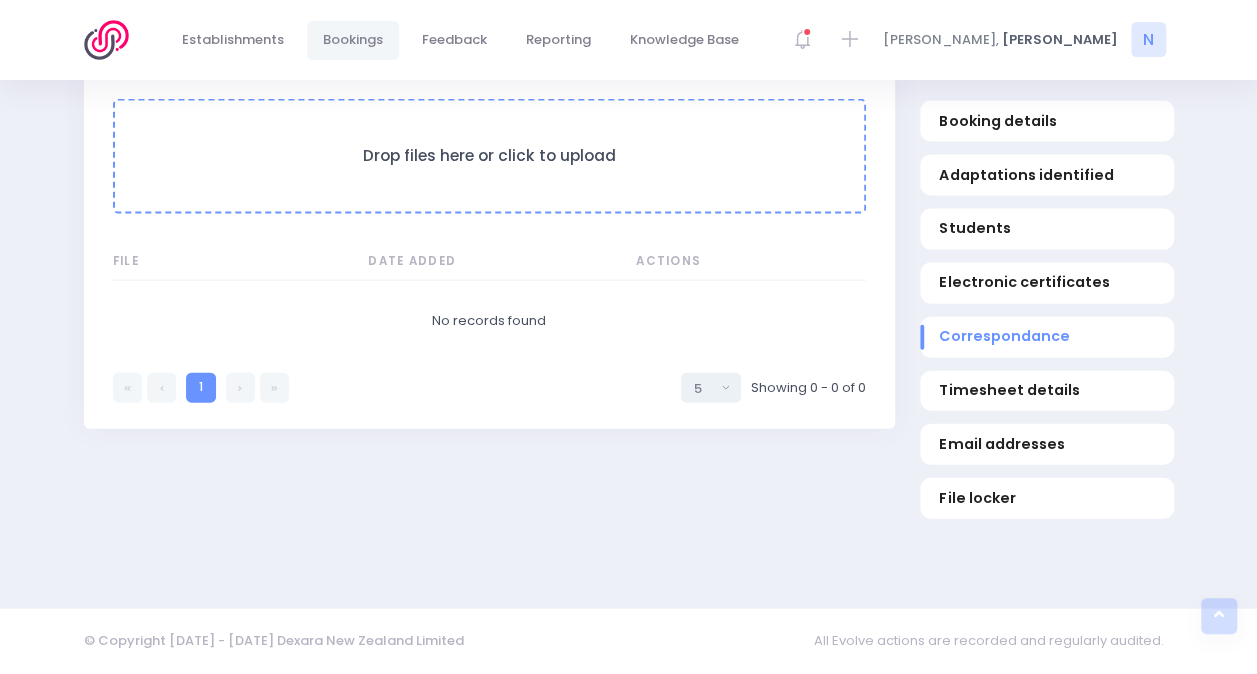 scroll, scrollTop: 0, scrollLeft: 0, axis: both 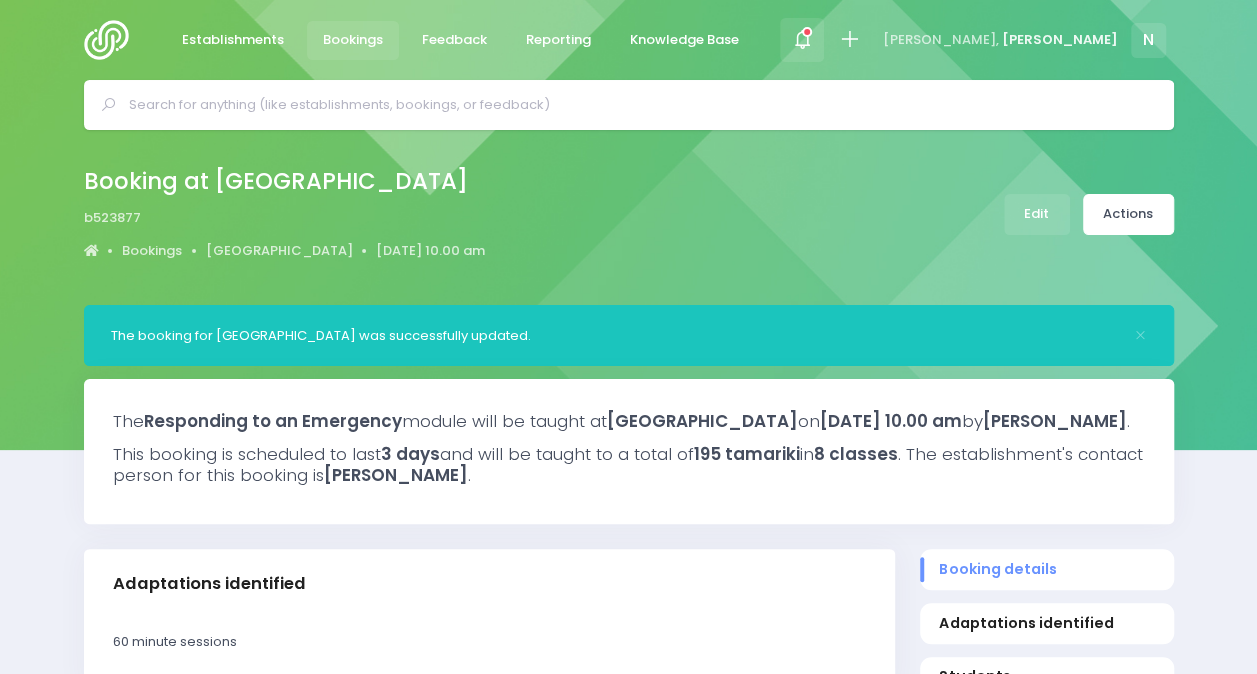 click at bounding box center (802, 39) 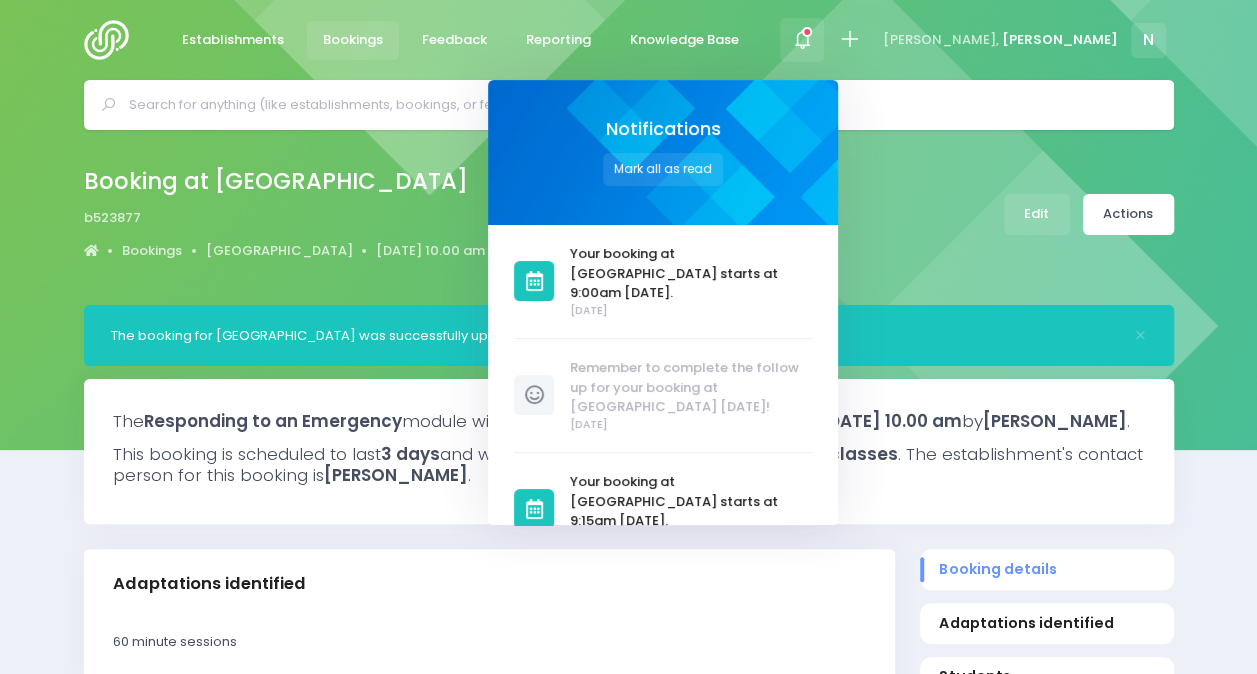 click at bounding box center [802, 39] 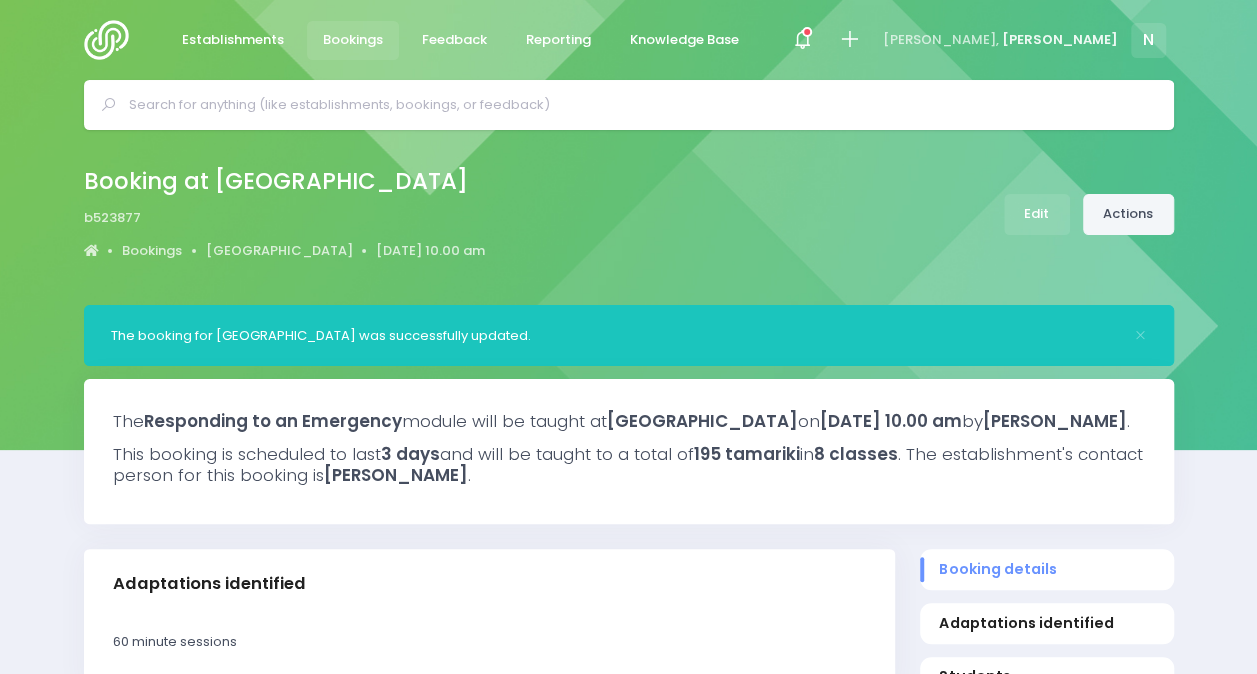 click on "Actions" at bounding box center [1128, 214] 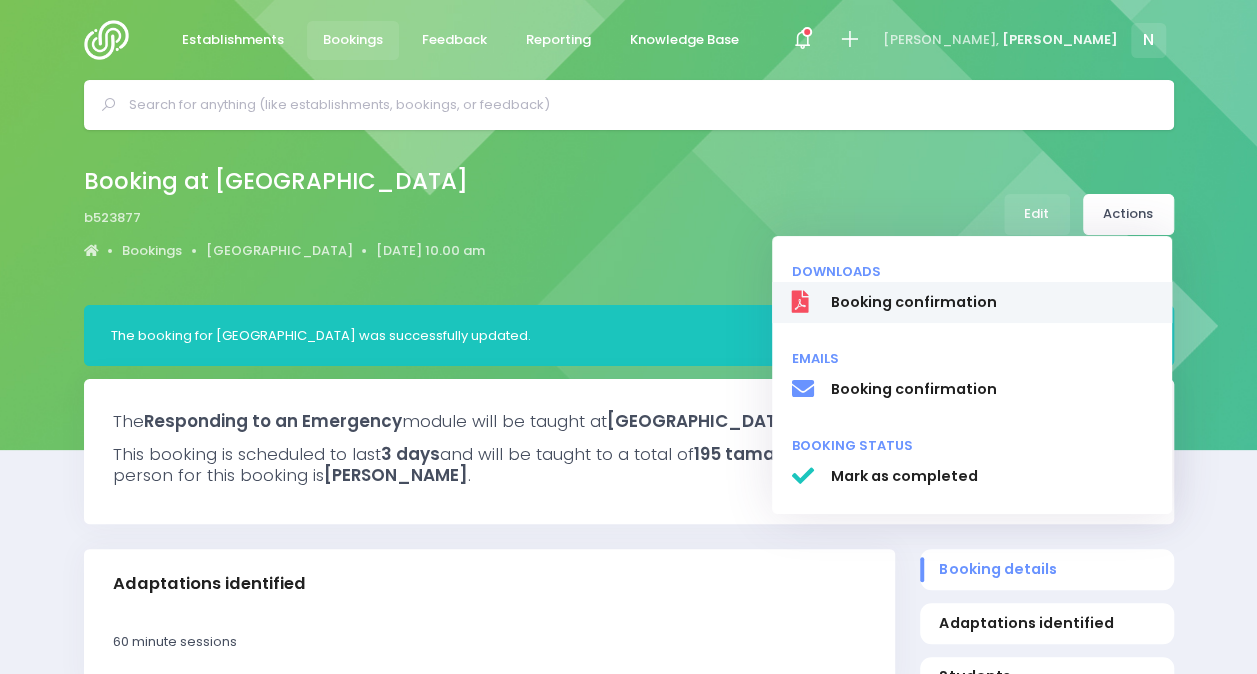 click on "Booking confirmation" at bounding box center [991, 302] 